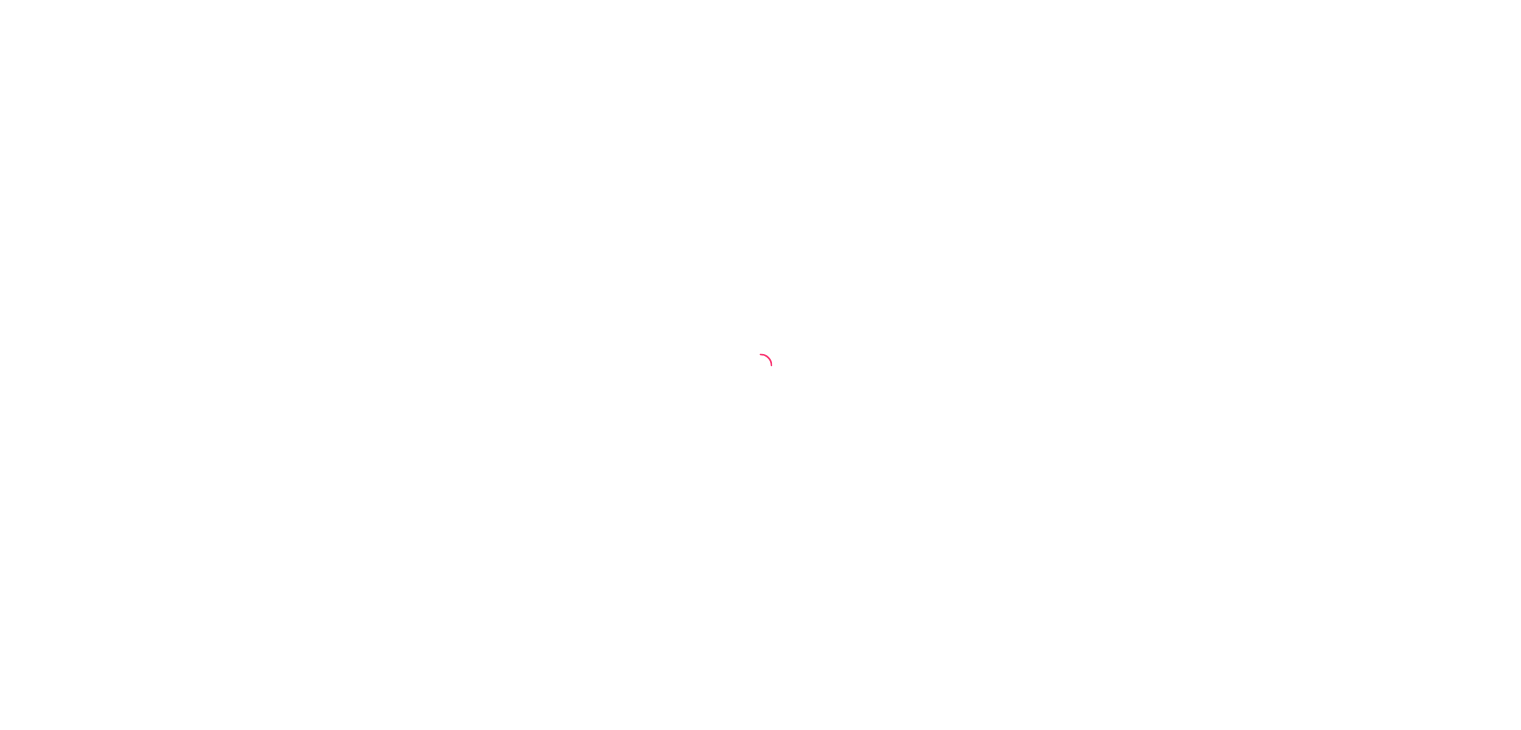 scroll, scrollTop: 0, scrollLeft: 0, axis: both 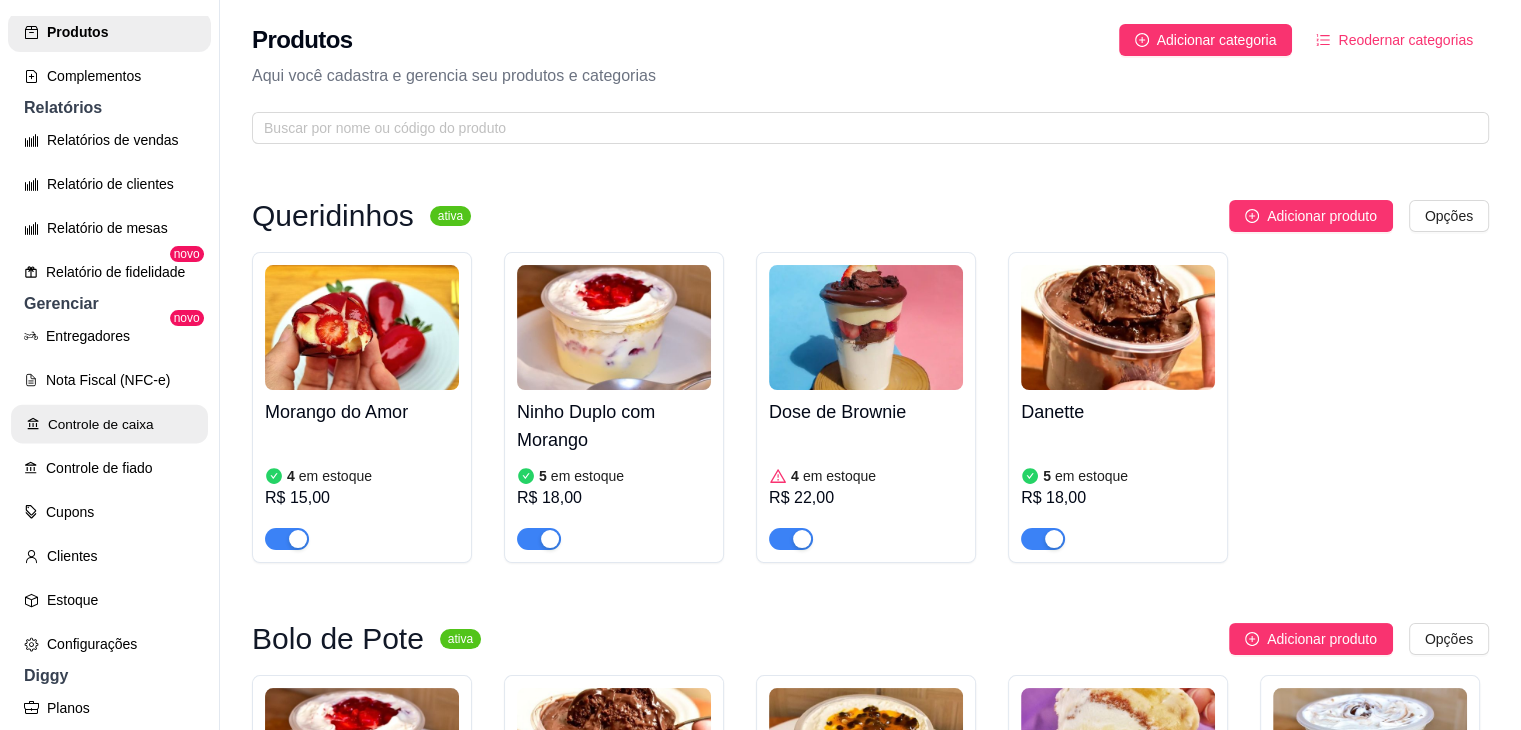 click on "Controle de caixa" at bounding box center [109, 424] 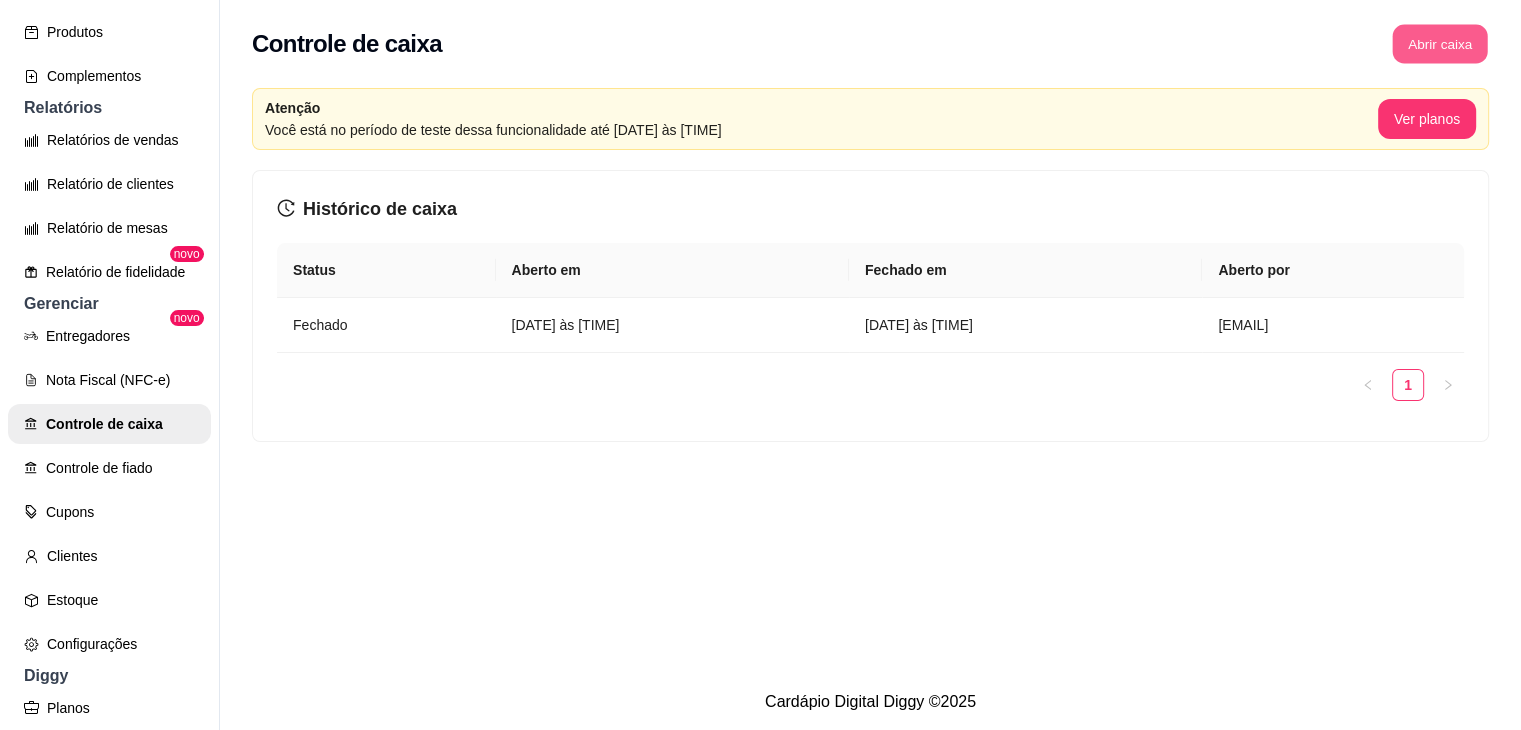 click on "Abrir caixa" at bounding box center [1439, 44] 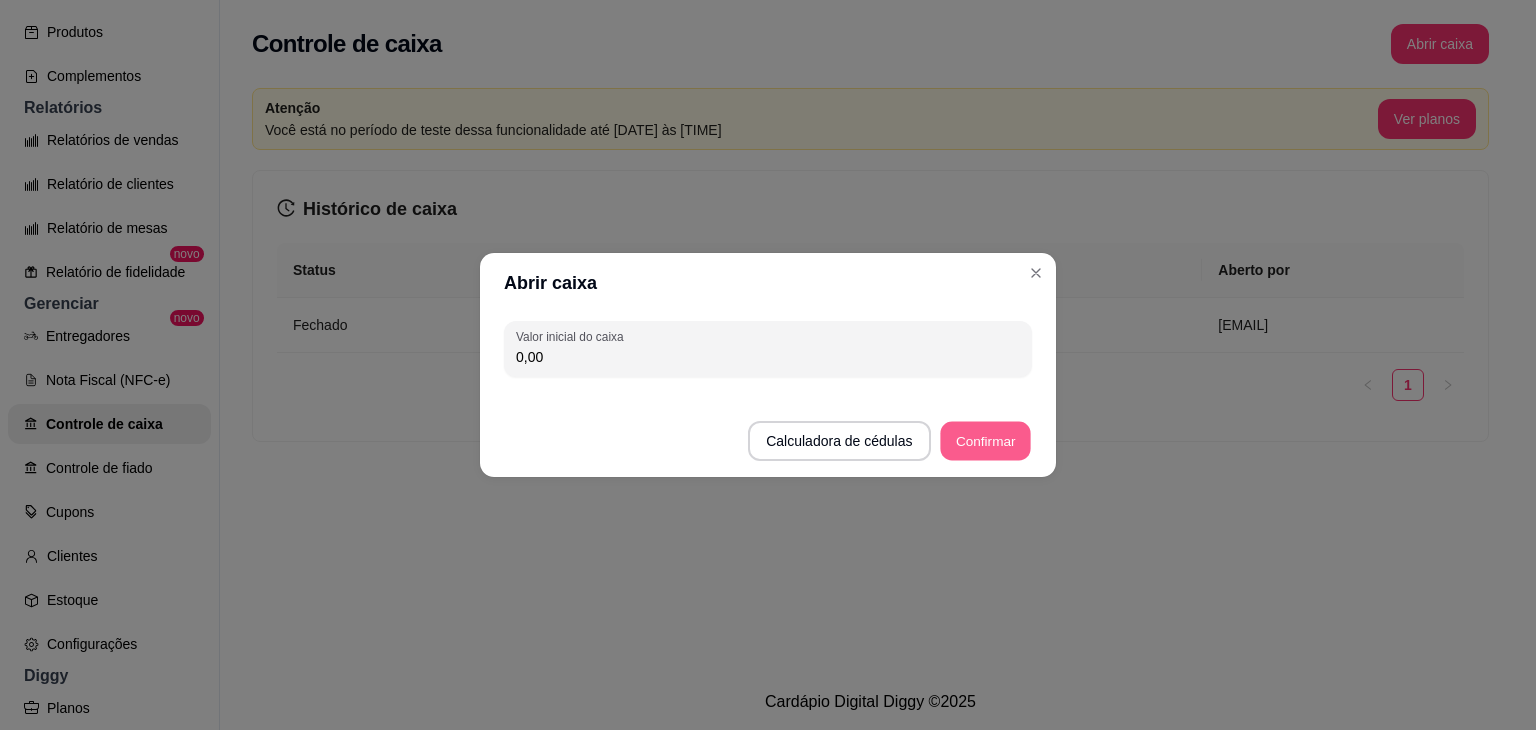 click on "Confirmar" at bounding box center [985, 441] 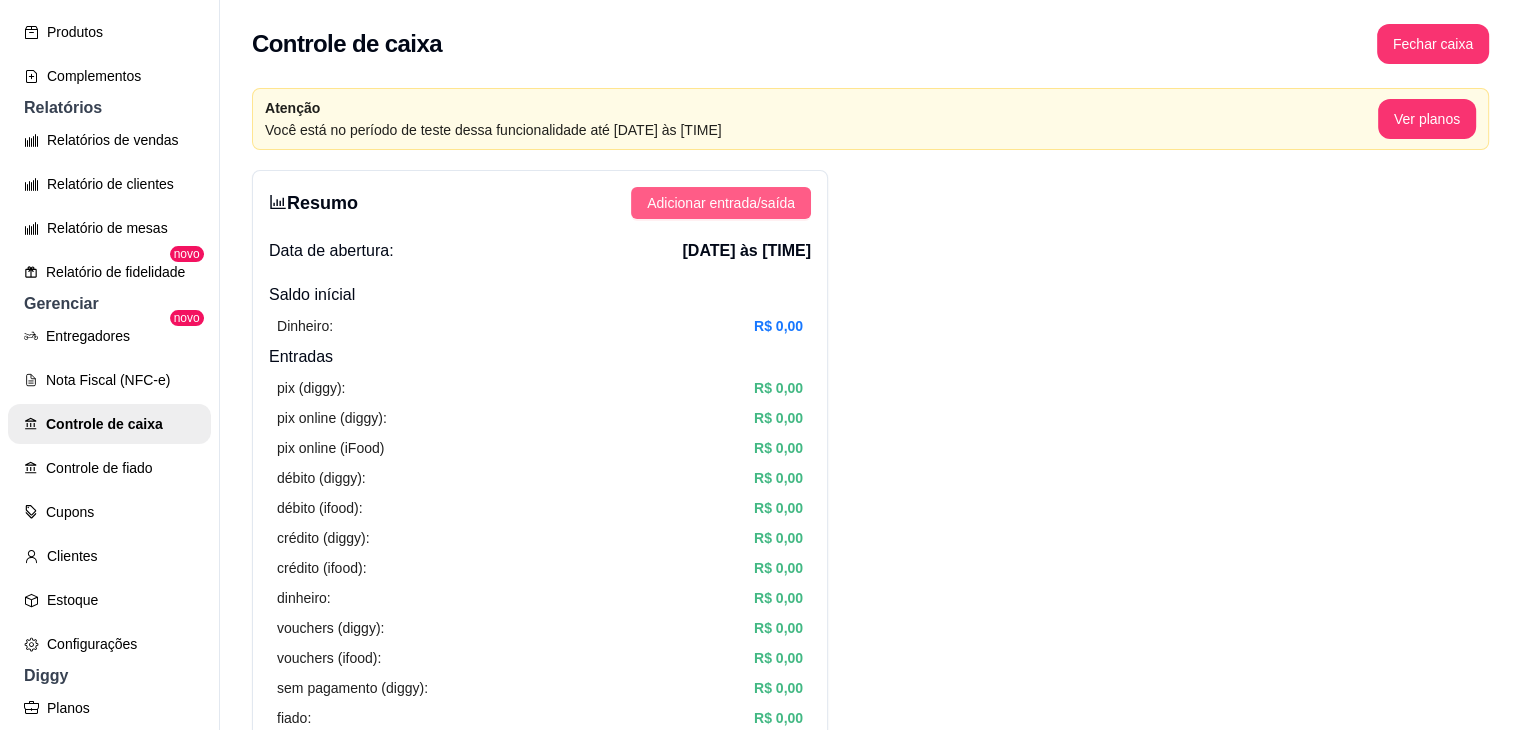 click on "Adicionar entrada/saída" at bounding box center [721, 203] 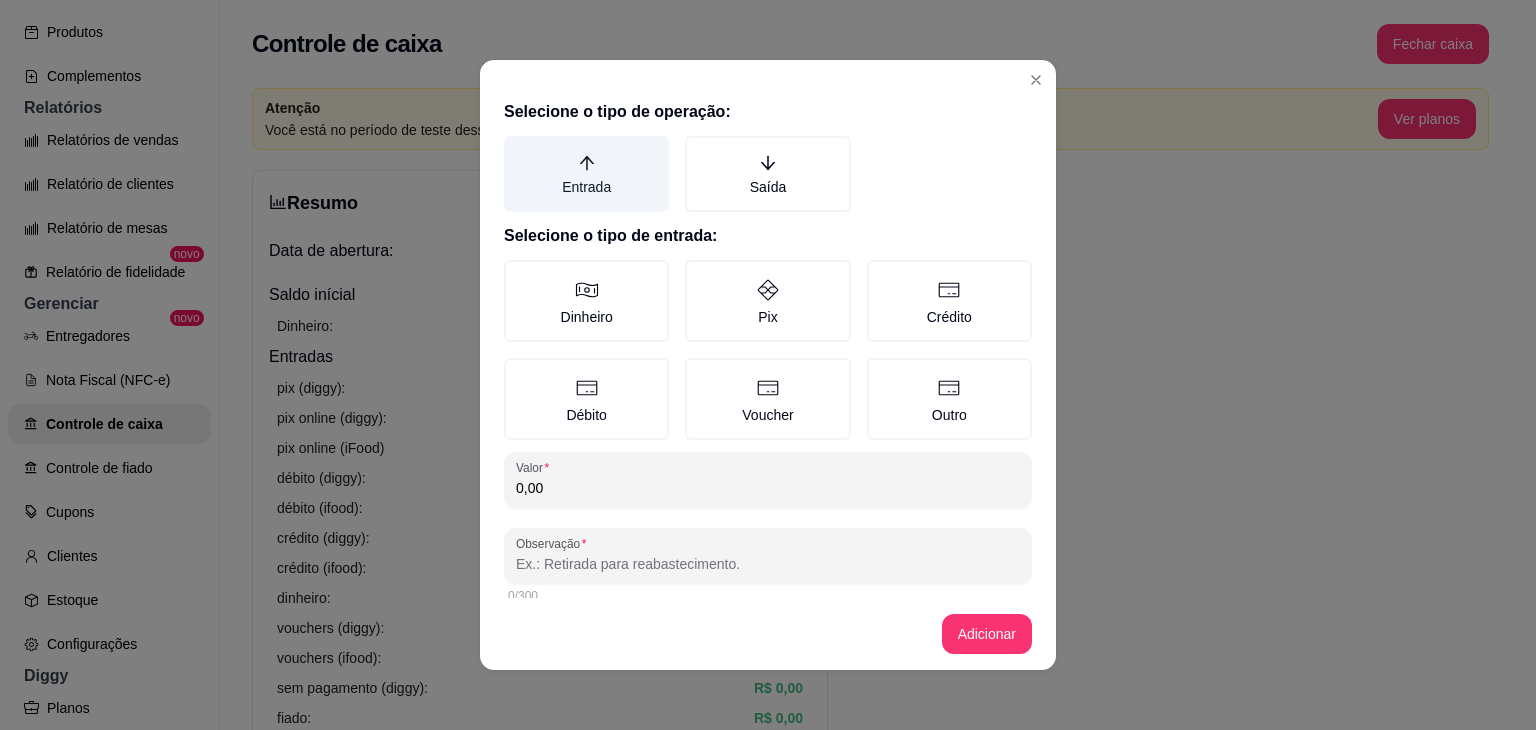 click on "Entrada" at bounding box center [586, 174] 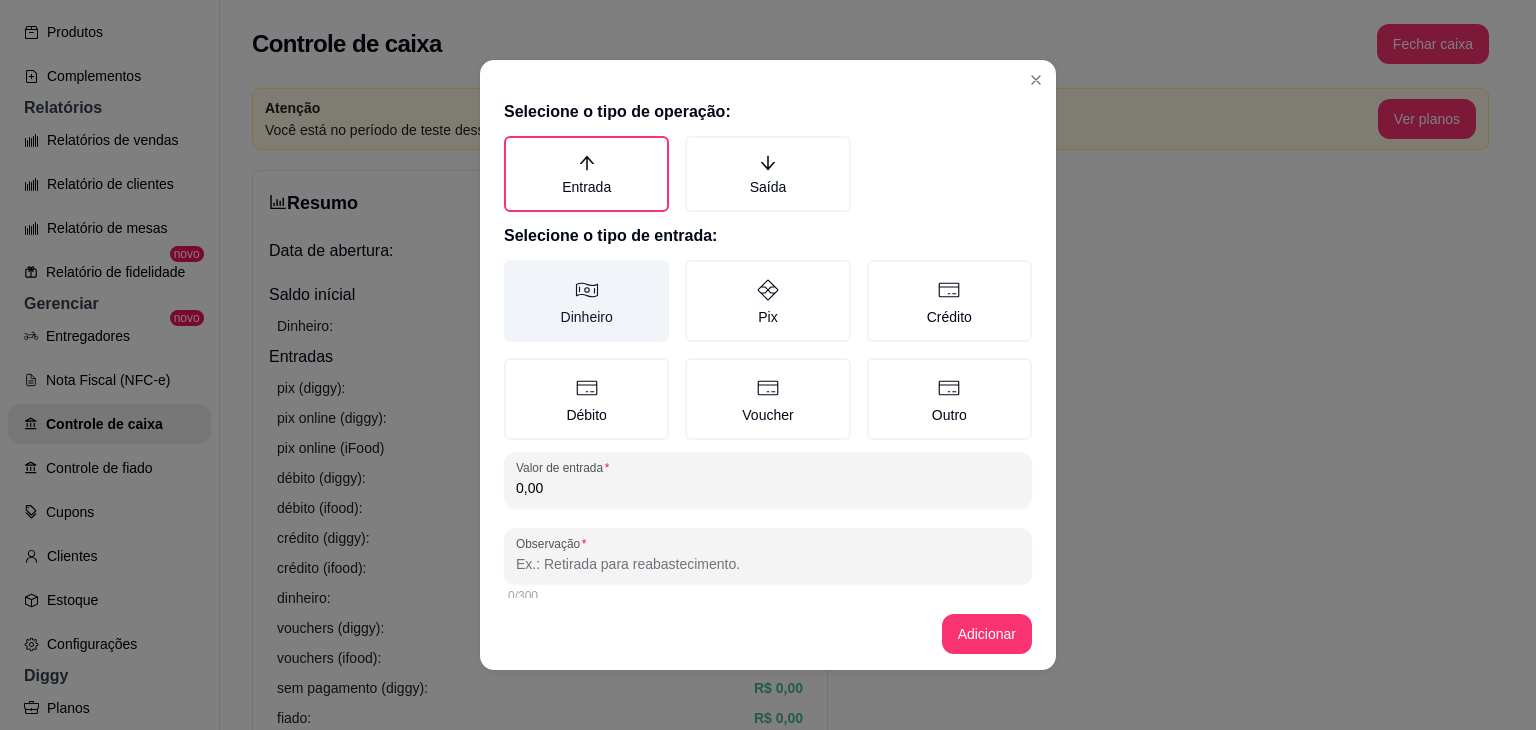 click on "Dinheiro" at bounding box center (586, 301) 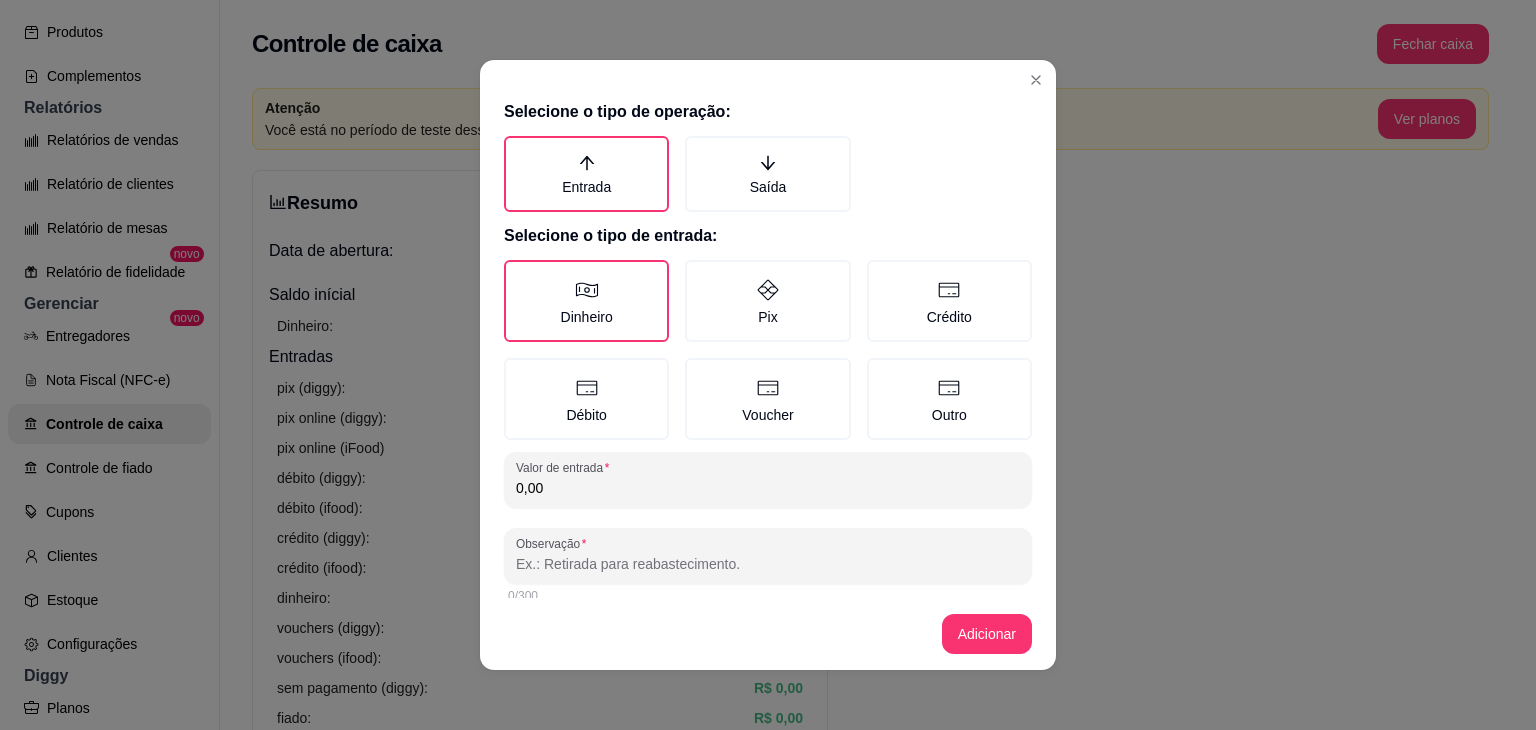 click on "Selecione o tipo de operação: Entrada Saída Selecione o tipo de entrada: Dinheiro Pix Crédito Débito Voucher Outro Valor  de entrada
[AMOUNT] Observação 0/300" at bounding box center [768, 345] 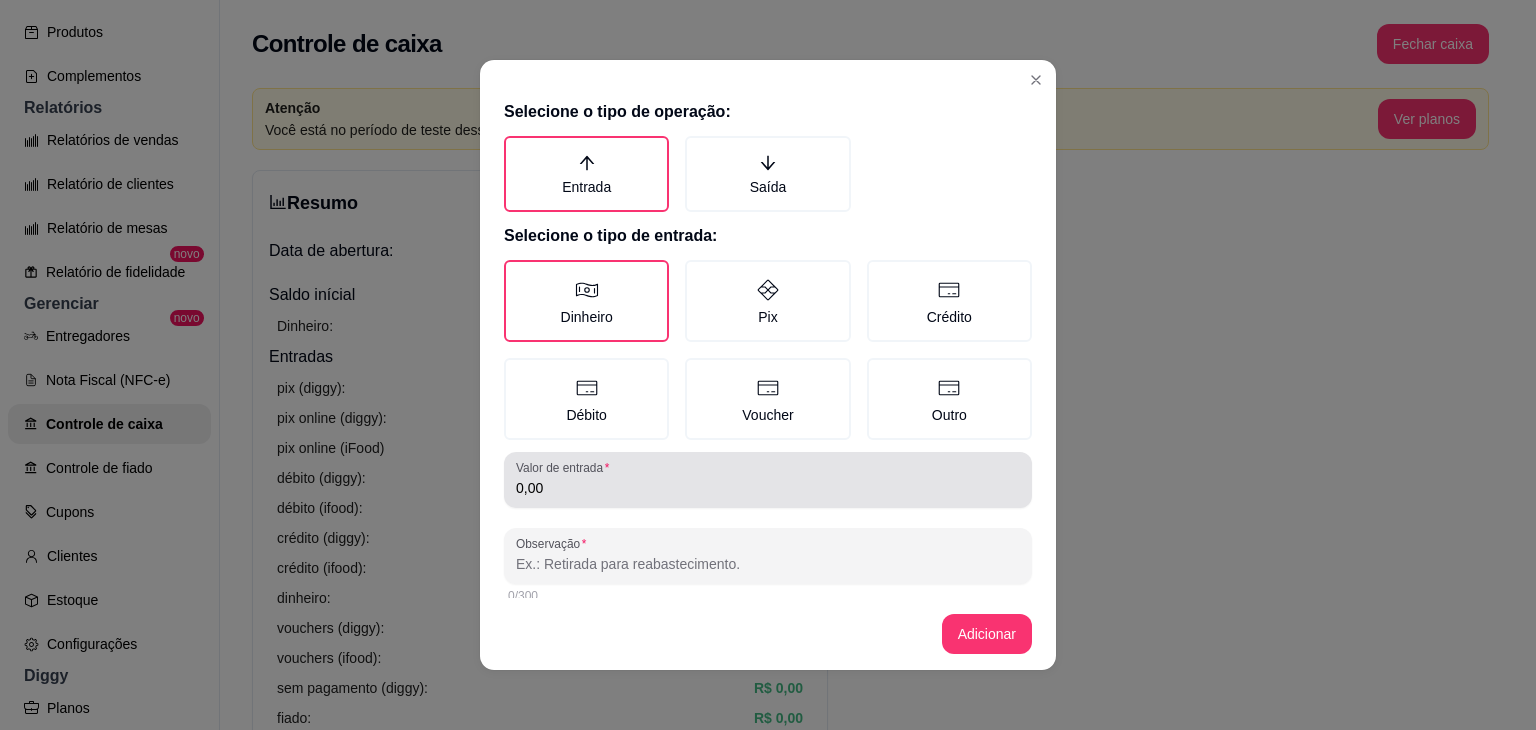 click on "0,00" at bounding box center (768, 480) 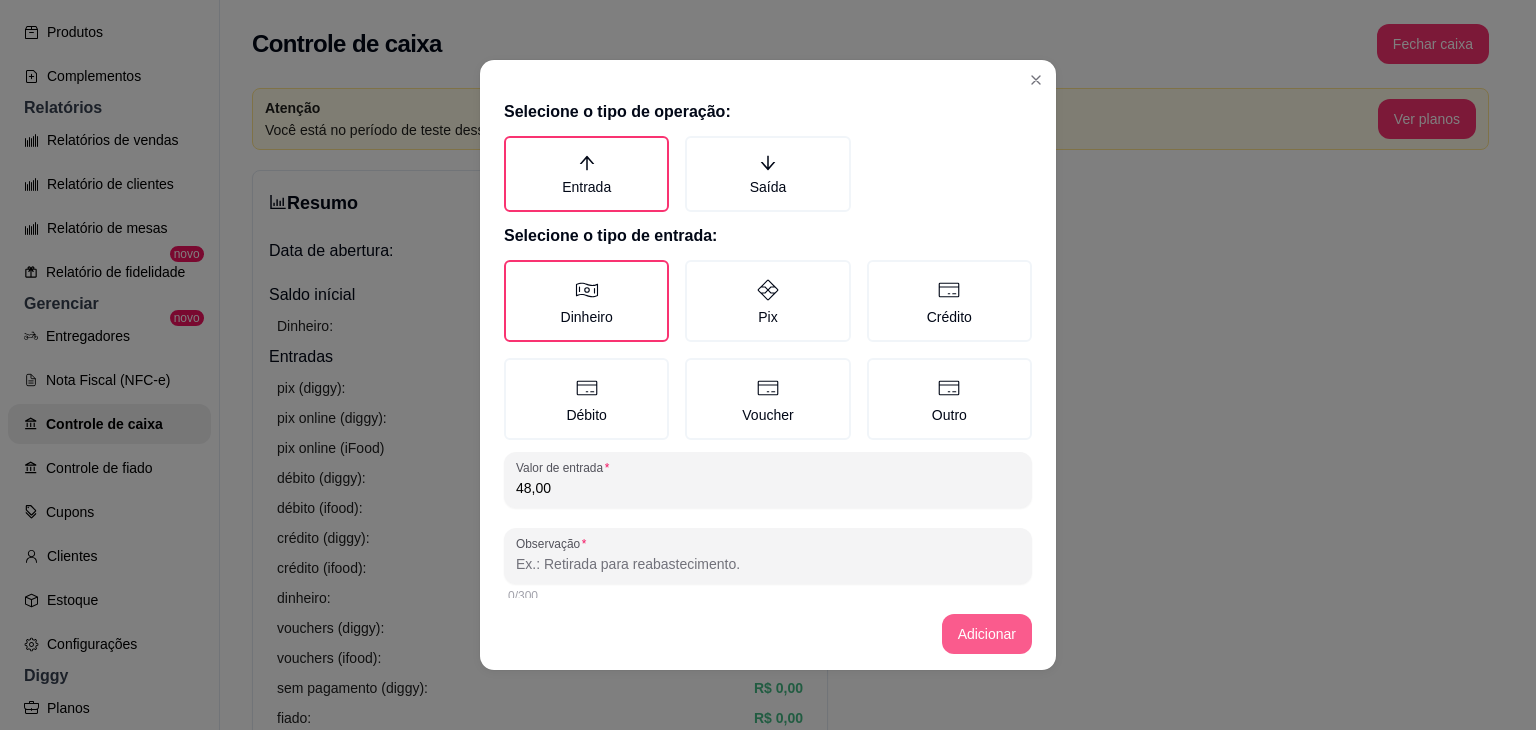 type on "48,00" 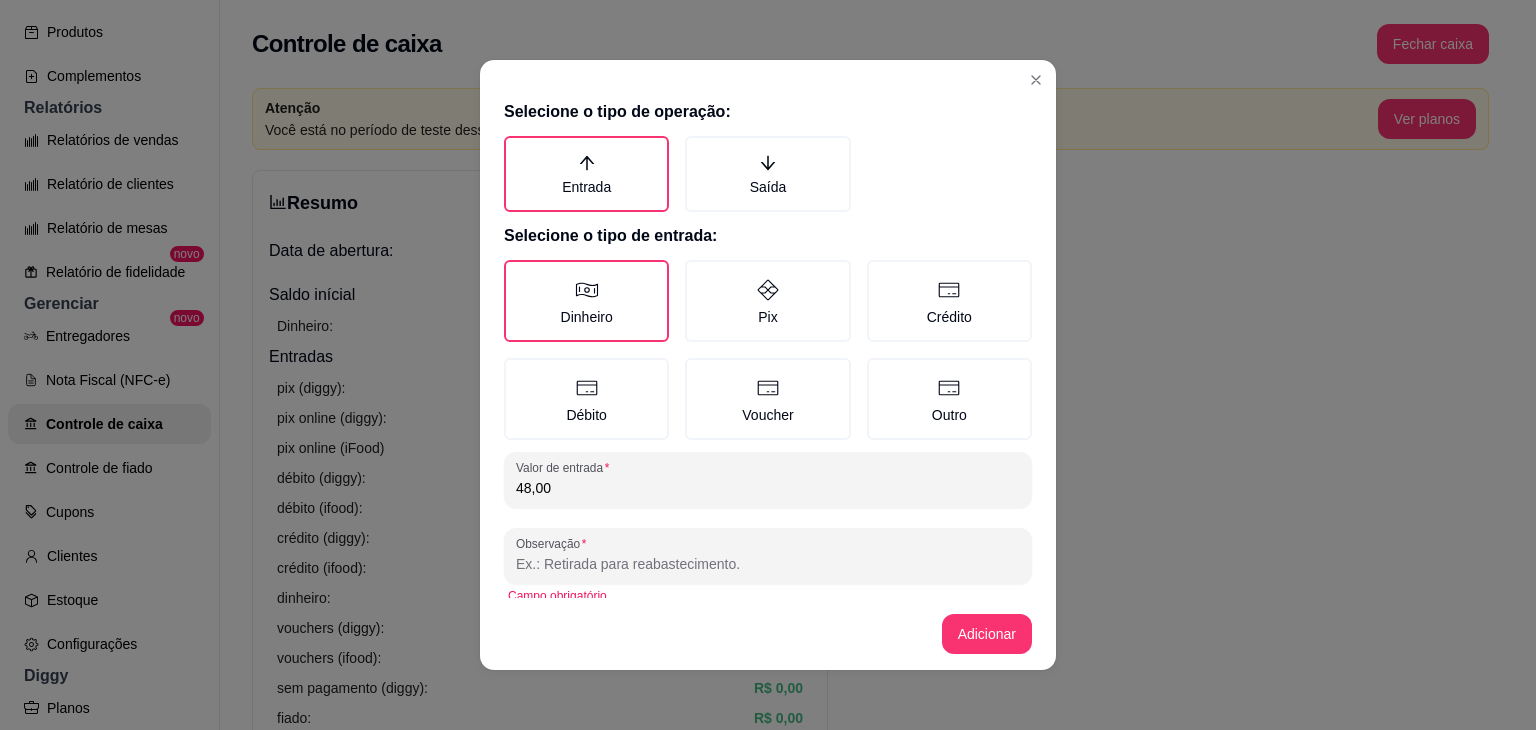 scroll, scrollTop: 16, scrollLeft: 0, axis: vertical 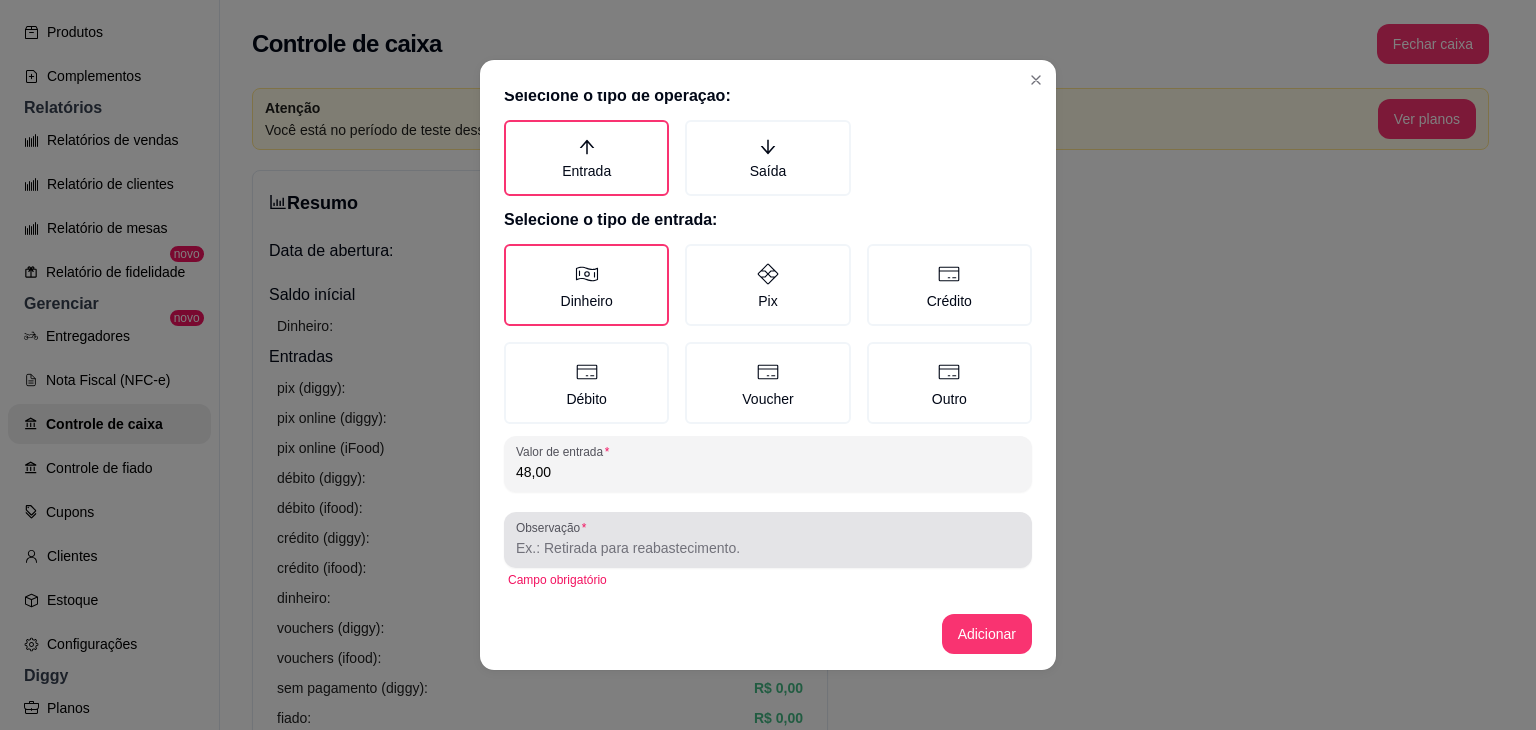 click at bounding box center (768, 540) 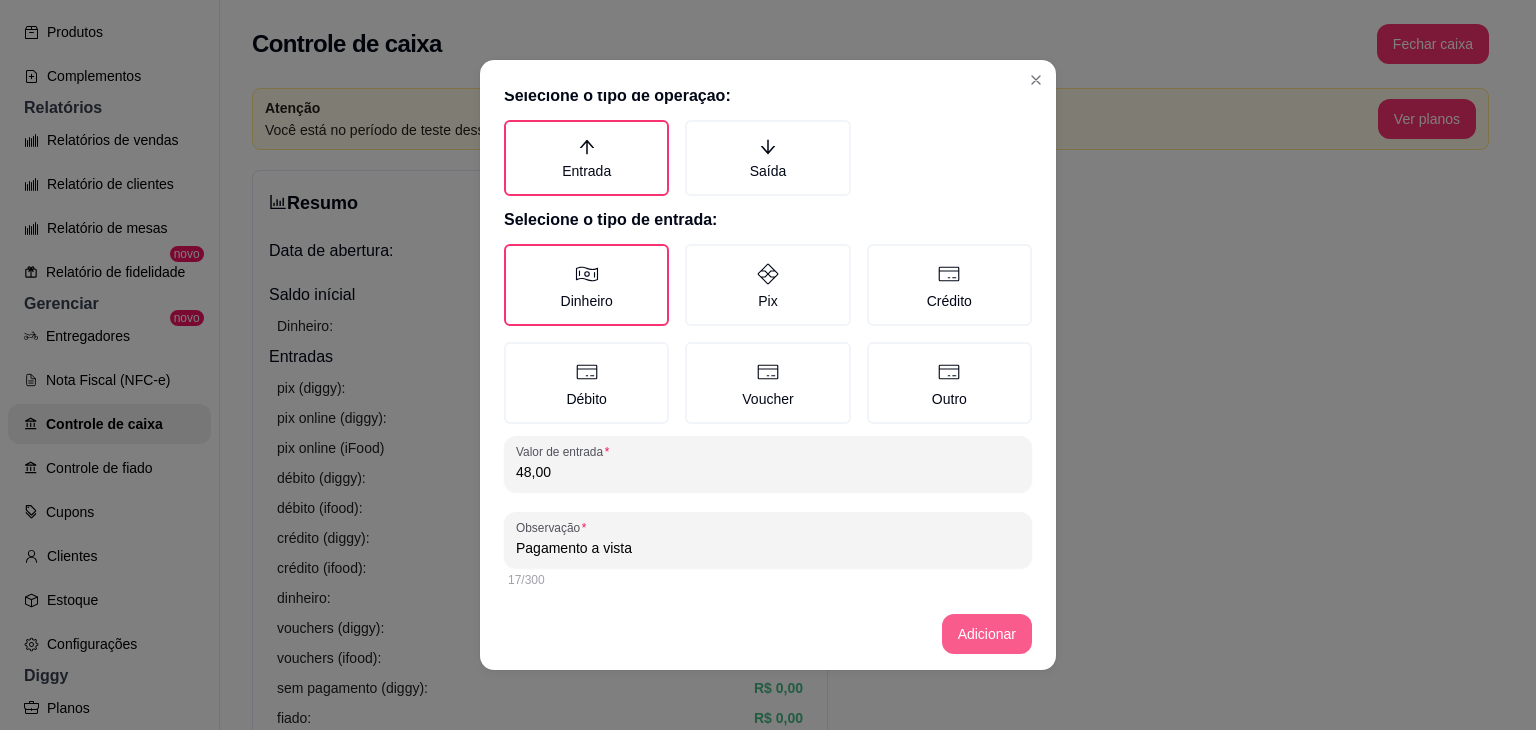 type on "Pagamento a vista" 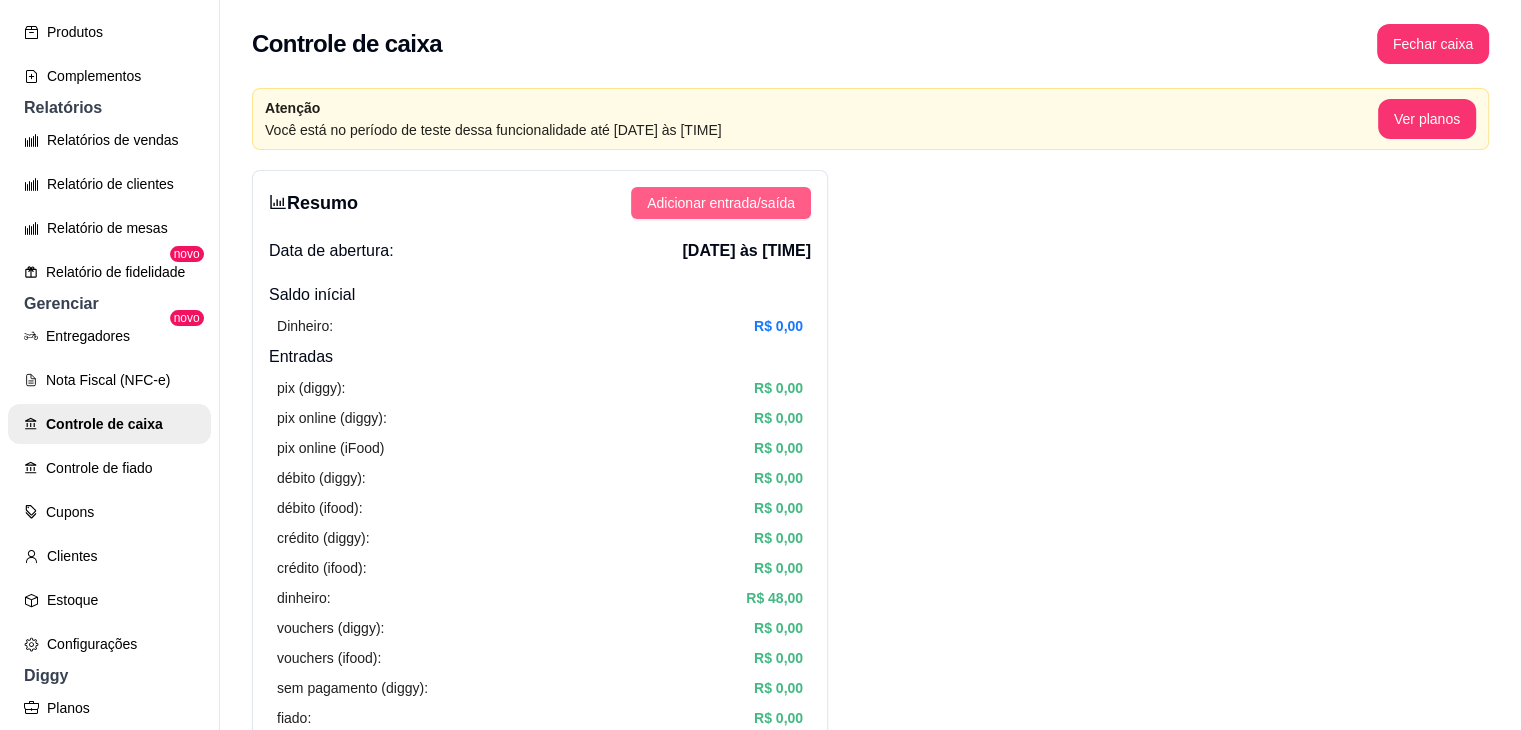 click on "Adicionar entrada/saída" at bounding box center [721, 203] 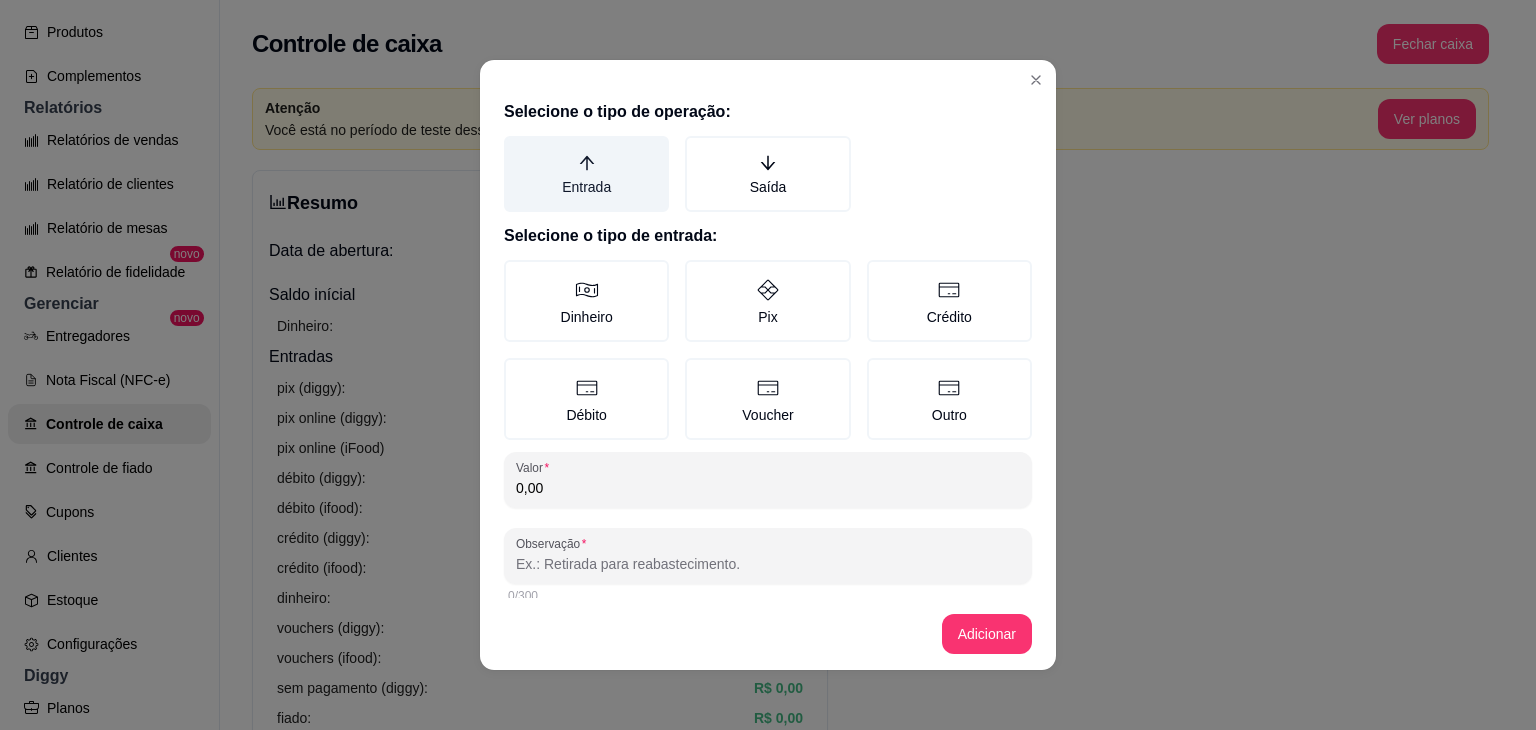 click on "Entrada" at bounding box center [586, 174] 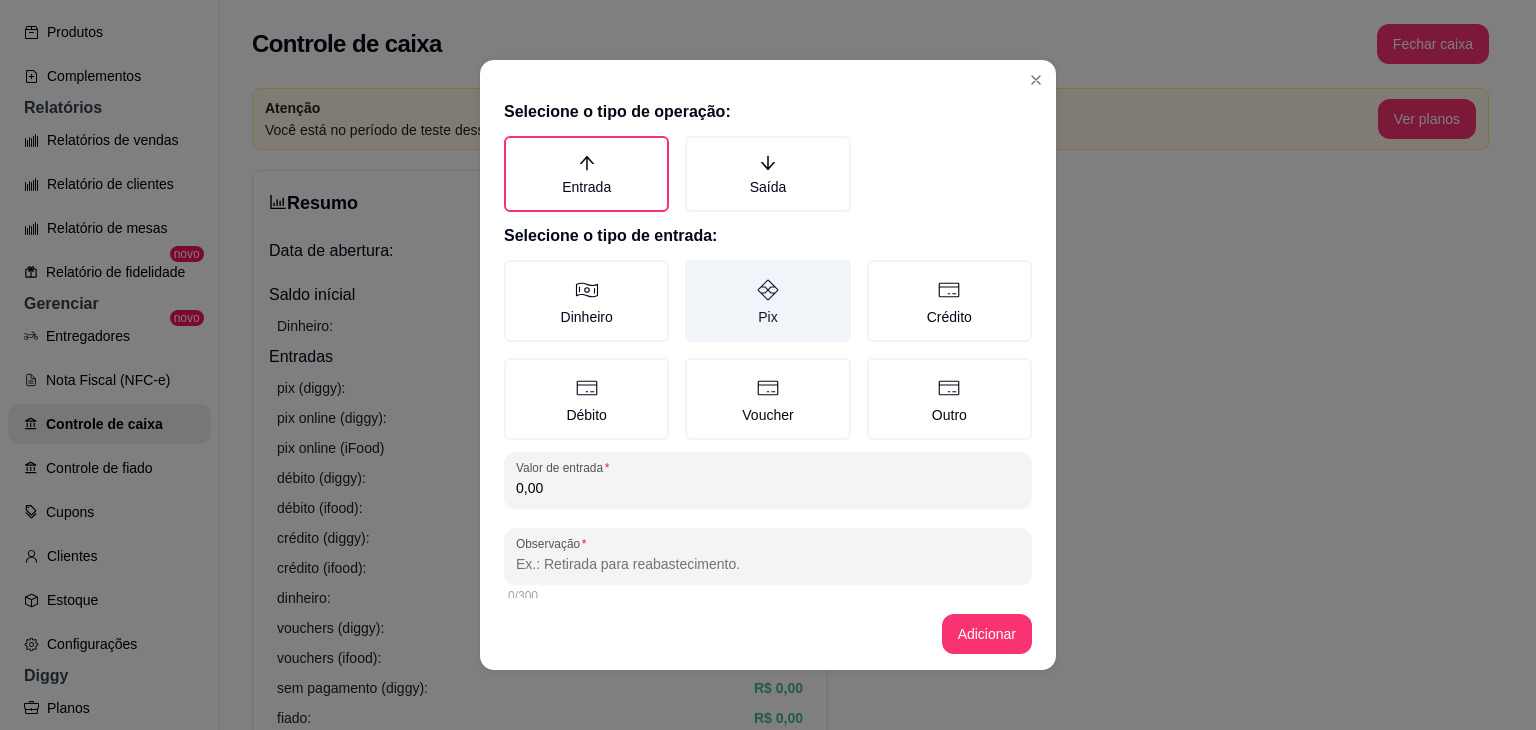 click on "Pix" at bounding box center [767, 301] 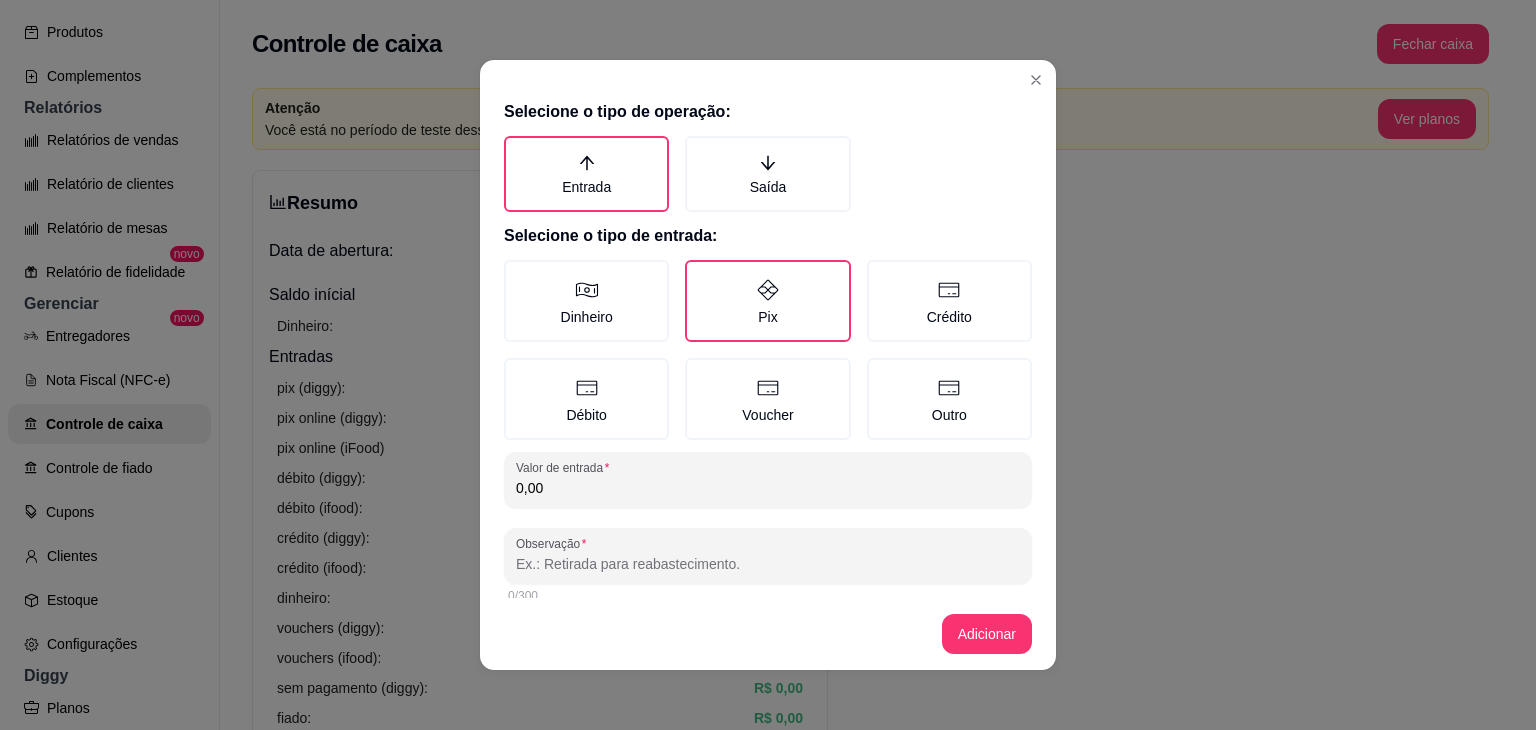 click on "0,00" at bounding box center [768, 488] 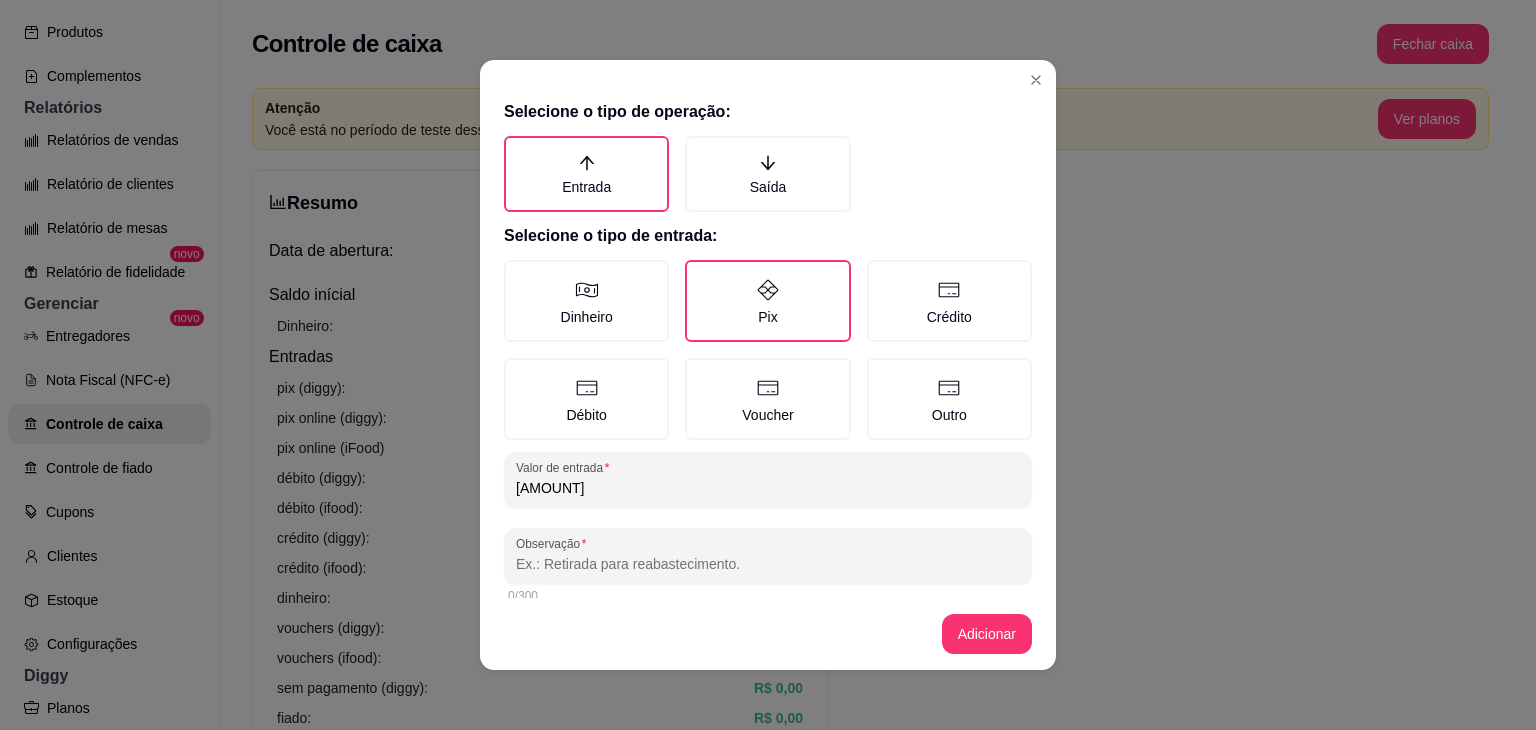 drag, startPoint x: 560, startPoint y: 486, endPoint x: 375, endPoint y: 485, distance: 185.0027 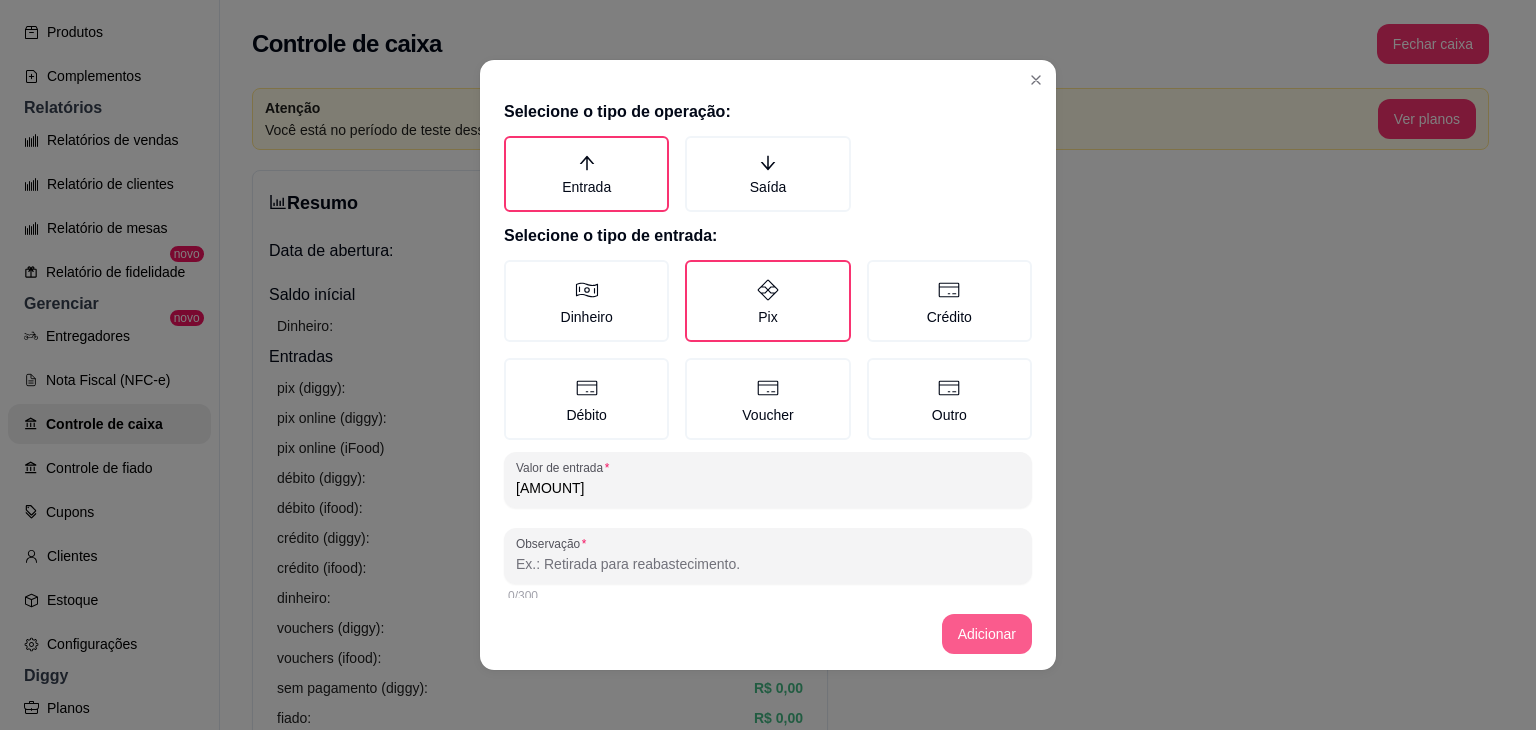 type on "[AMOUNT]" 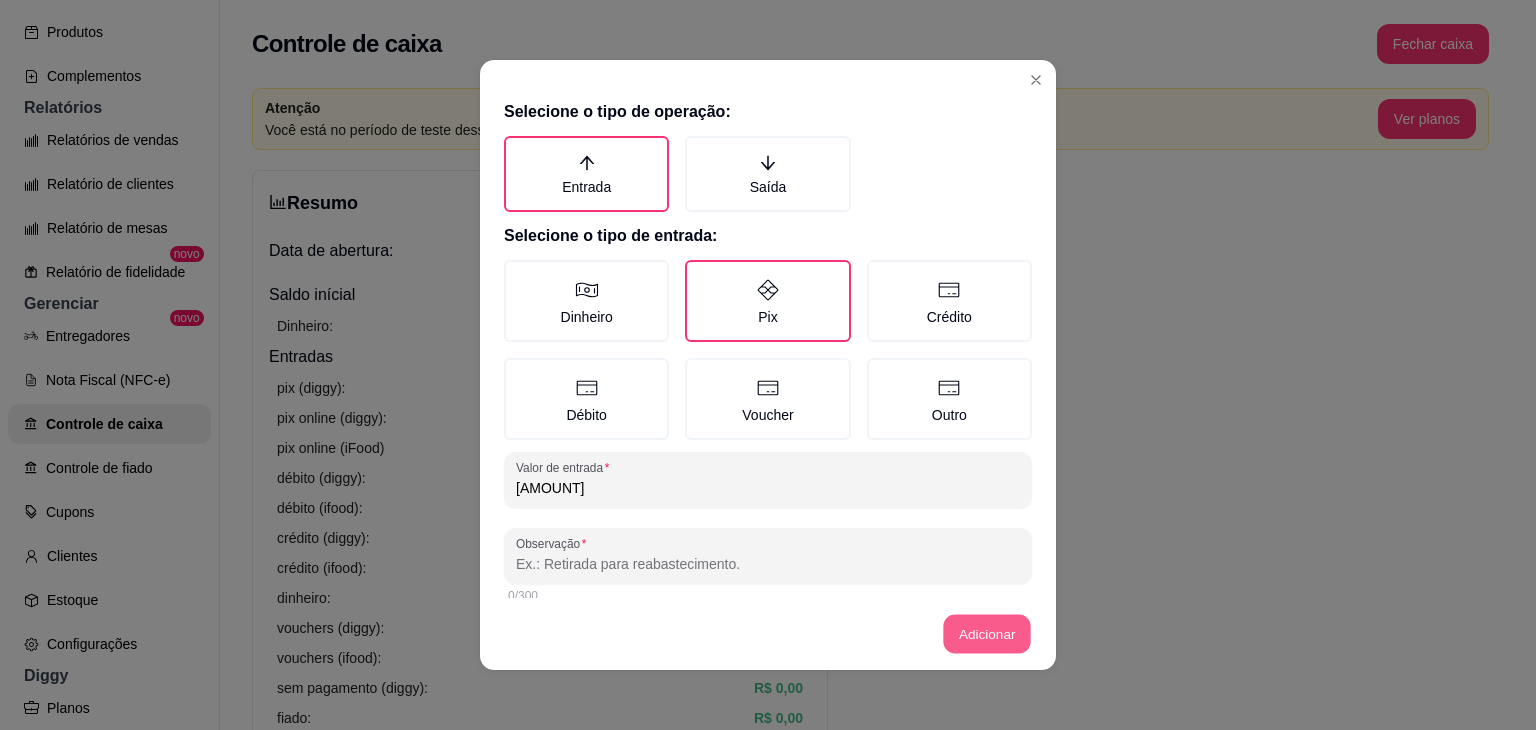 click on "Adicionar" at bounding box center [987, 634] 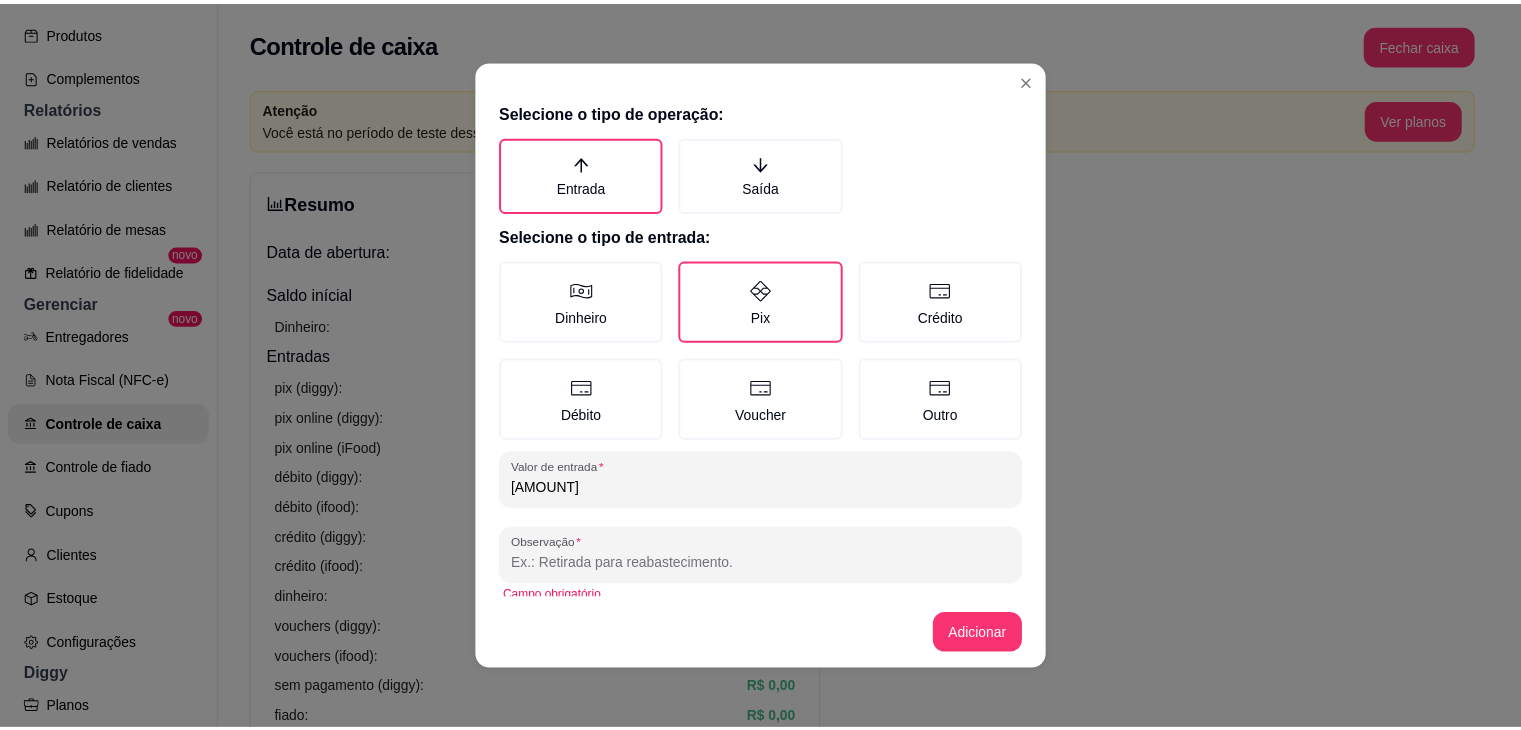 scroll, scrollTop: 16, scrollLeft: 0, axis: vertical 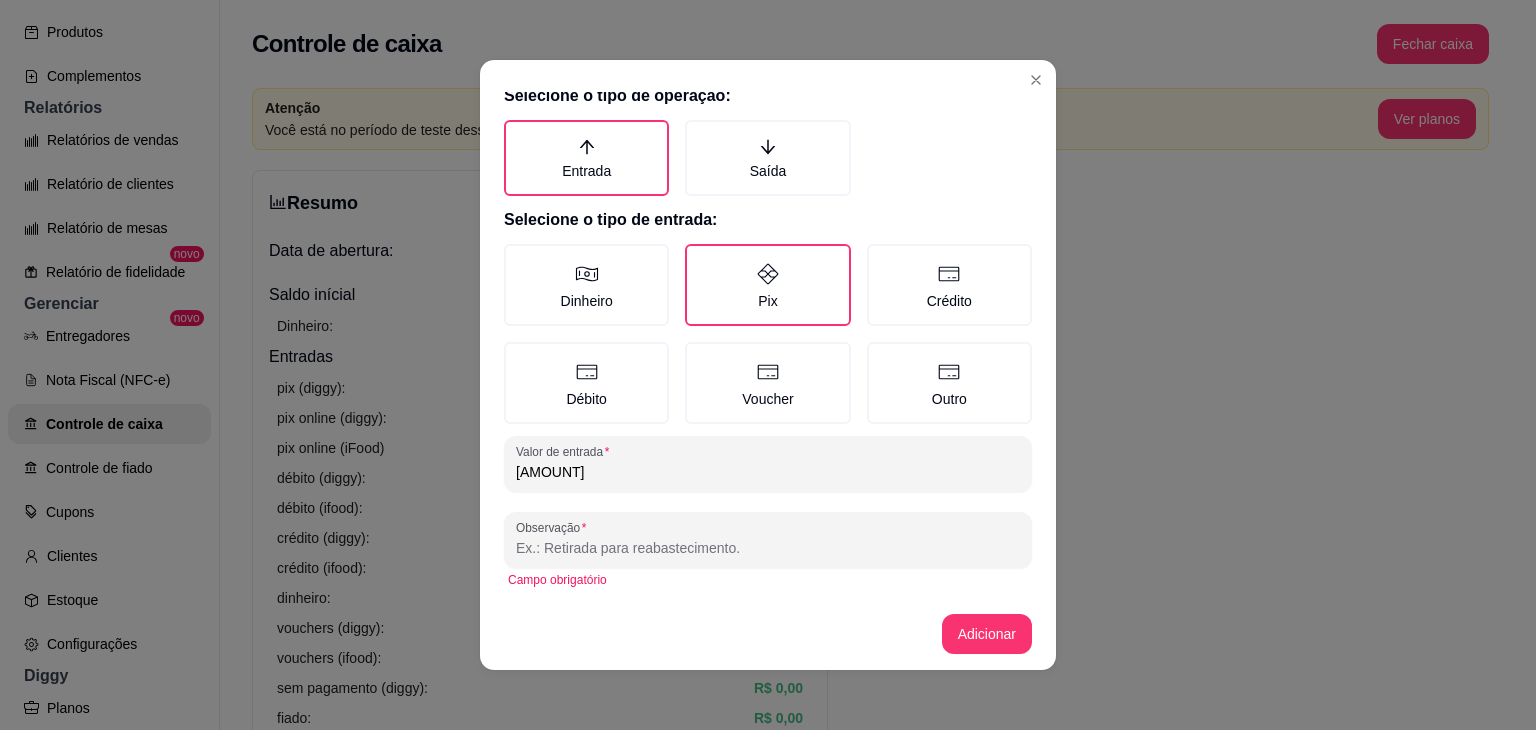 click on "Observação" at bounding box center [768, 548] 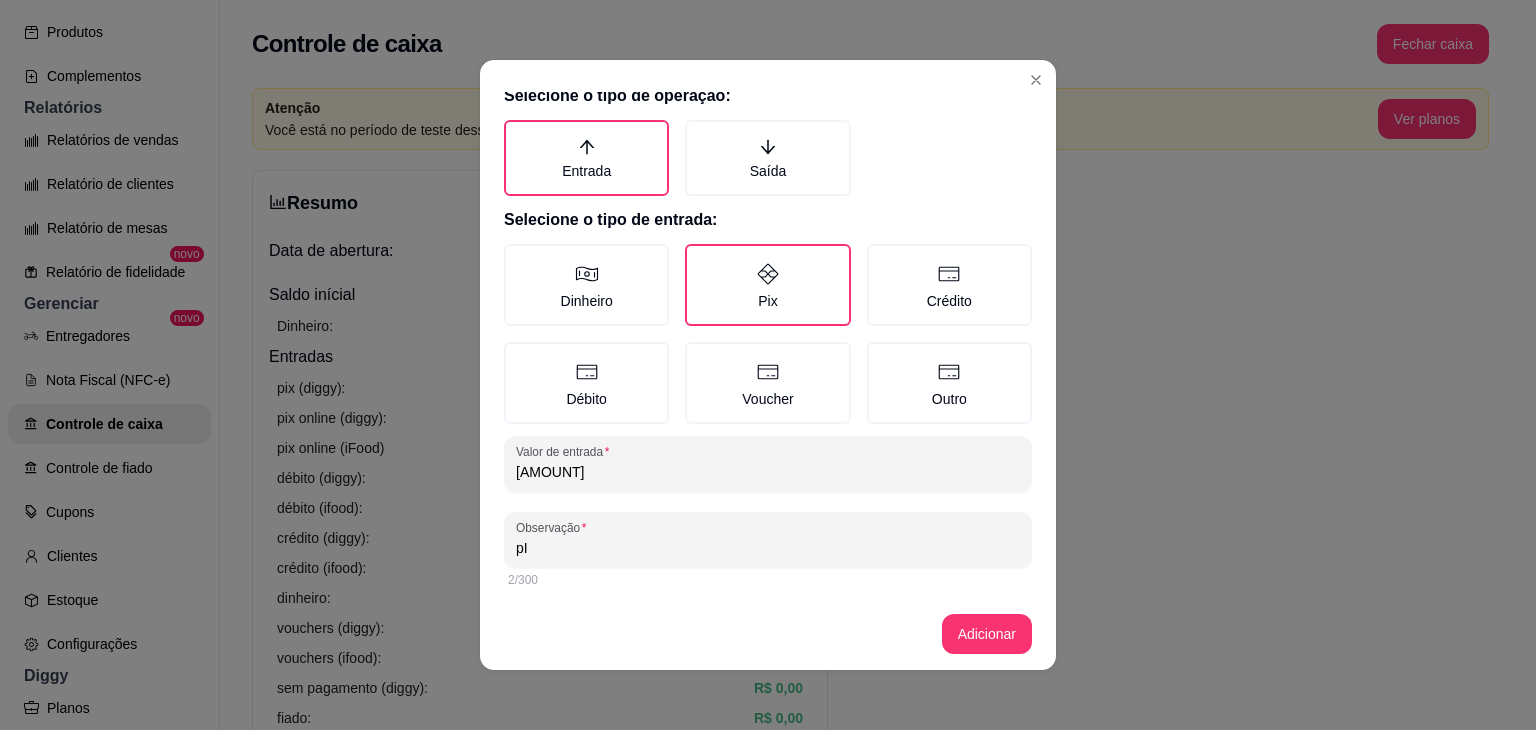 type on "p" 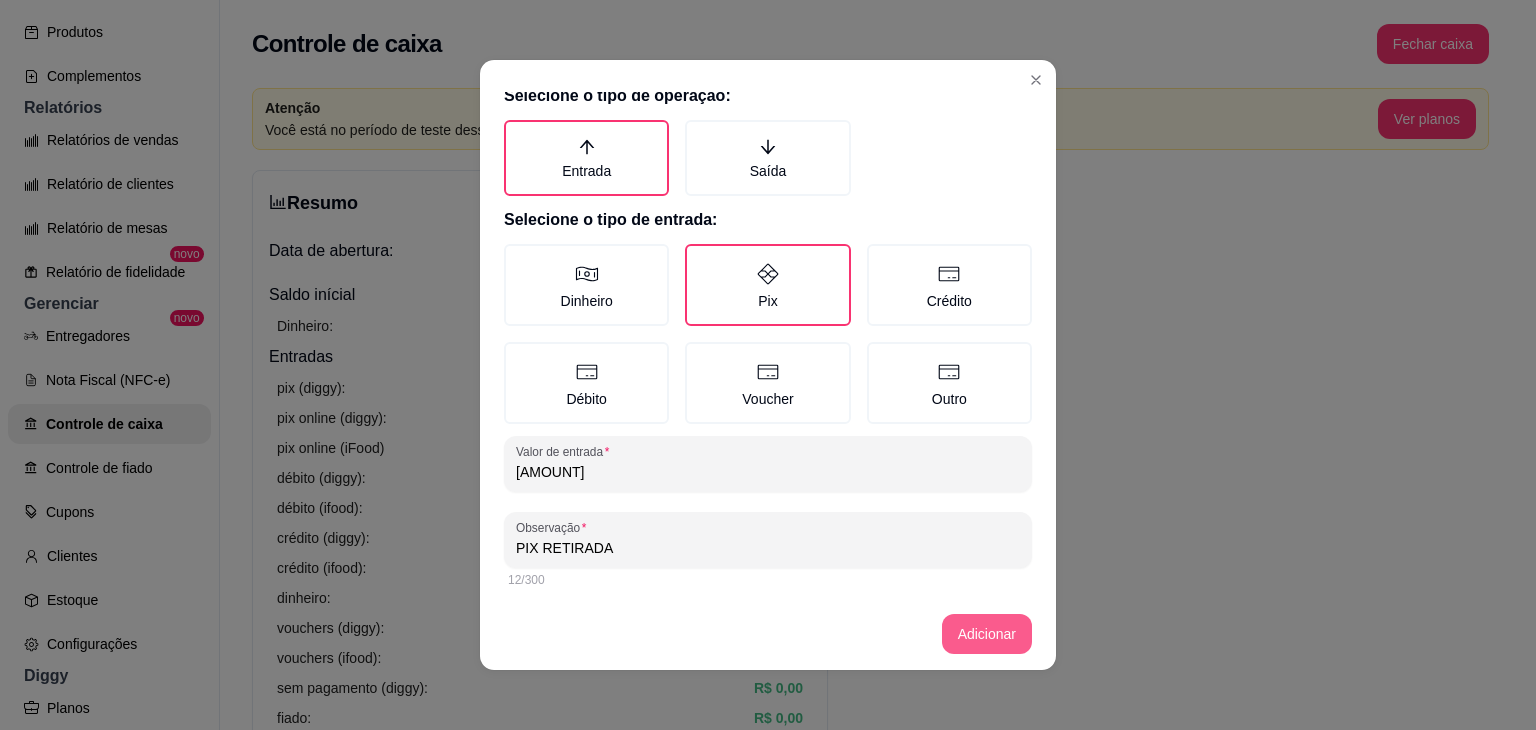 type on "PIX RETIRADA" 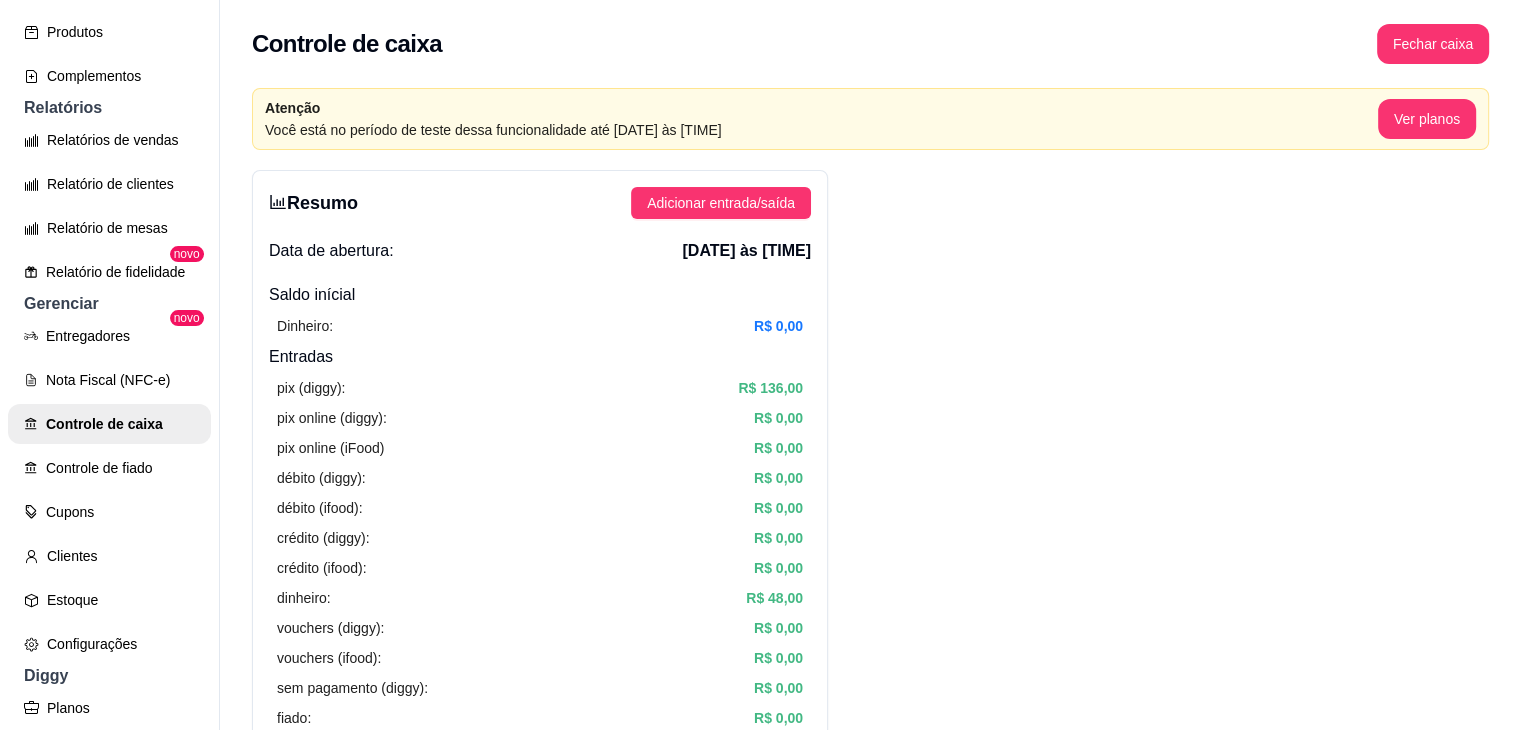 click on "R$ 48,00" at bounding box center (774, 598) 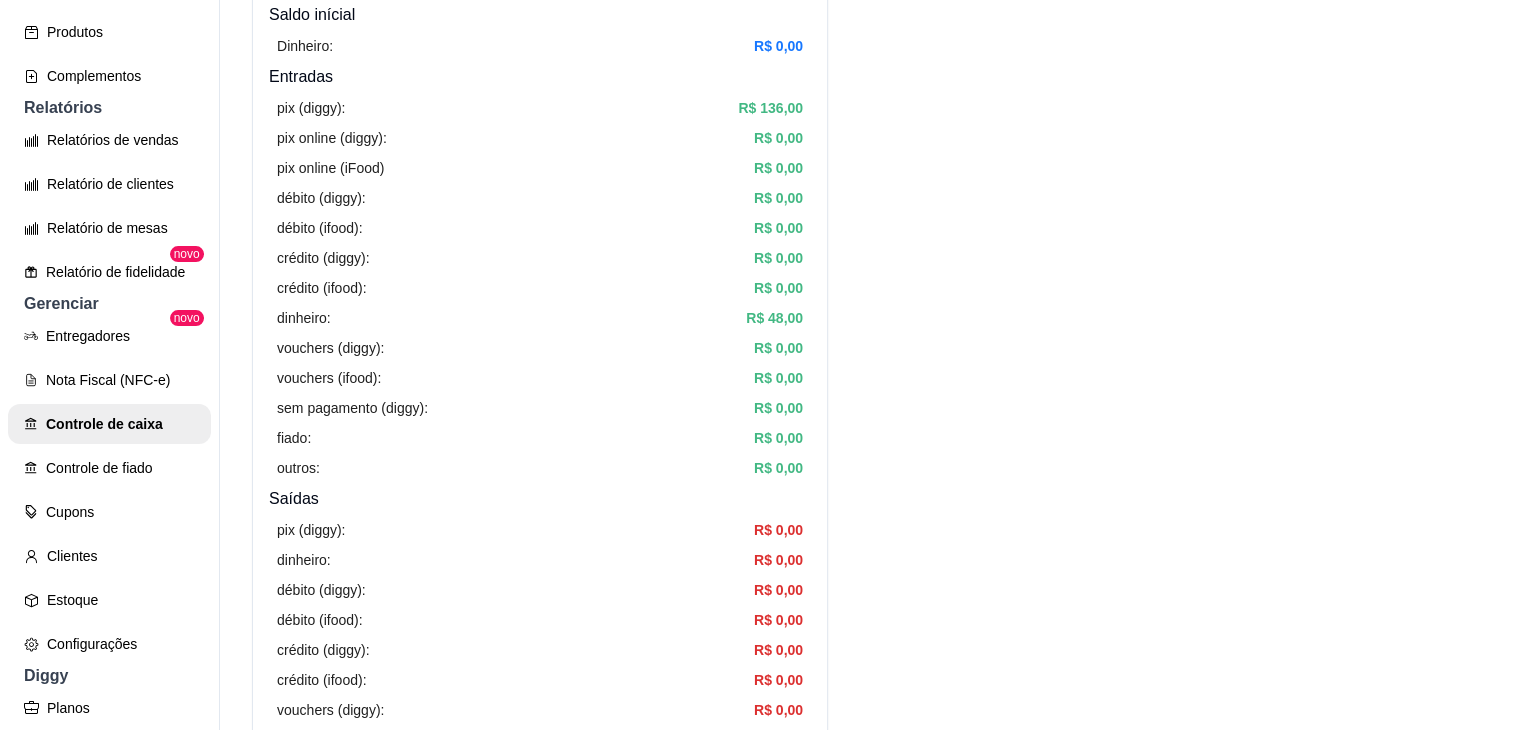 scroll, scrollTop: 347, scrollLeft: 0, axis: vertical 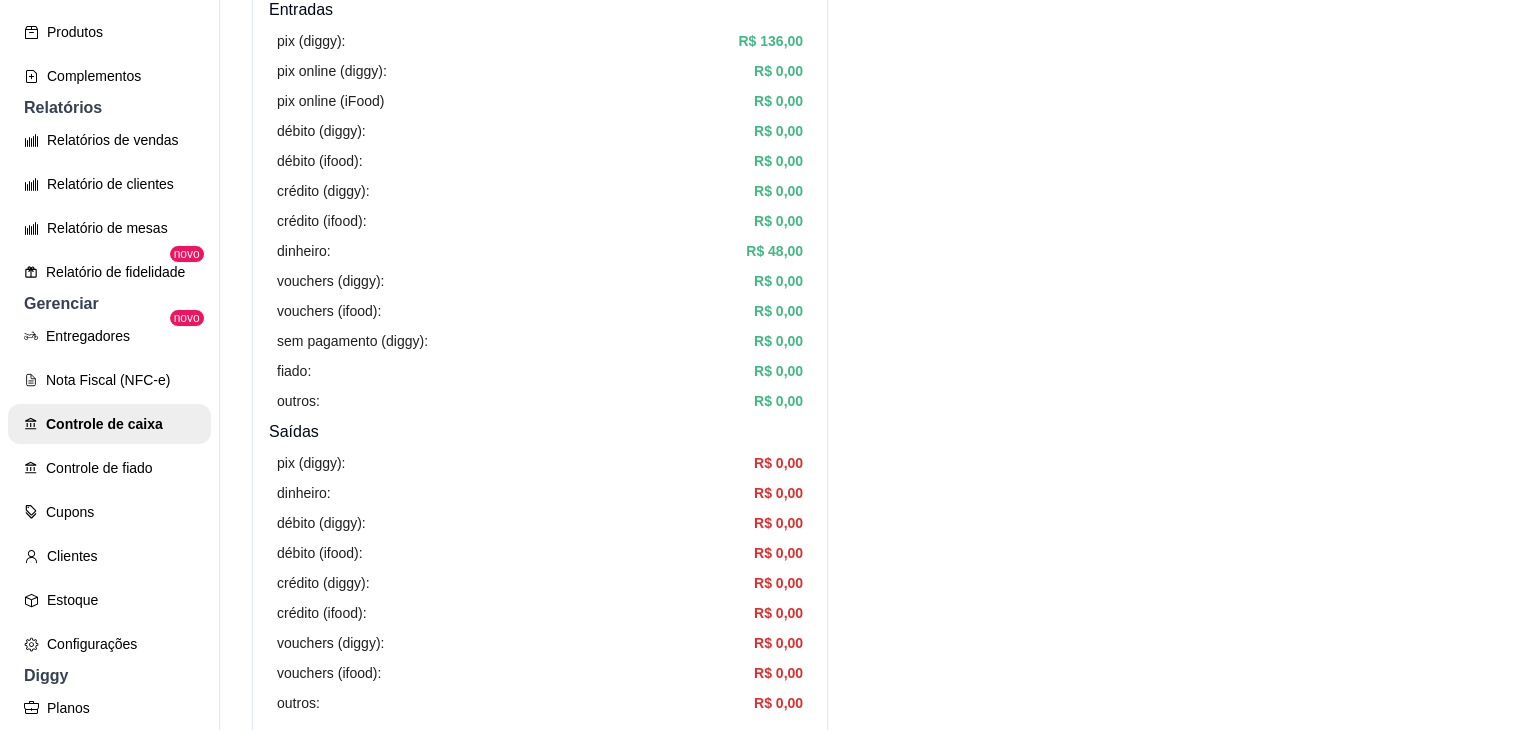 click on "dinheiro:" at bounding box center [304, 251] 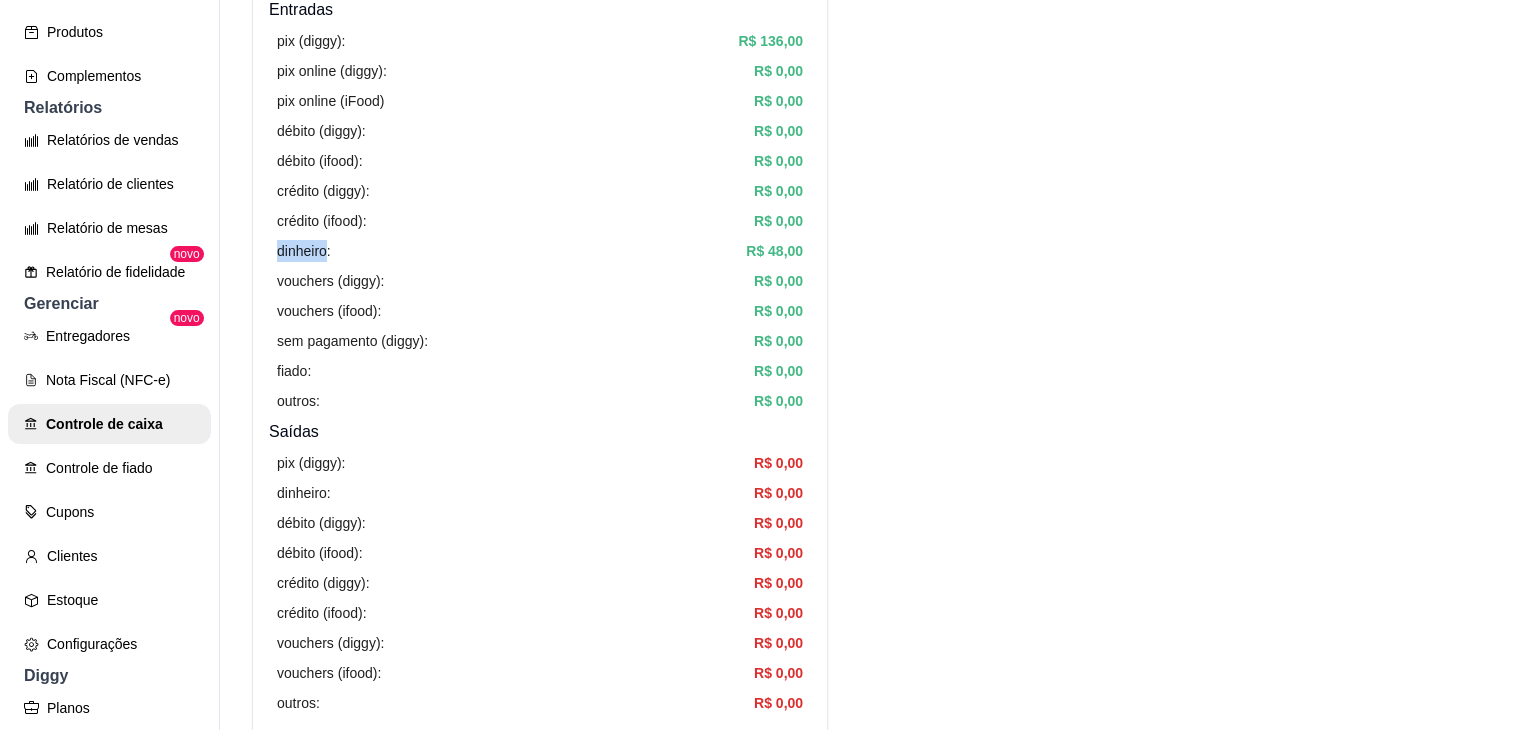 click on "dinheiro:" at bounding box center [304, 251] 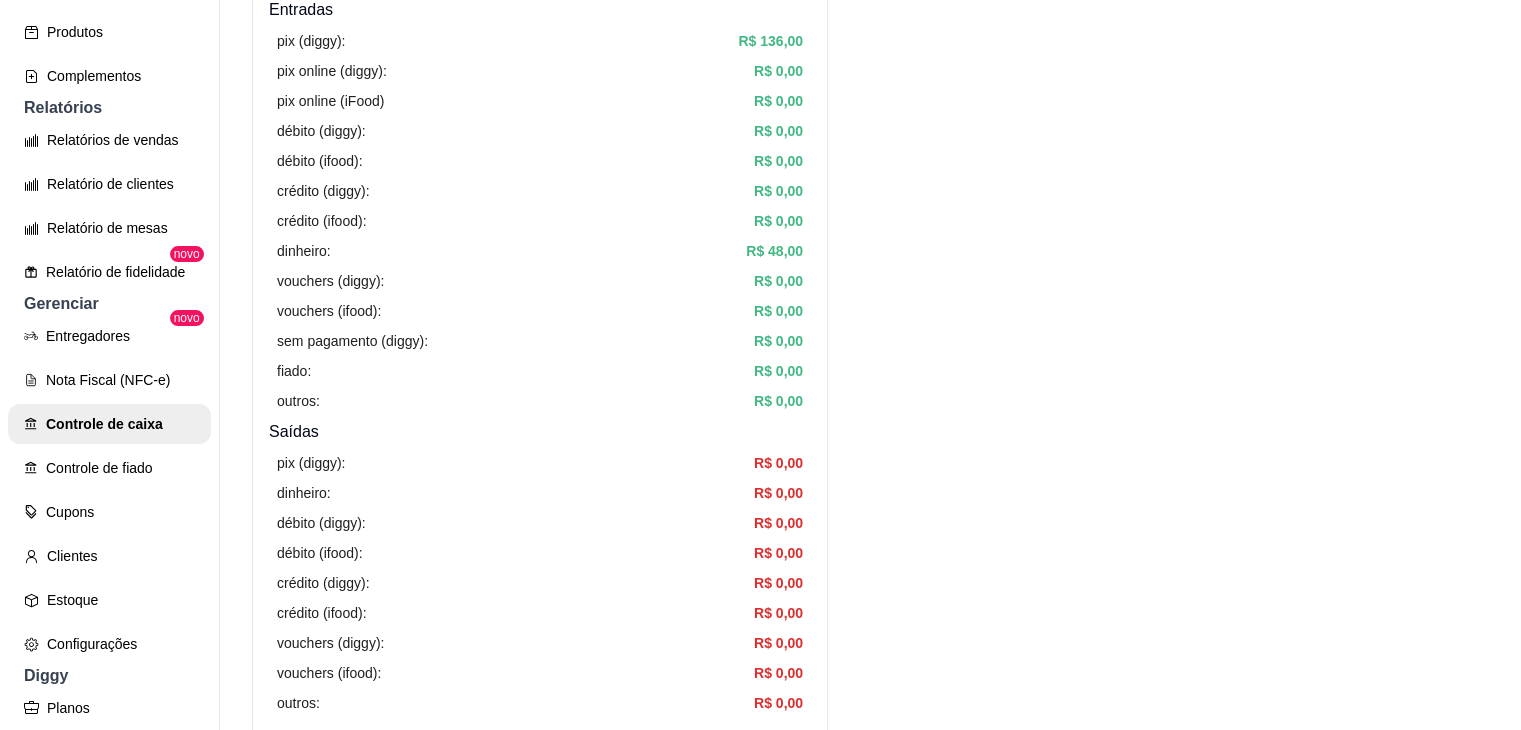 click on "R$ 48,00" at bounding box center (774, 251) 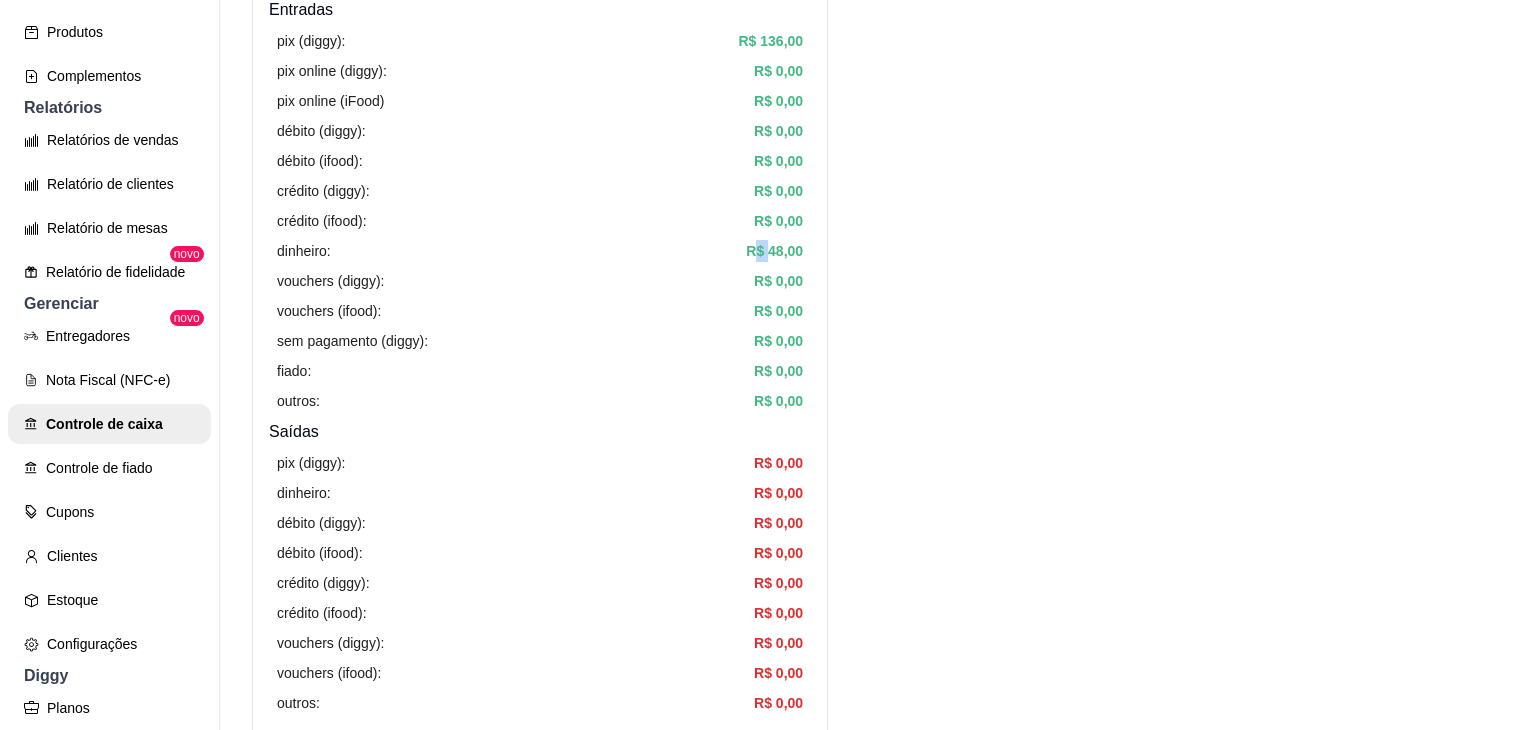 click on "R$ 48,00" at bounding box center (774, 251) 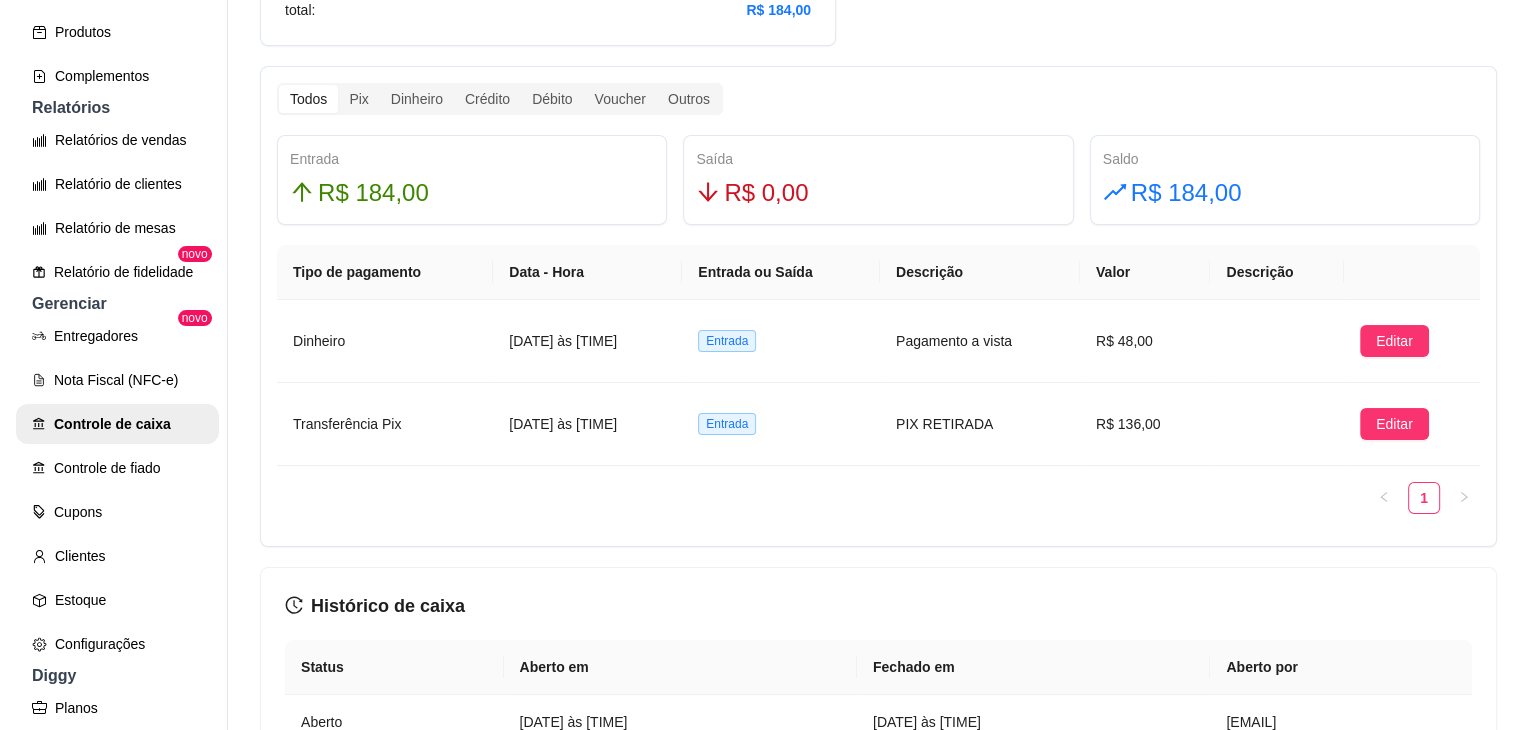scroll, scrollTop: 1196, scrollLeft: 0, axis: vertical 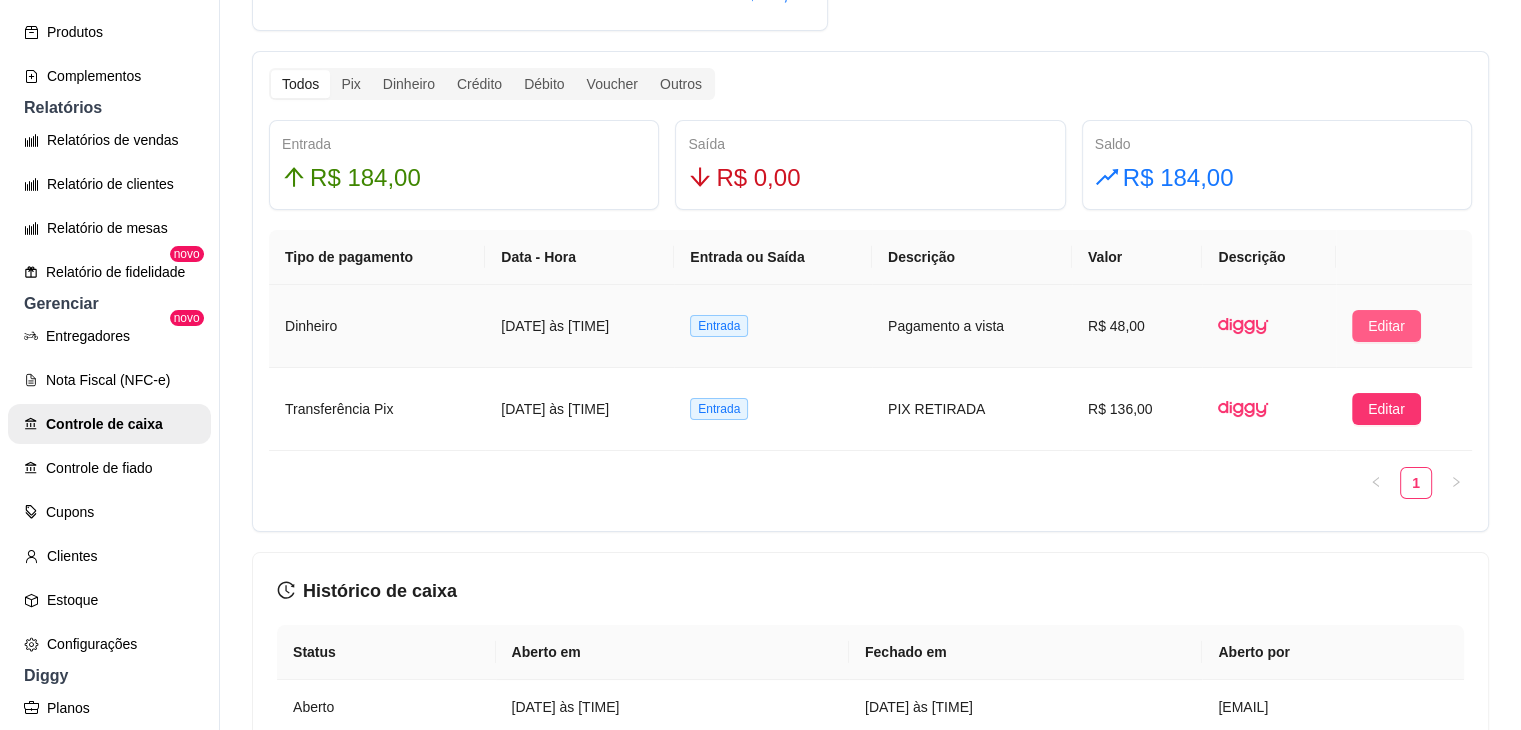 click on "Editar" at bounding box center [1386, 326] 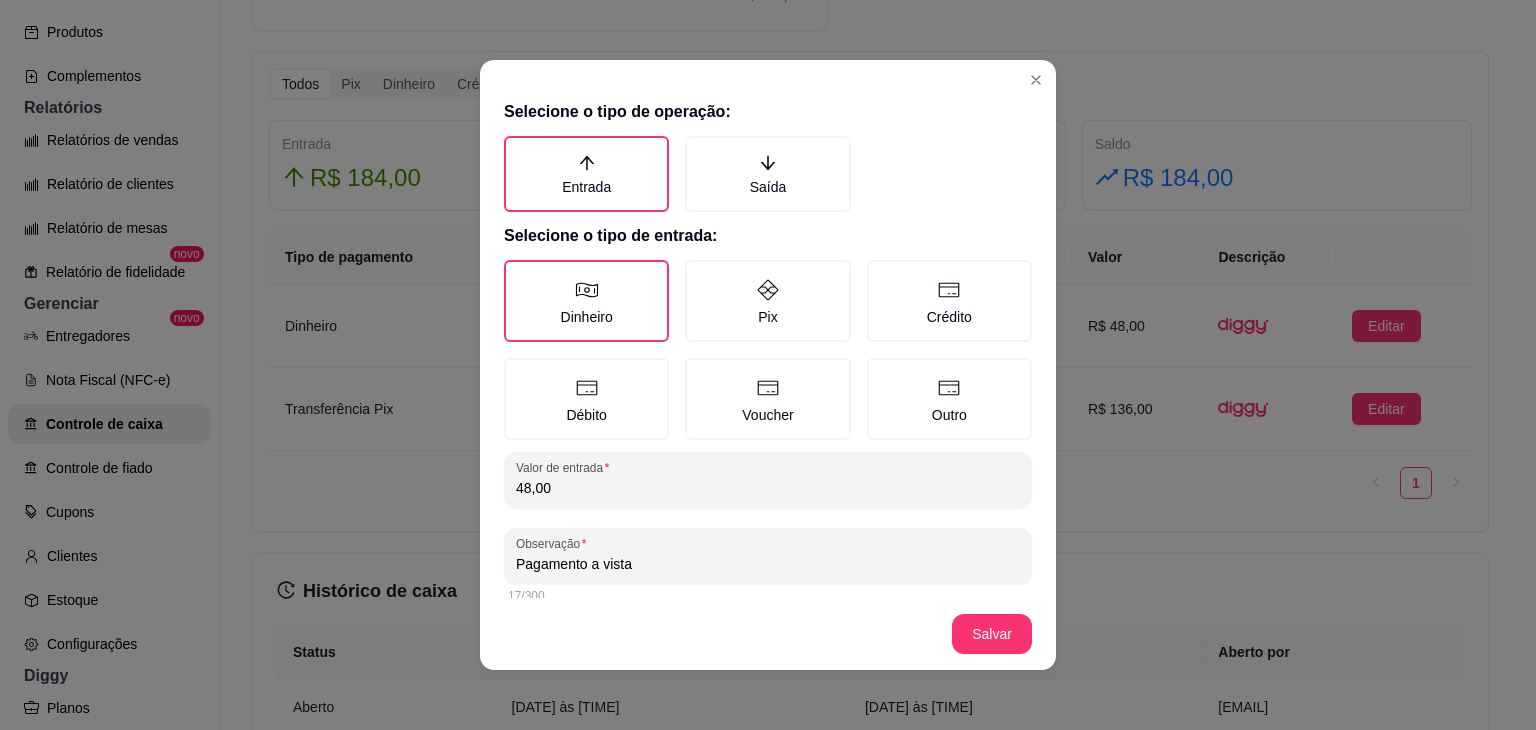 scroll, scrollTop: 16, scrollLeft: 0, axis: vertical 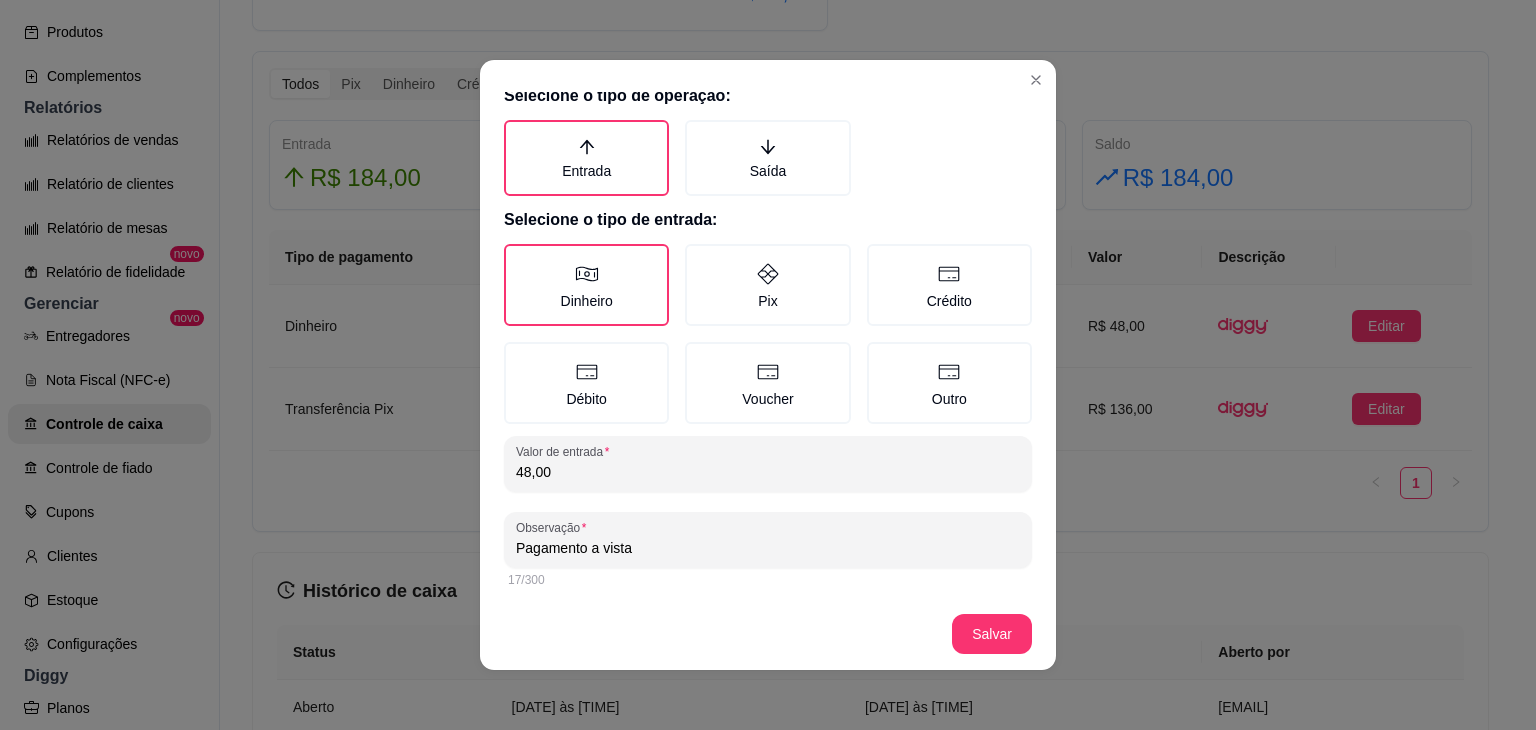 drag, startPoint x: 658, startPoint y: 562, endPoint x: 248, endPoint y: 577, distance: 410.2743 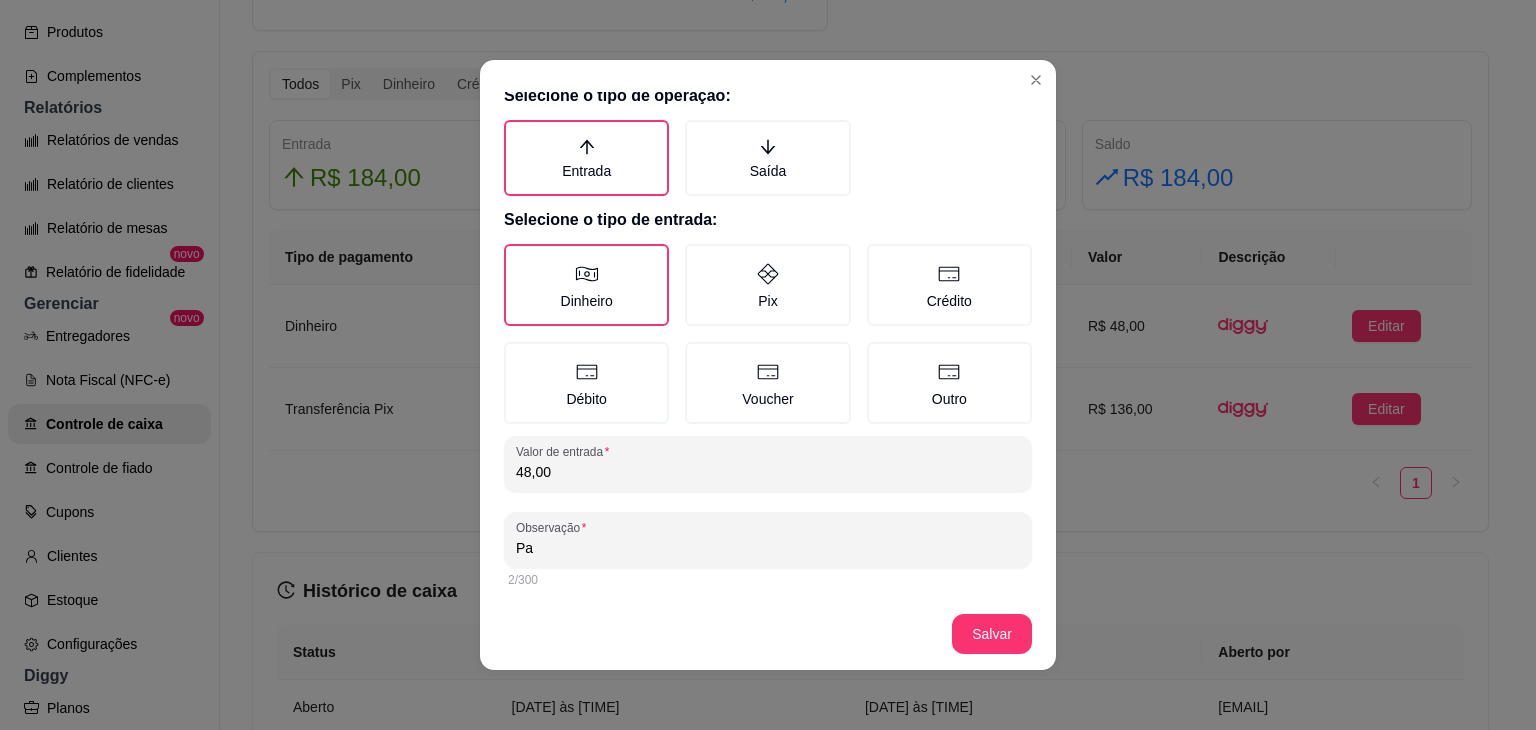 type on "P" 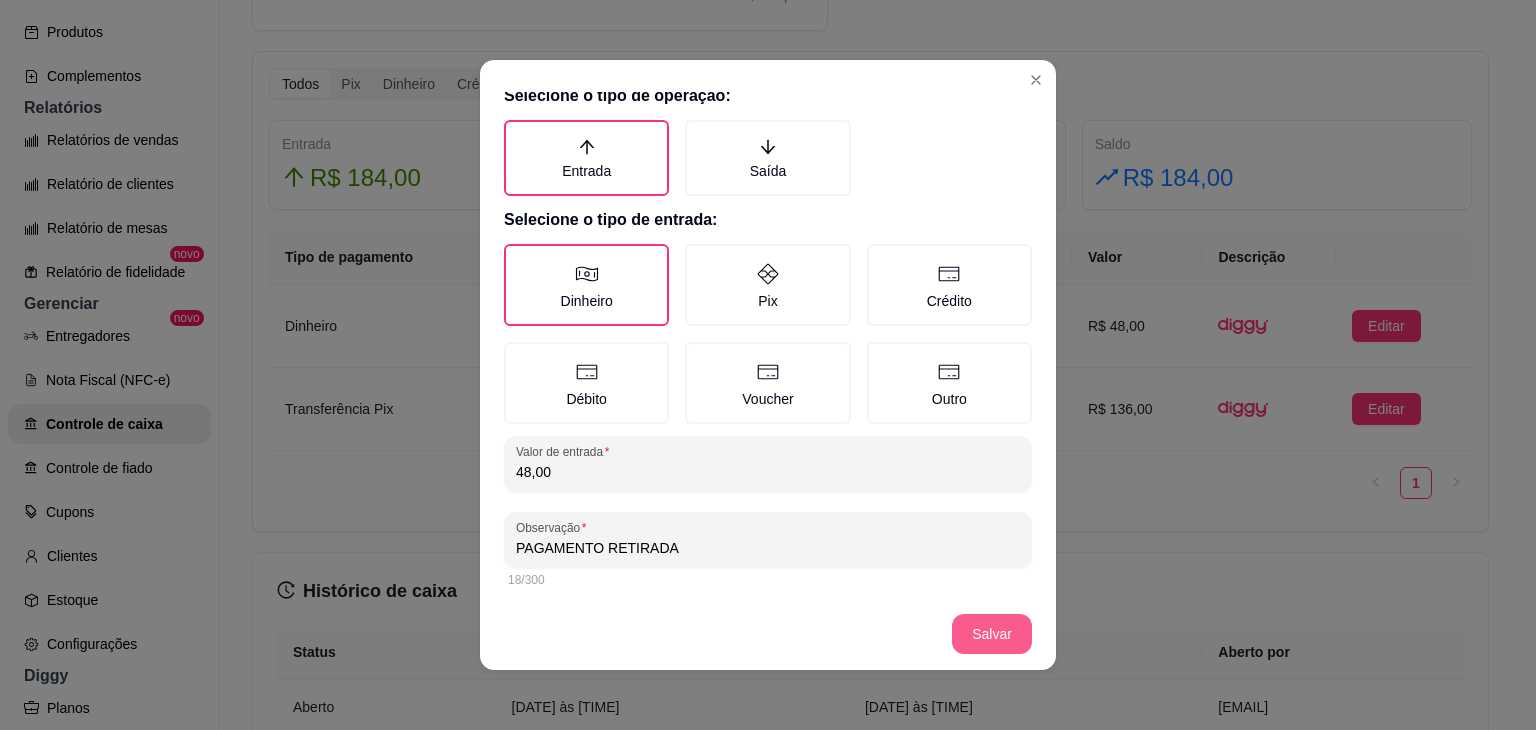 type on "PAGAMENTO RETIRADA" 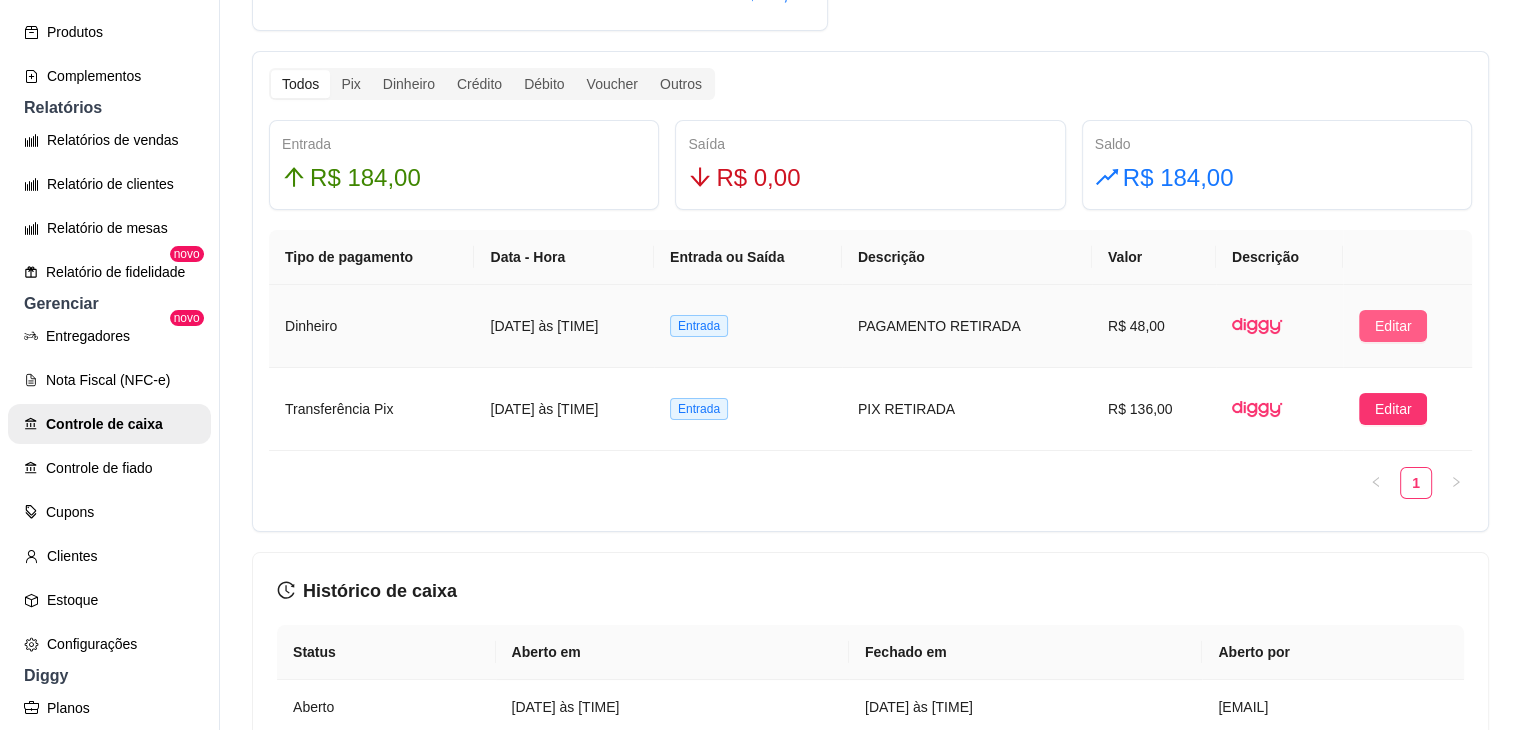 click on "Editar" at bounding box center (1393, 326) 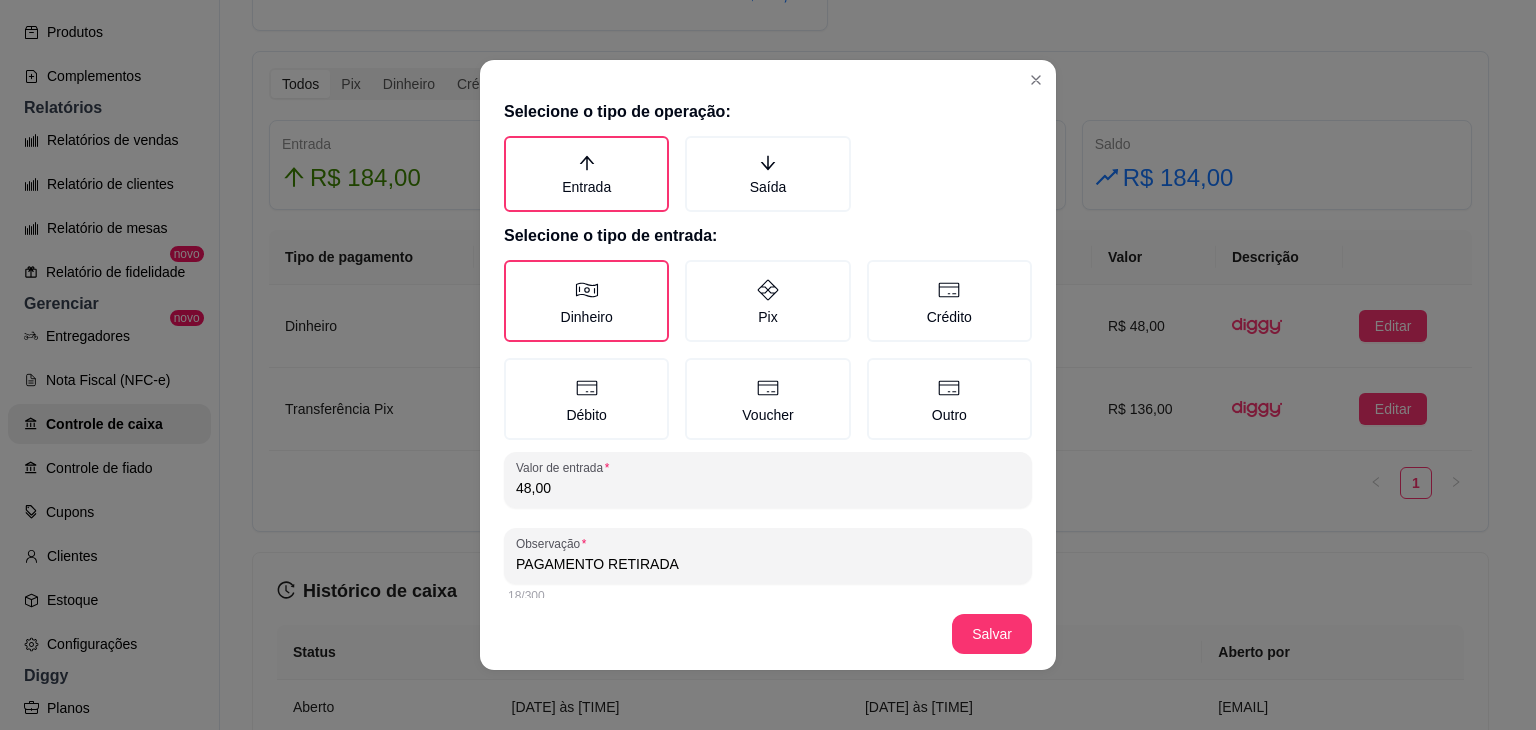 scroll, scrollTop: 16, scrollLeft: 0, axis: vertical 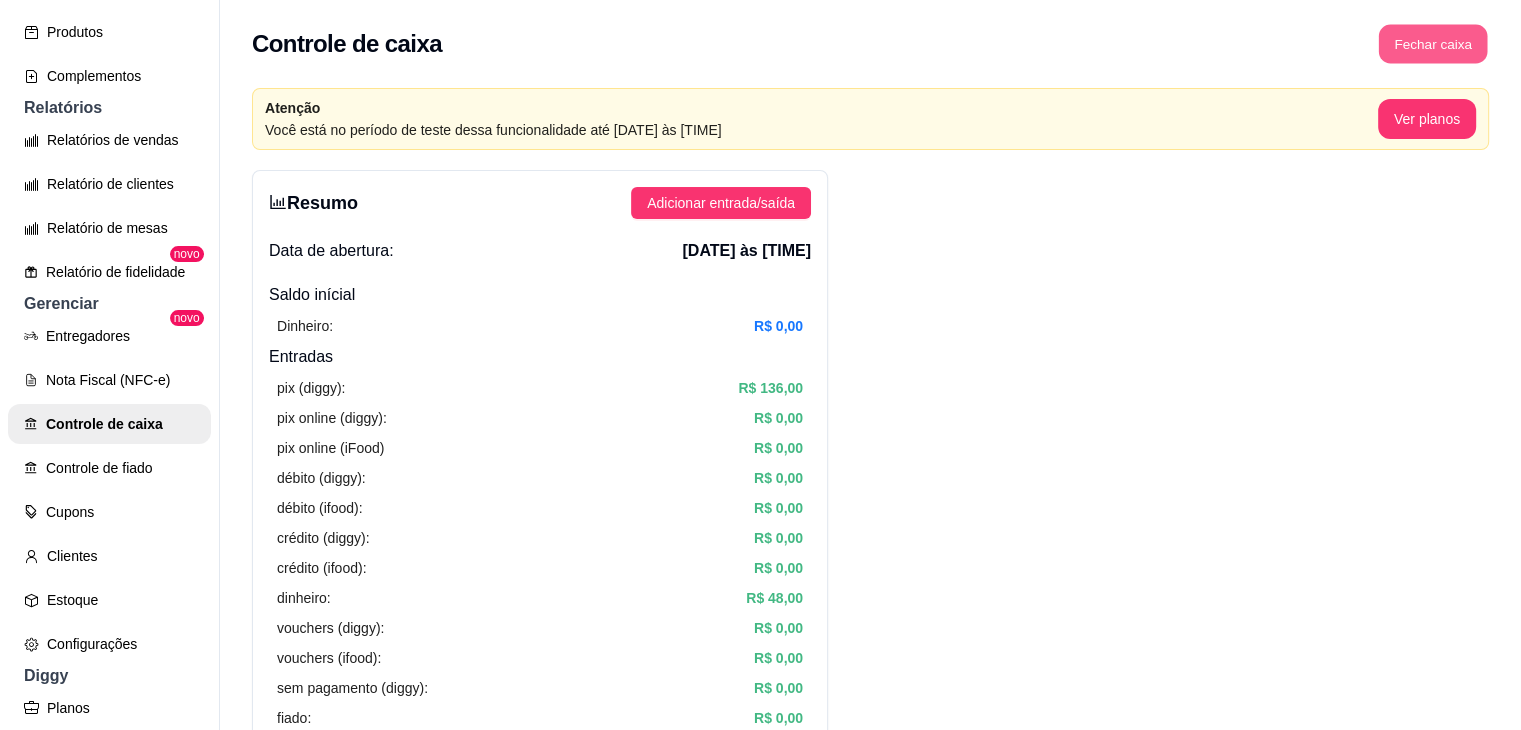 click on "Fechar caixa" at bounding box center (1433, 44) 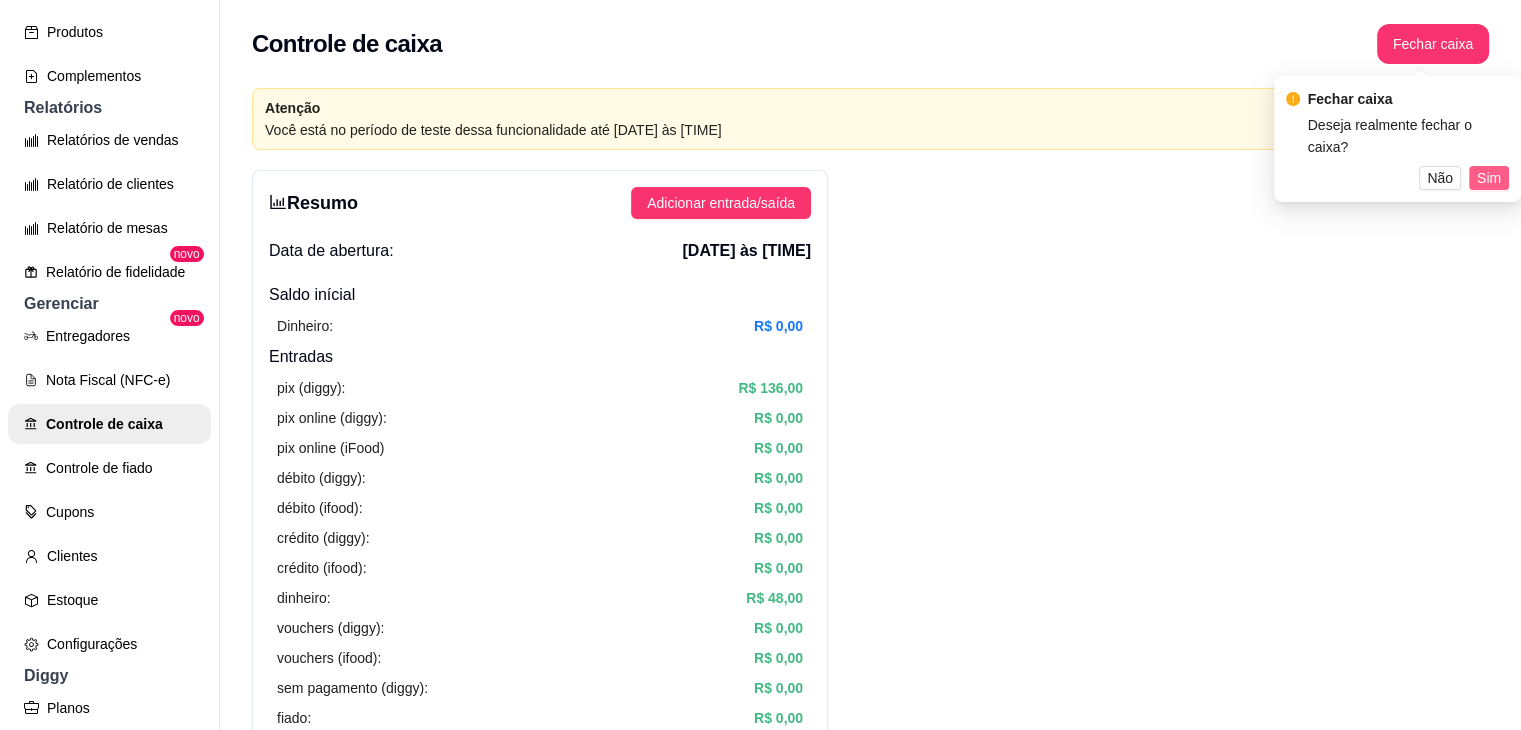 click on "Sim" at bounding box center (1489, 178) 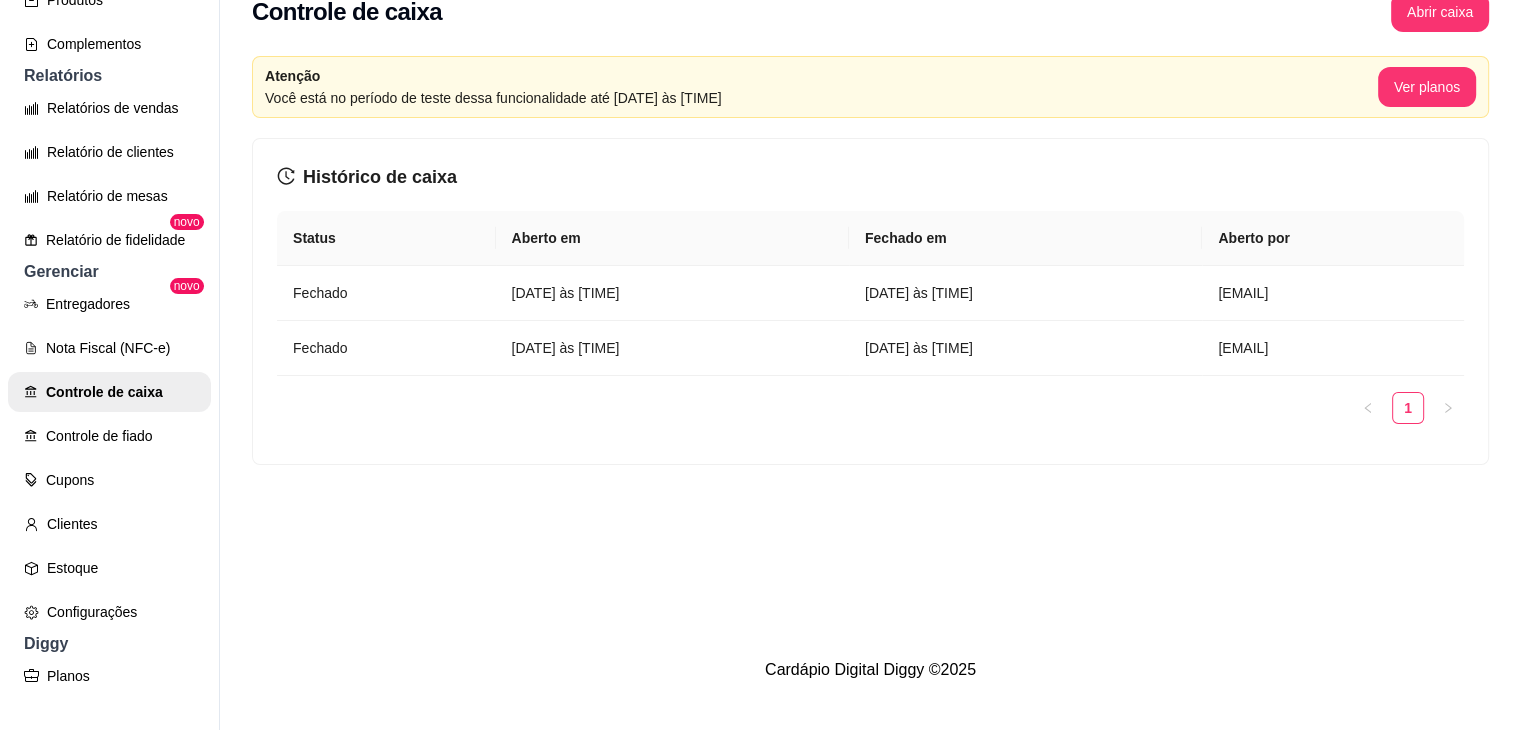 scroll, scrollTop: 0, scrollLeft: 0, axis: both 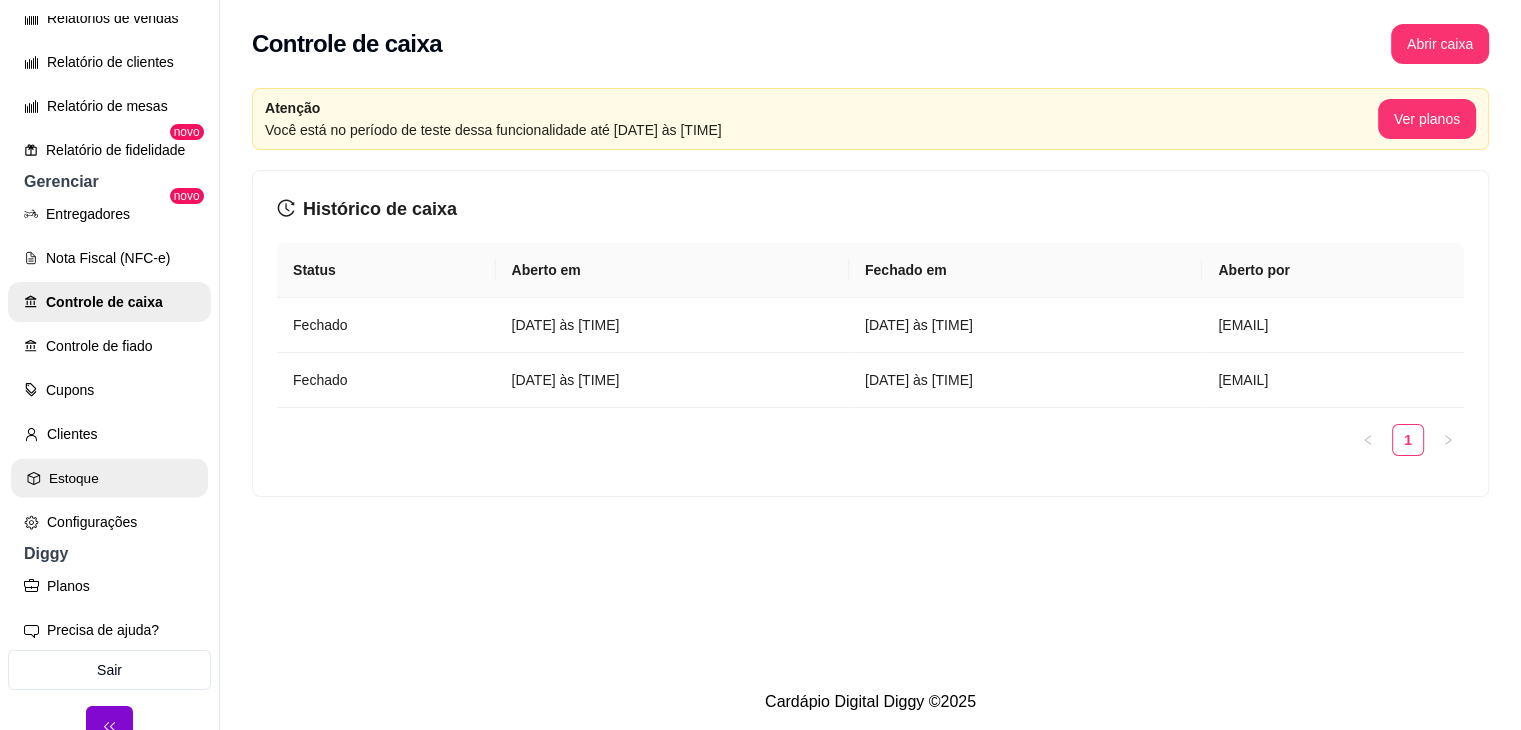 click on "Estoque" at bounding box center (109, 478) 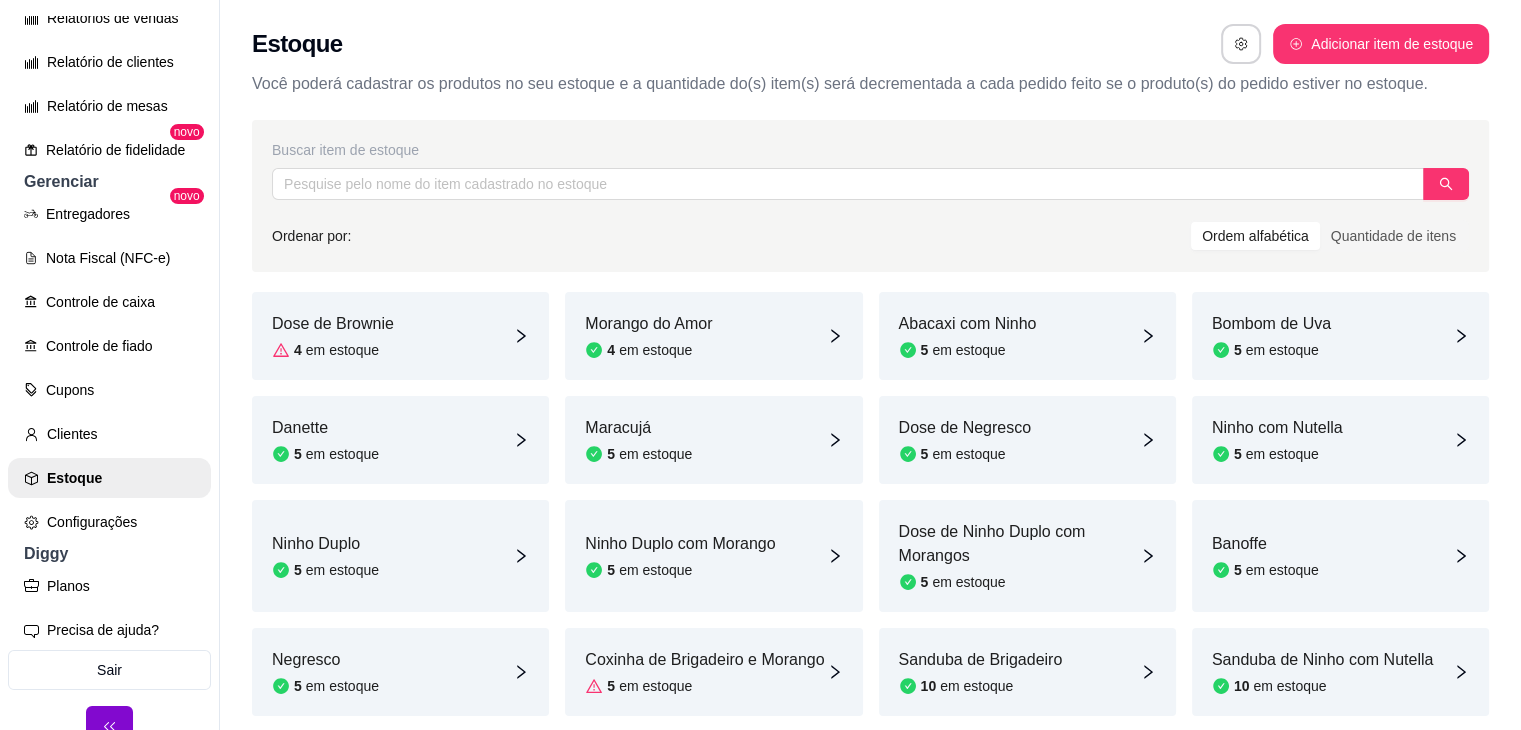 click on "[PRODUCT_NAME] [NUMBER] em estoque" at bounding box center (400, 336) 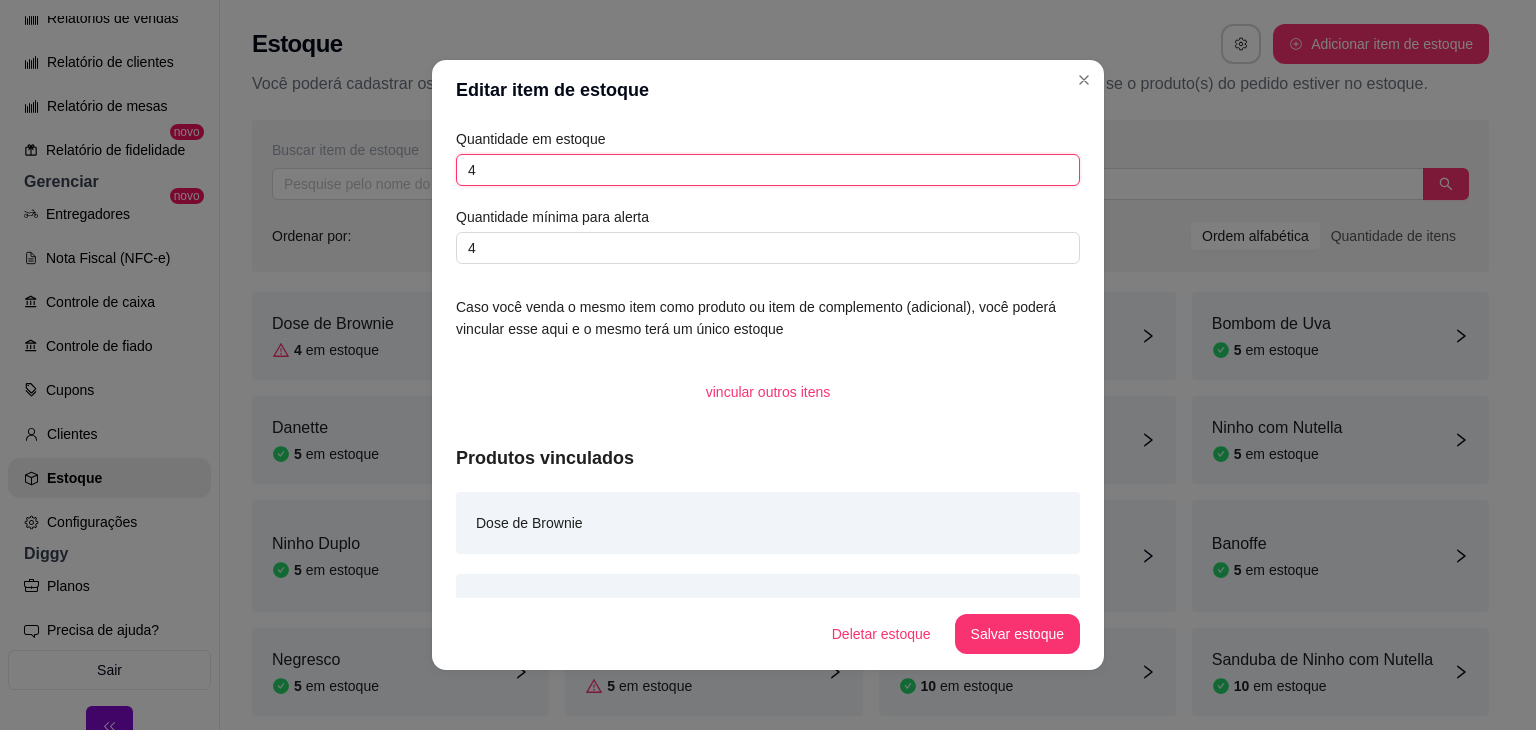drag, startPoint x: 499, startPoint y: 177, endPoint x: 364, endPoint y: 152, distance: 137.2953 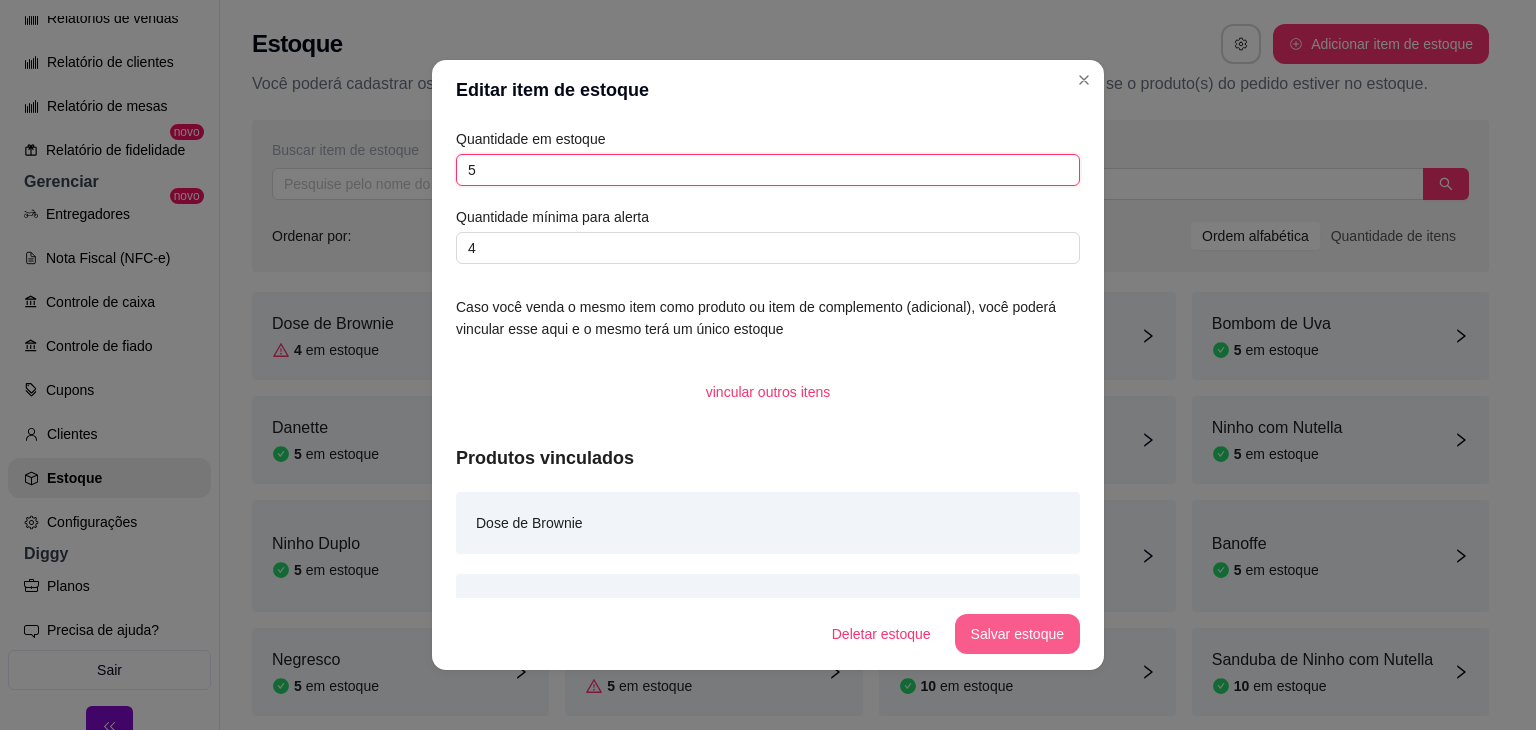 type on "5" 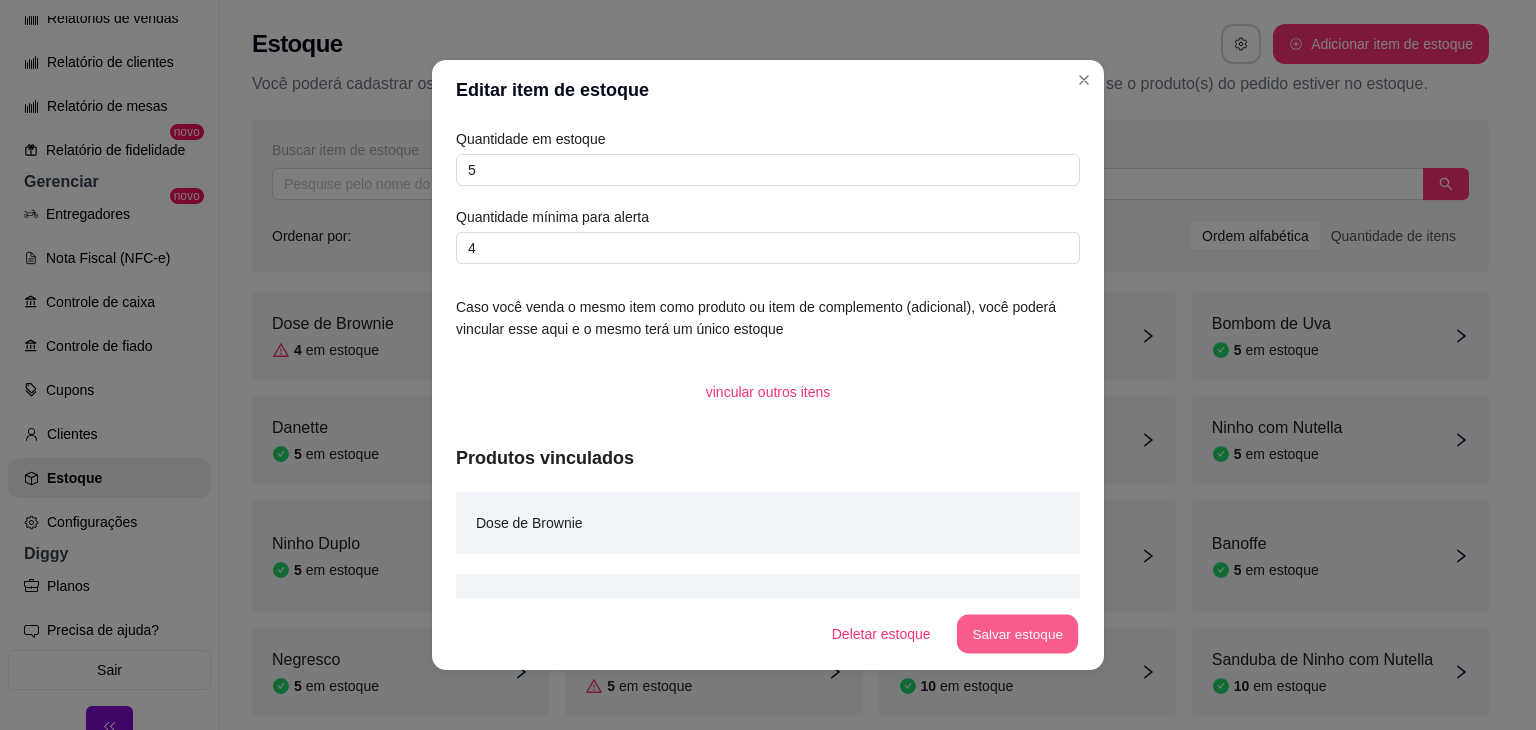 click on "Salvar estoque" at bounding box center [1017, 634] 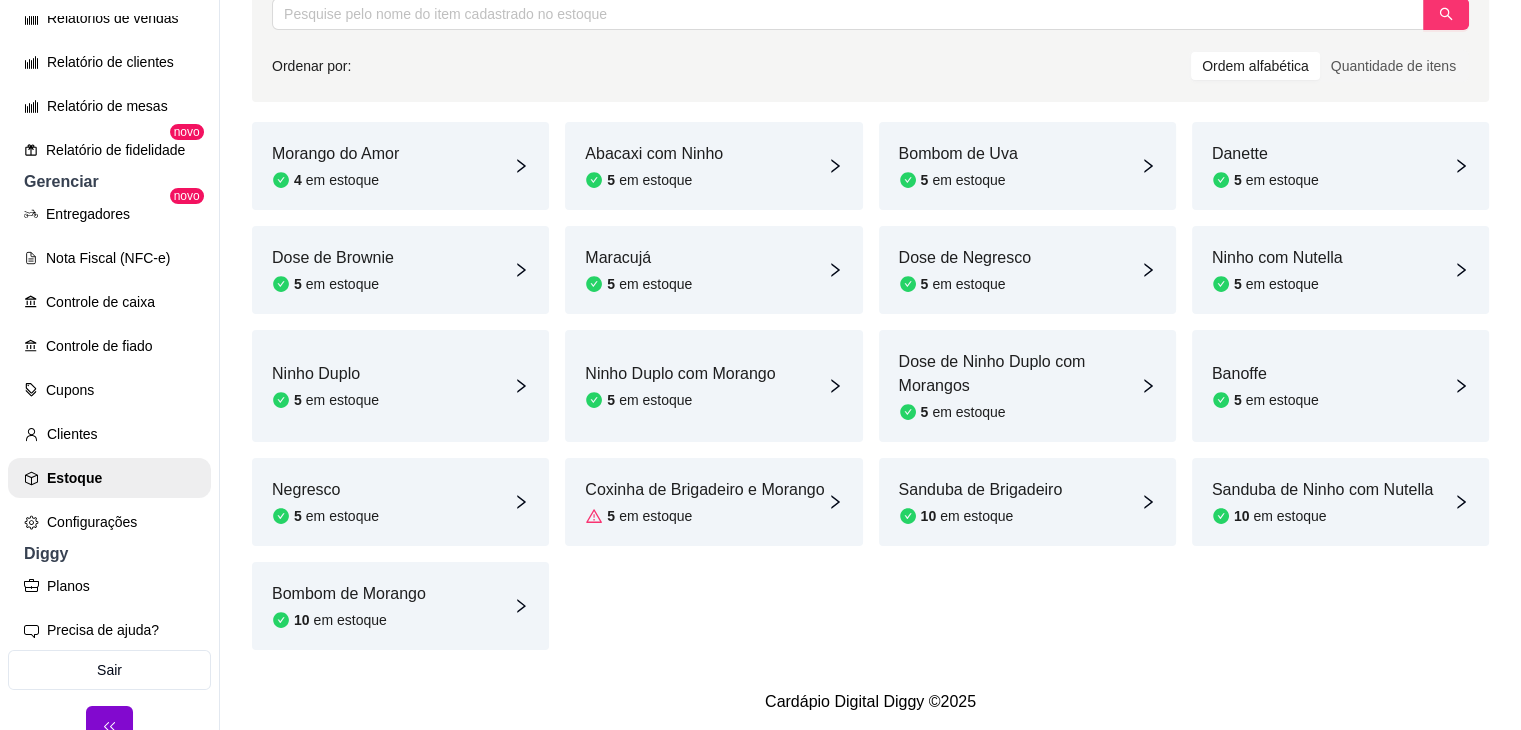 scroll, scrollTop: 209, scrollLeft: 0, axis: vertical 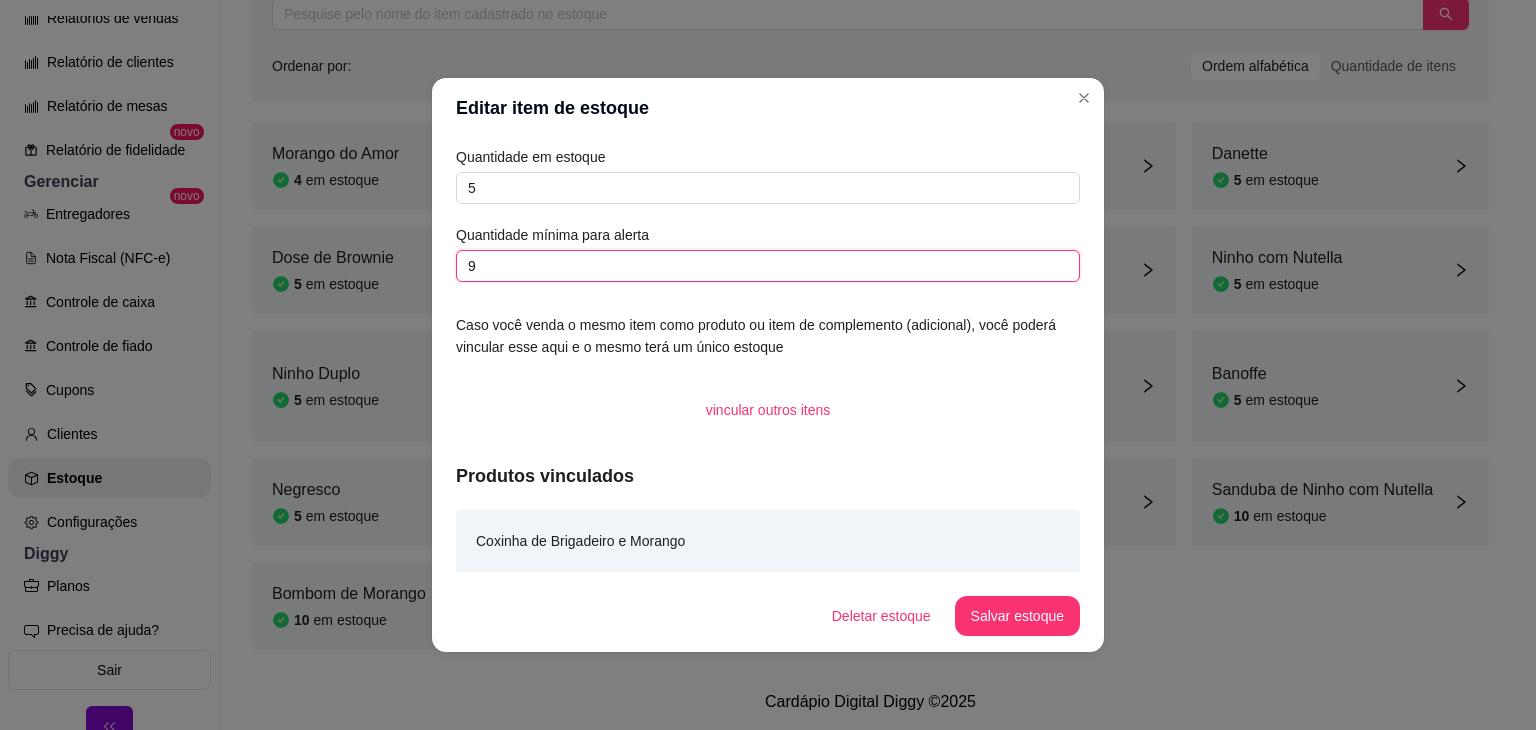 drag, startPoint x: 489, startPoint y: 262, endPoint x: 448, endPoint y: 252, distance: 42.201897 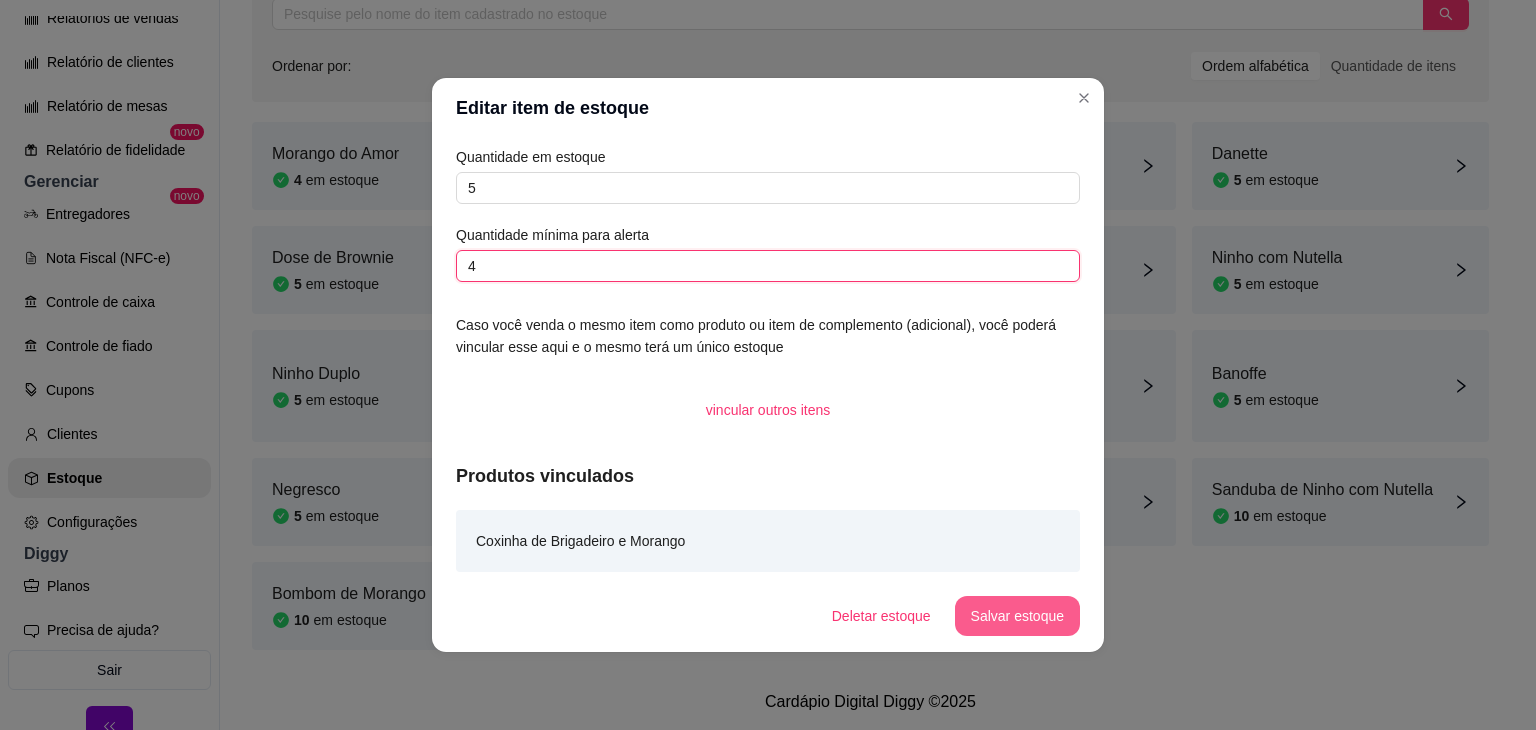 type on "4" 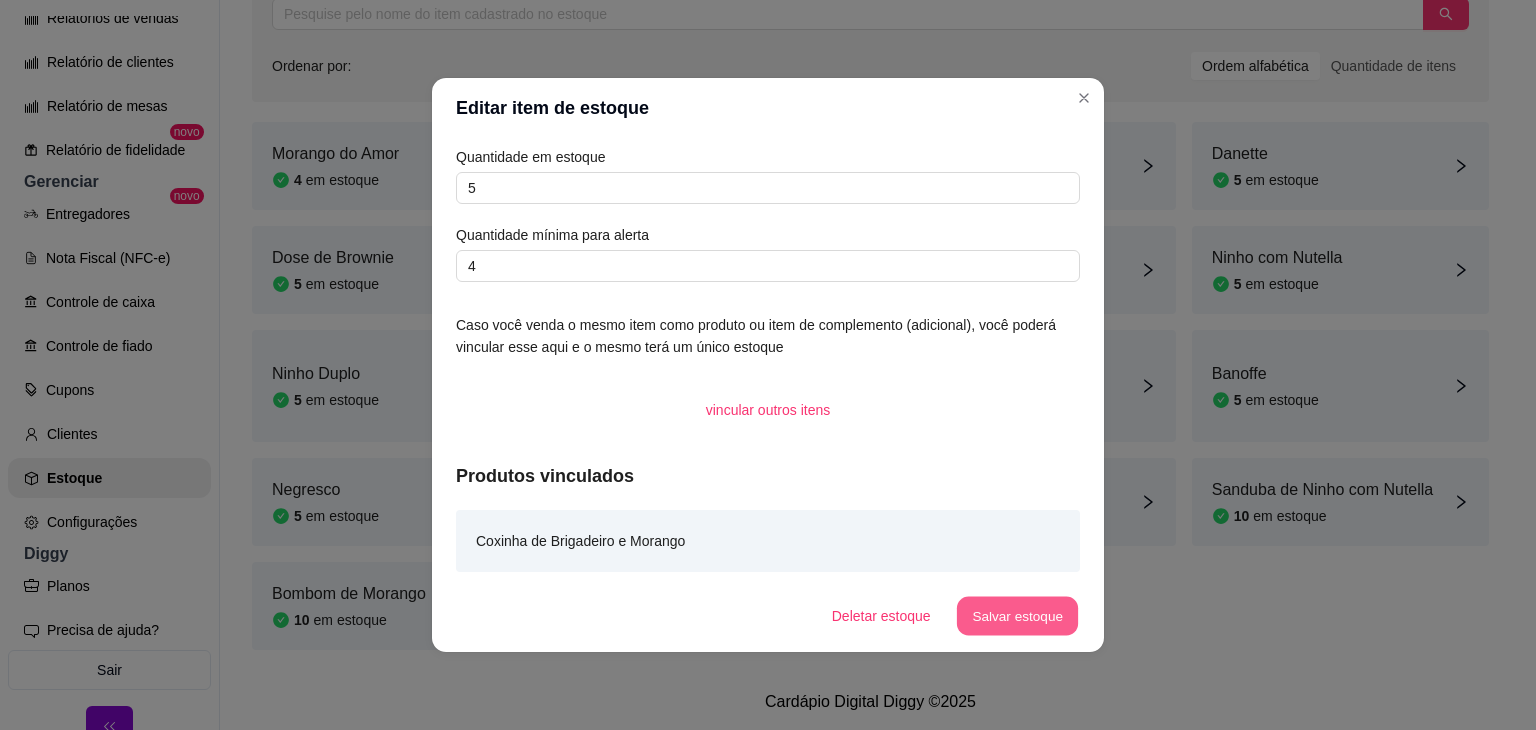 click on "Salvar estoque" at bounding box center (1017, 616) 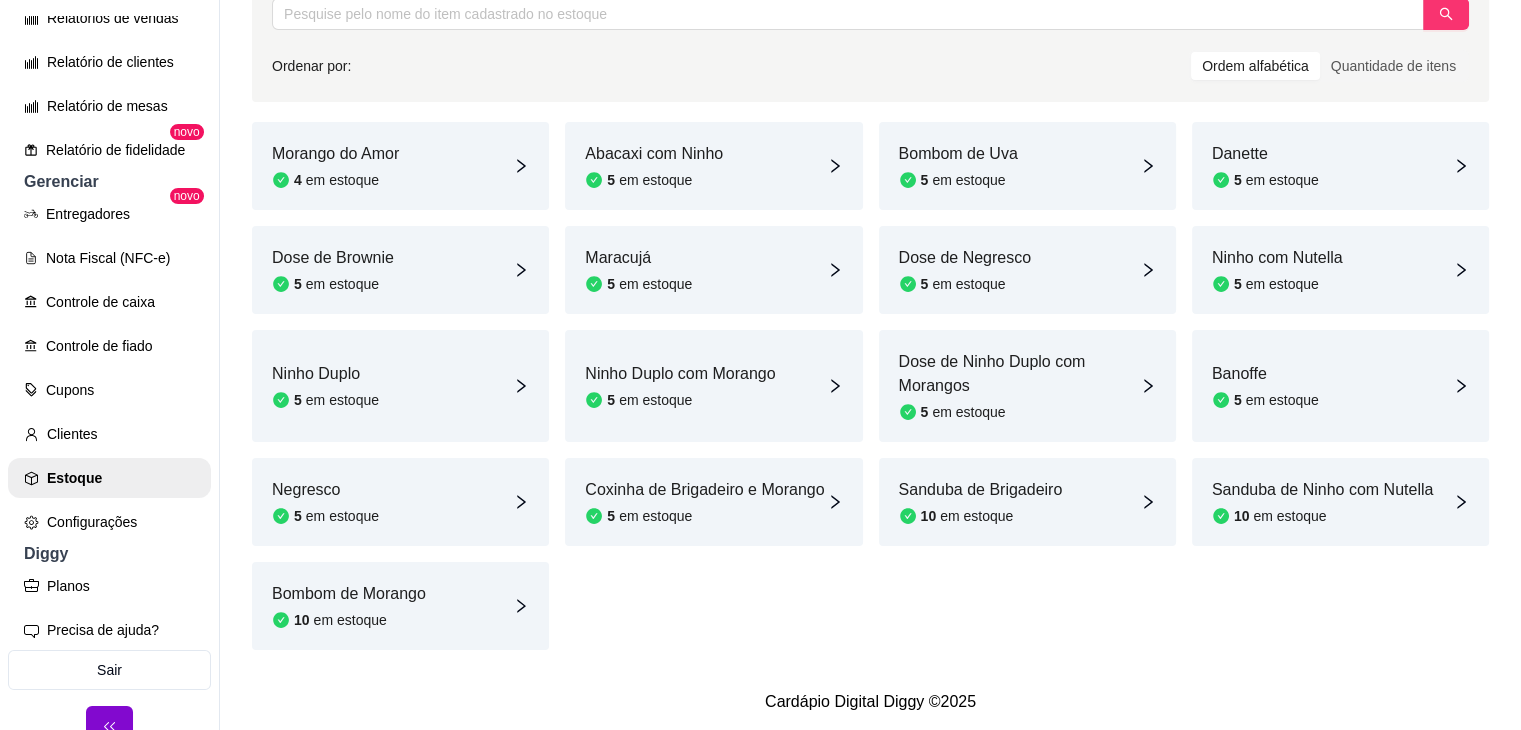 scroll, scrollTop: 32, scrollLeft: 0, axis: vertical 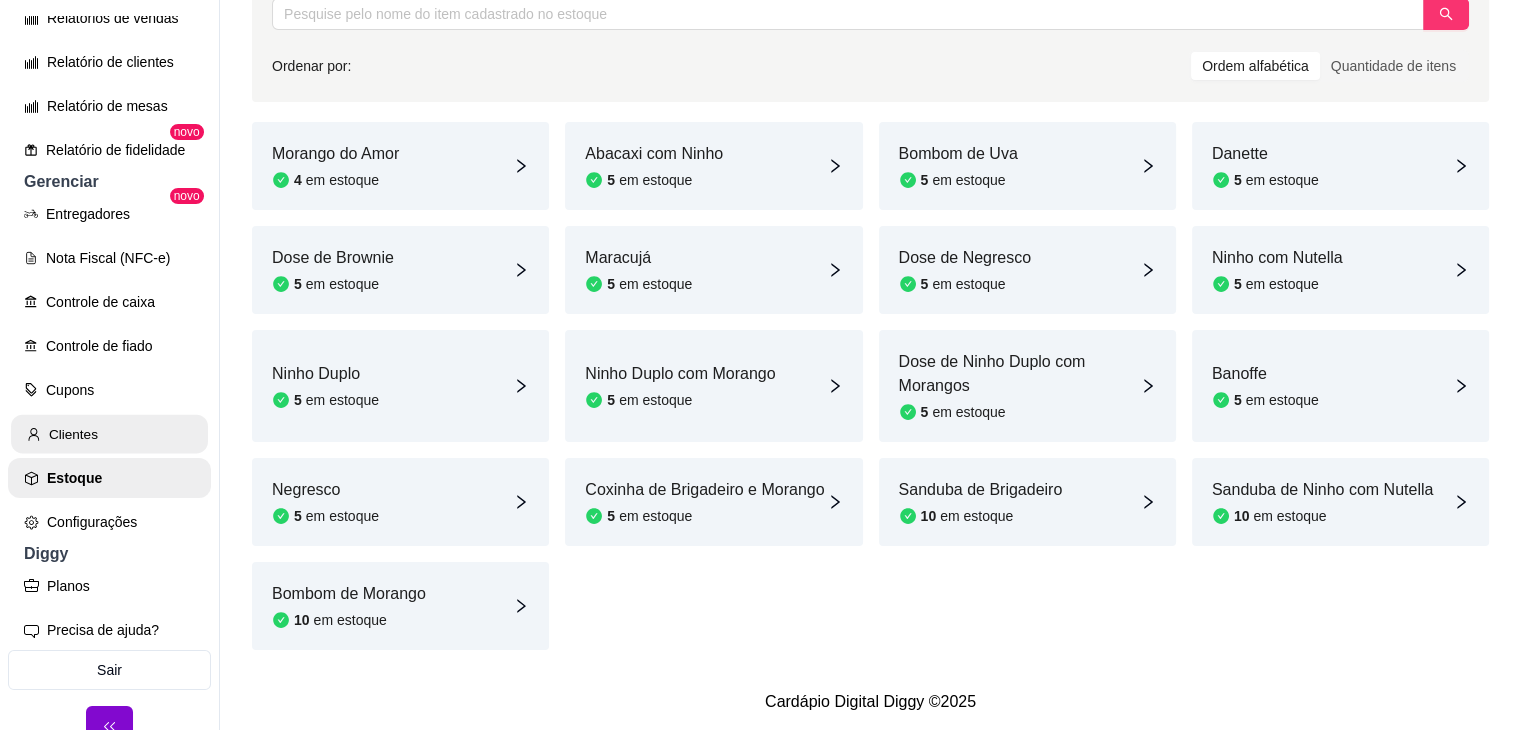 click on "Clientes" at bounding box center [109, 434] 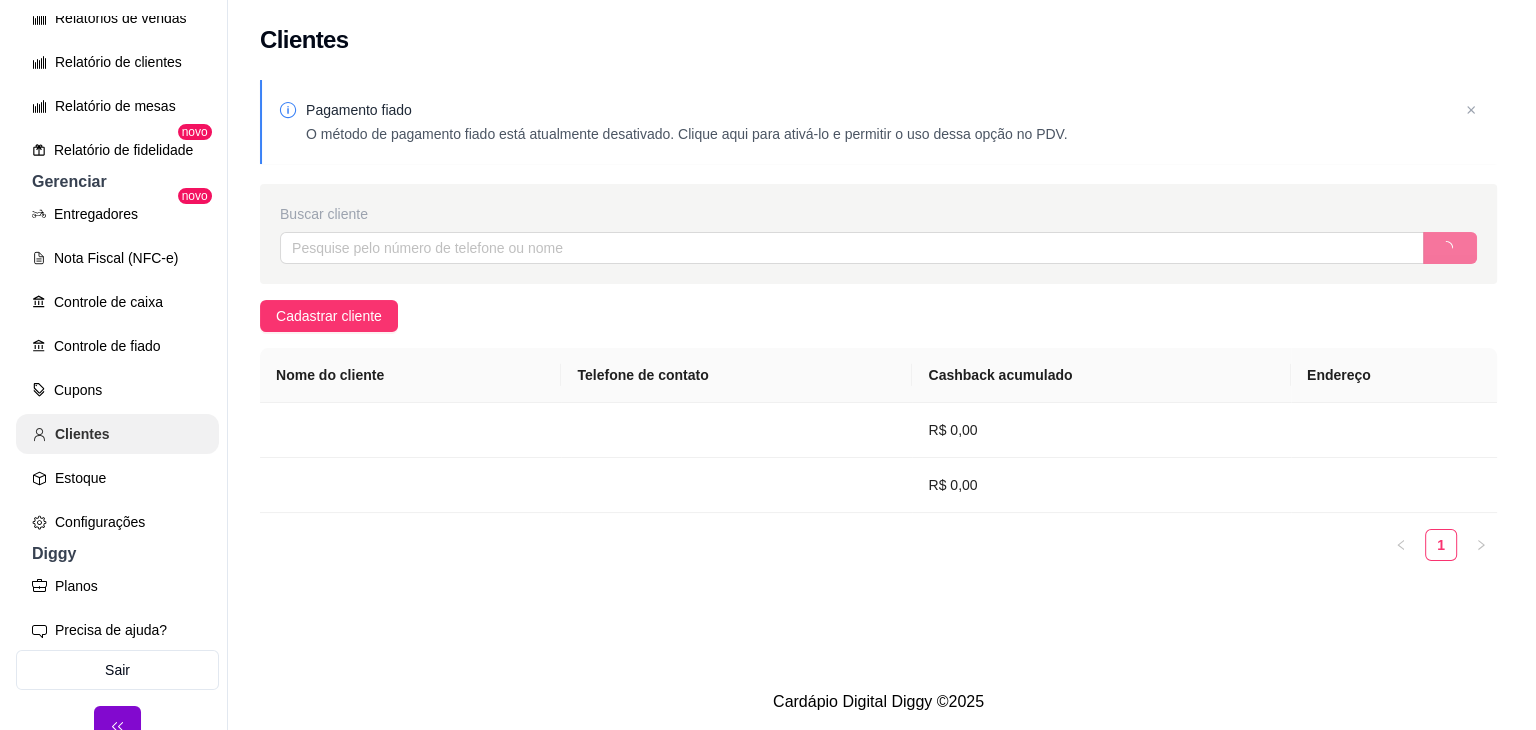 scroll, scrollTop: 0, scrollLeft: 0, axis: both 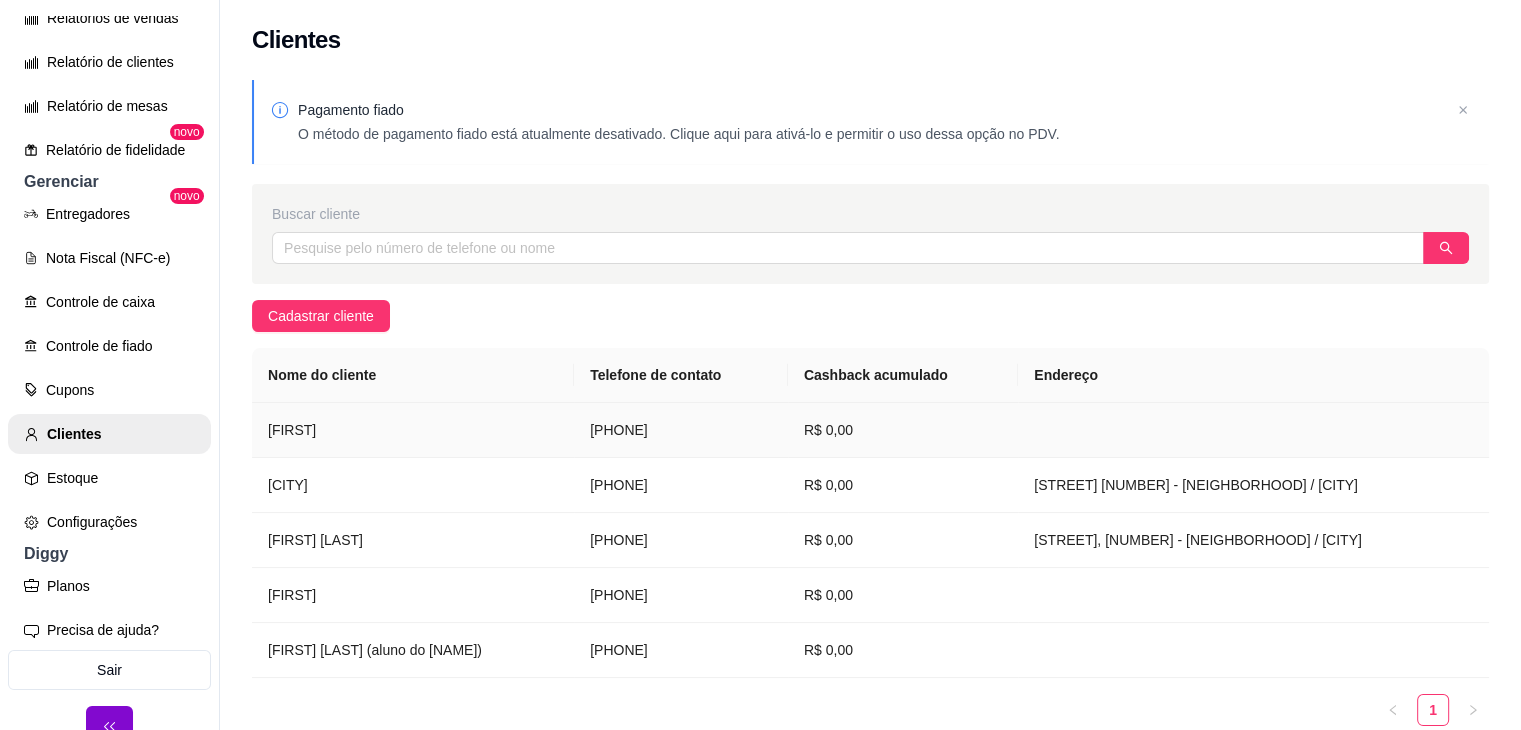 click on "[FIRST]" at bounding box center [413, 430] 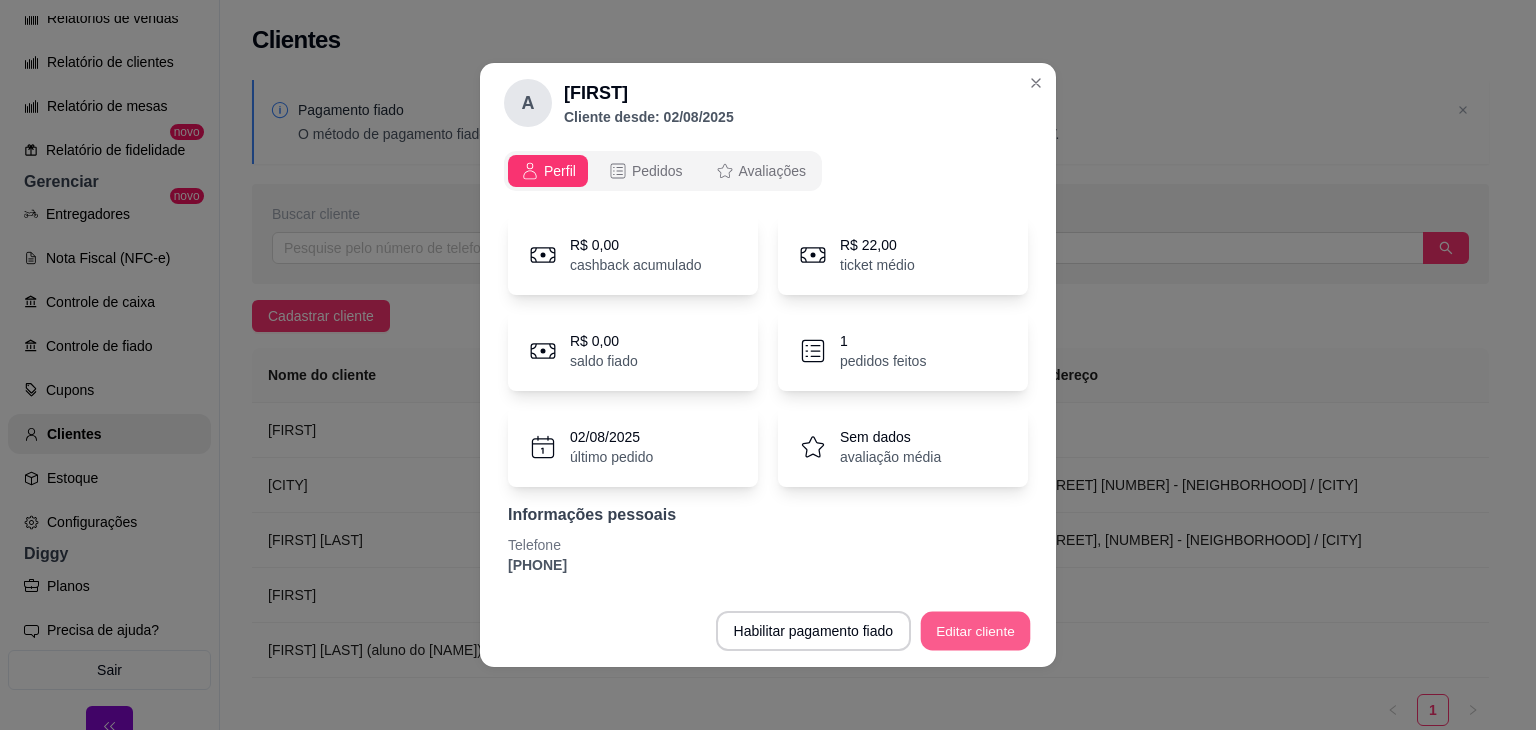 click on "Editar cliente" at bounding box center (976, 631) 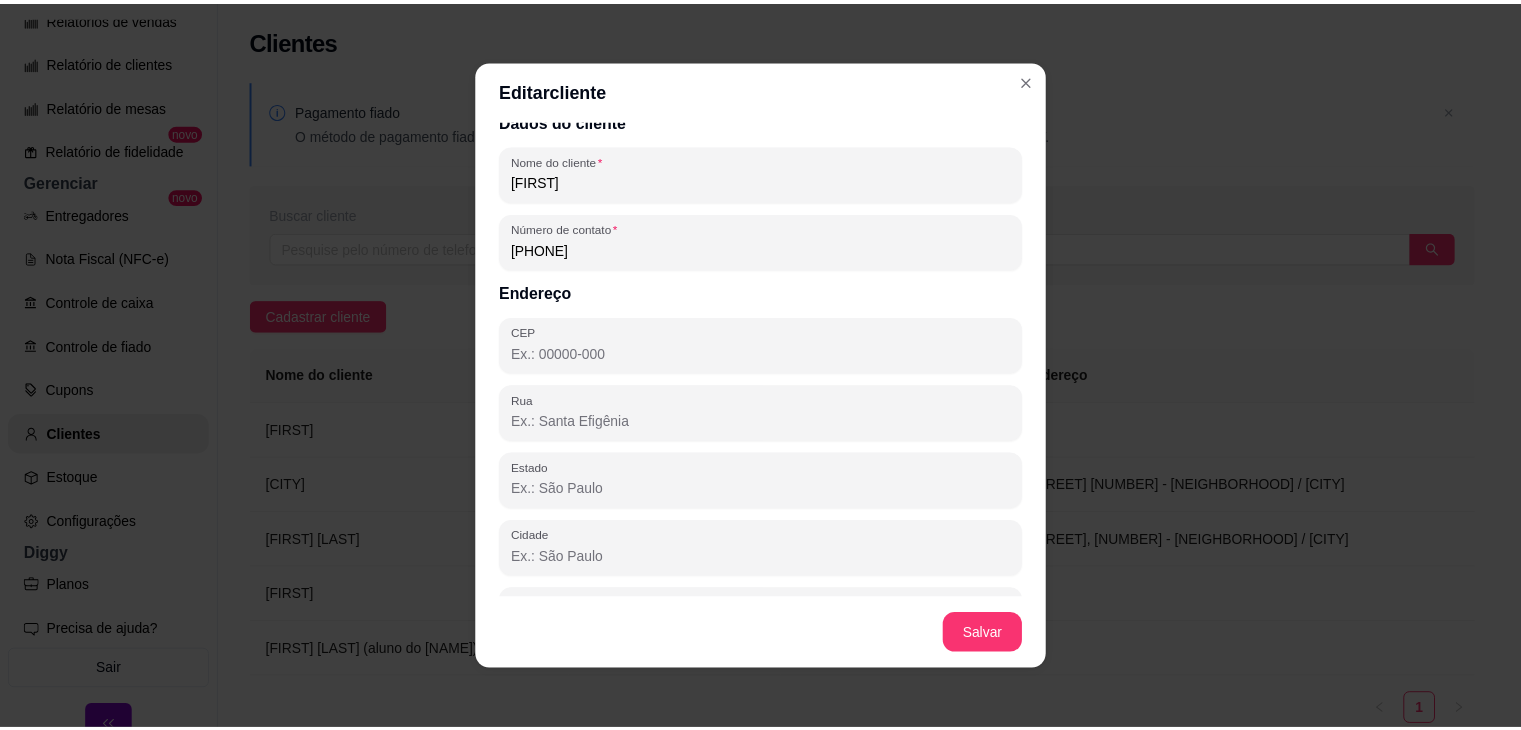 scroll, scrollTop: 0, scrollLeft: 0, axis: both 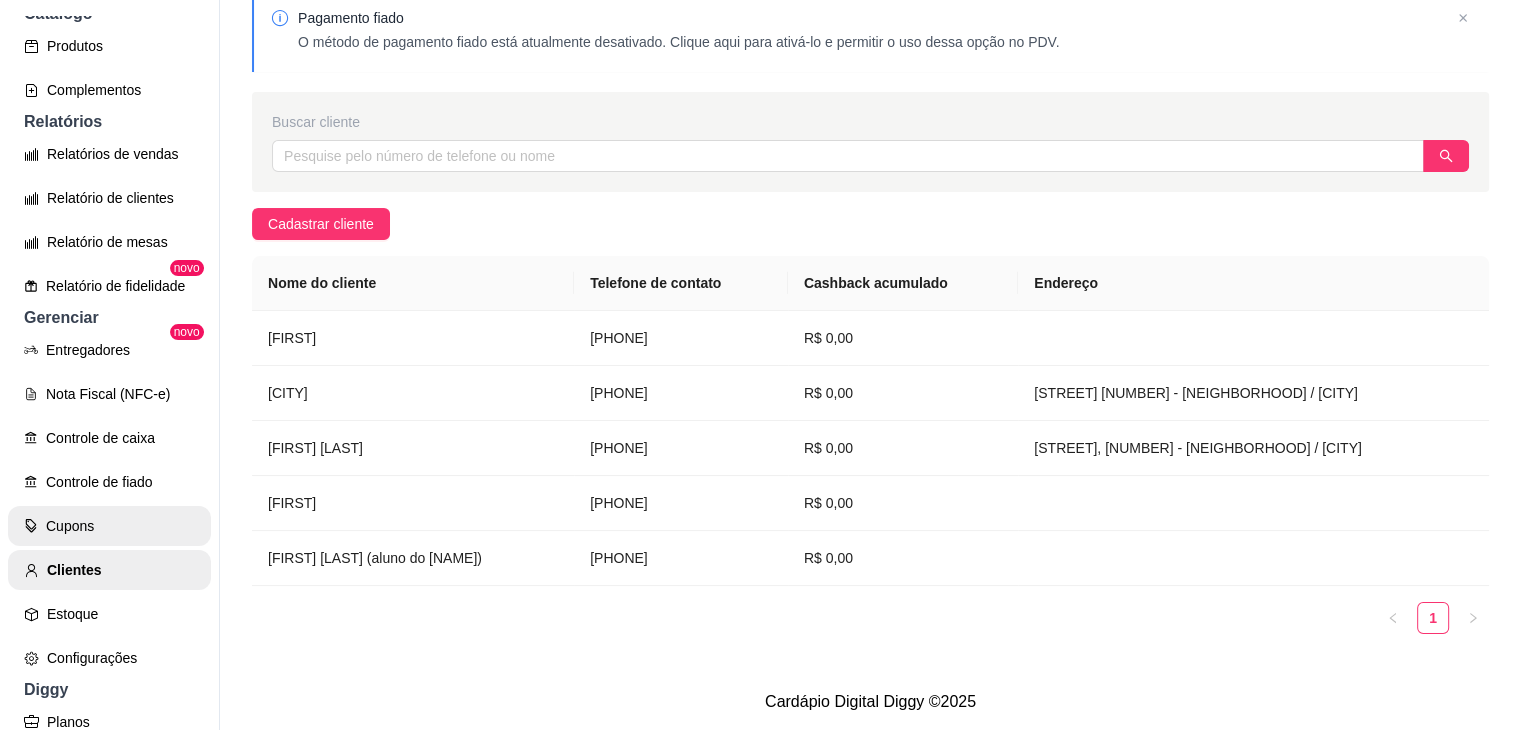 click on "Cupons" at bounding box center [109, 526] 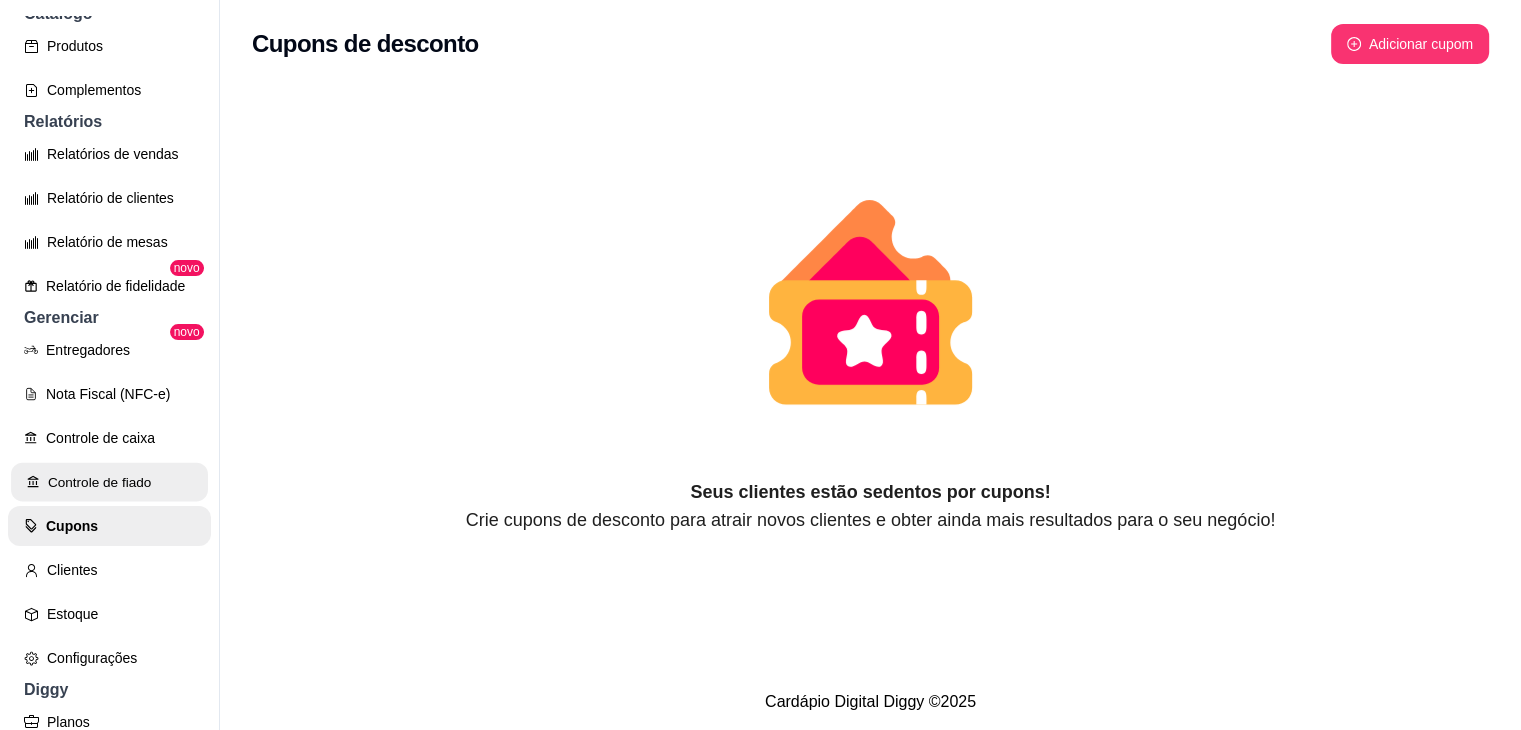 click on "Controle de fiado" at bounding box center (109, 482) 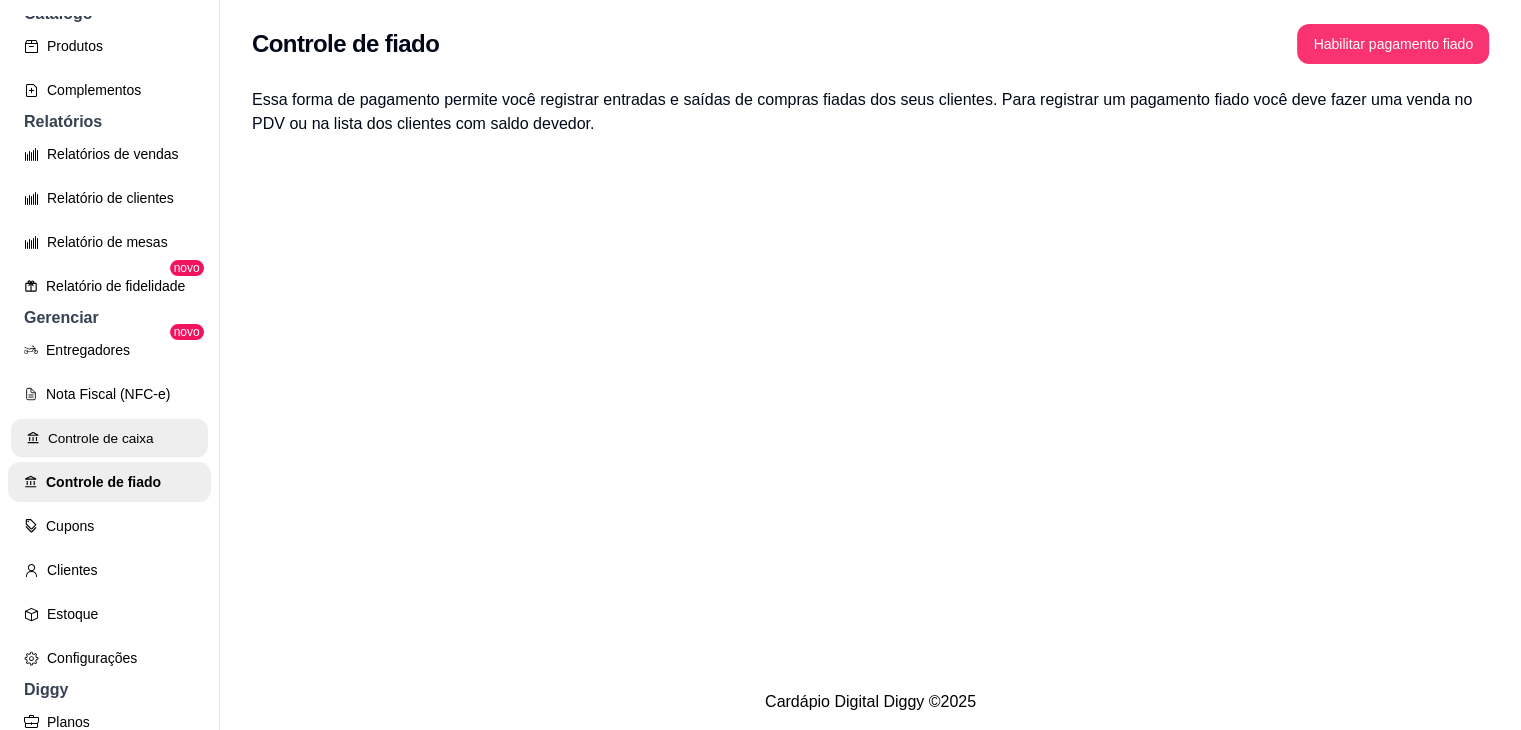 click on "Controle de caixa" at bounding box center (109, 438) 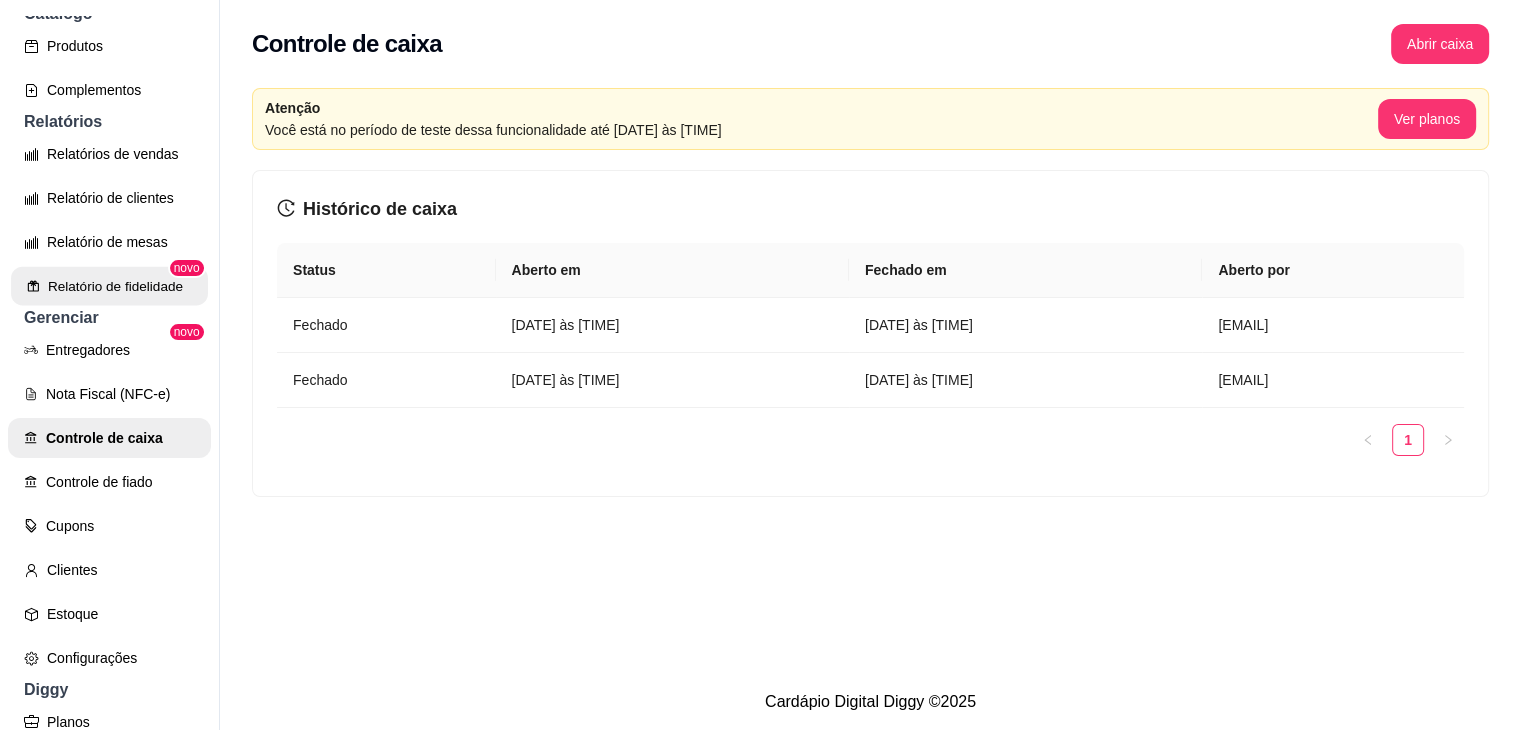 click on "Relatório de fidelidade" at bounding box center (109, 286) 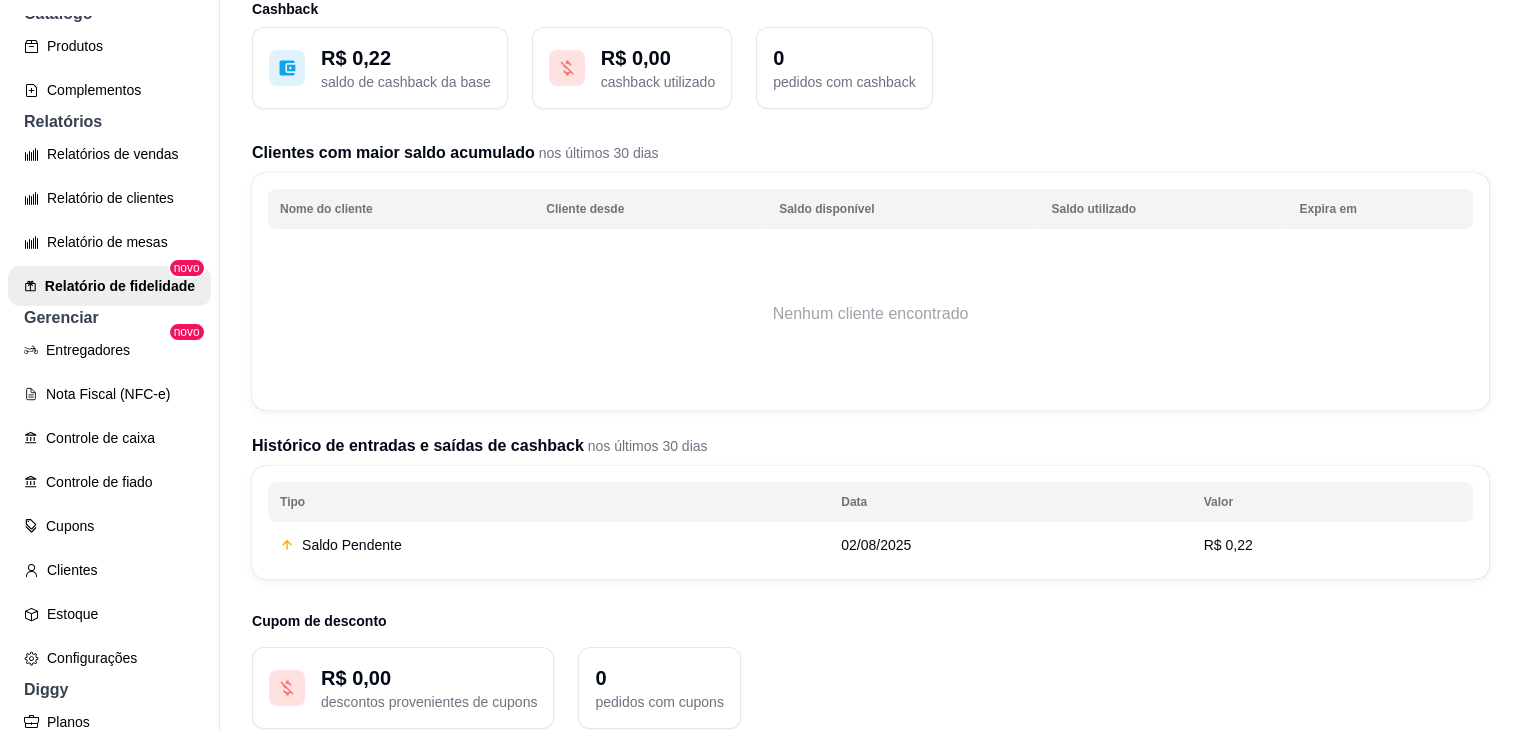 scroll, scrollTop: 215, scrollLeft: 0, axis: vertical 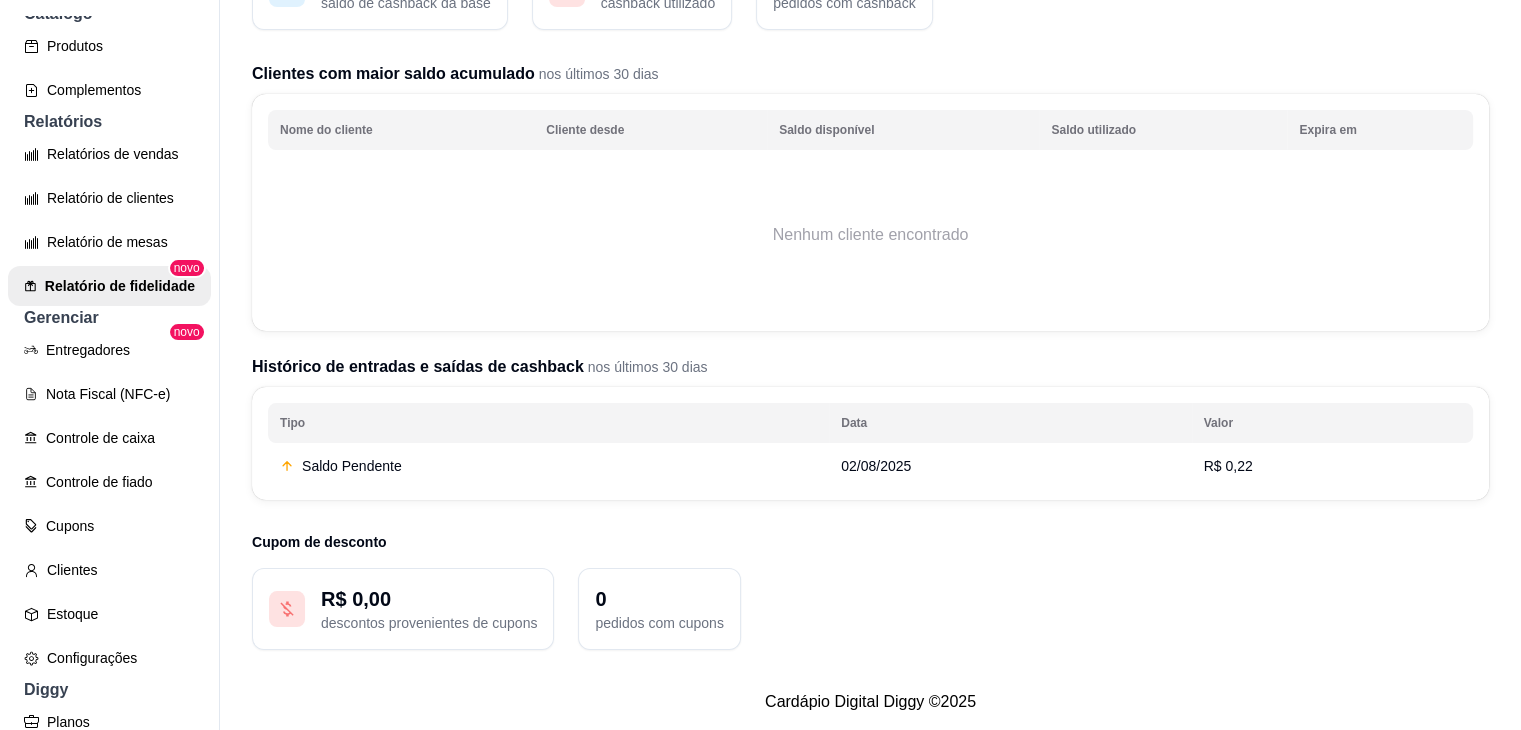 click on "02/08/2025" at bounding box center [1010, 466] 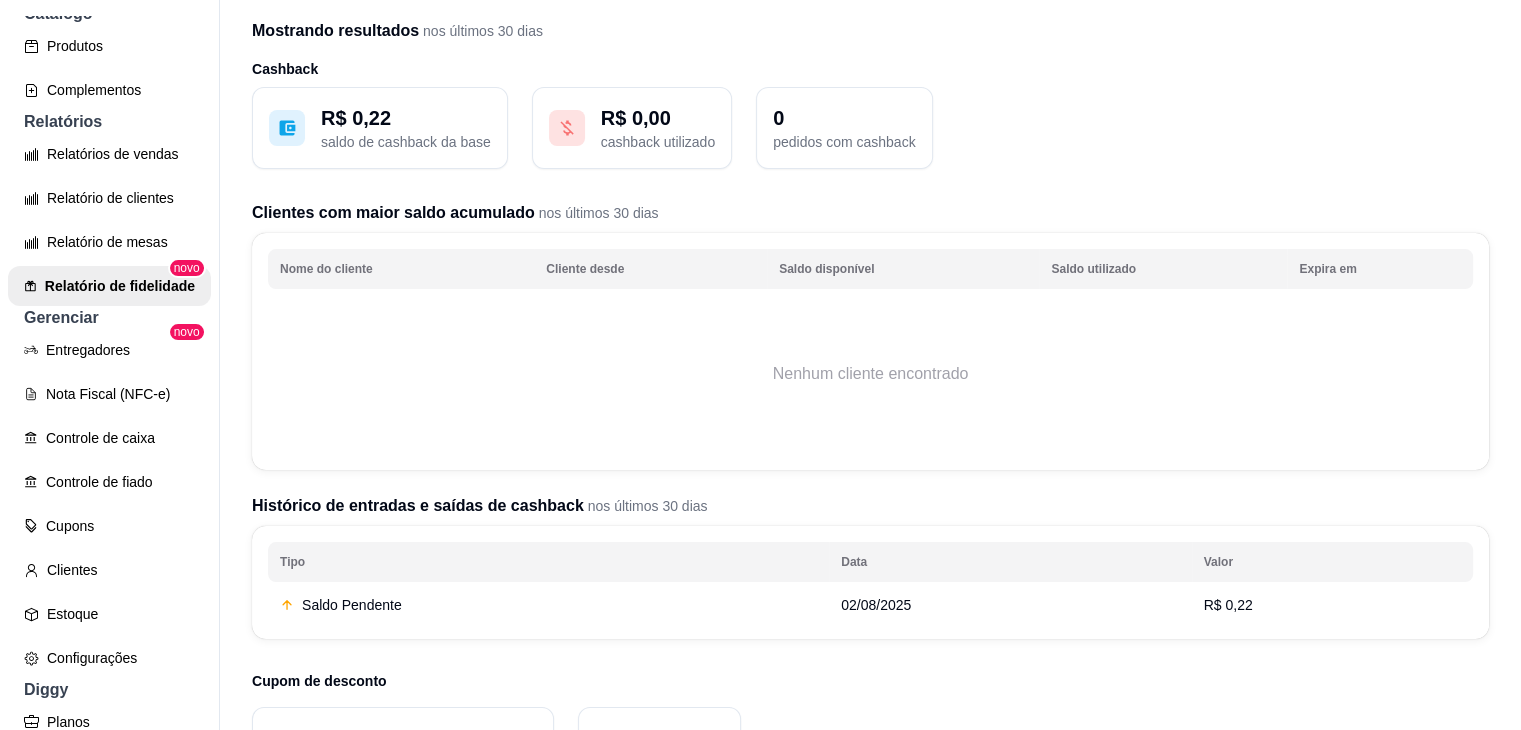 scroll, scrollTop: 0, scrollLeft: 0, axis: both 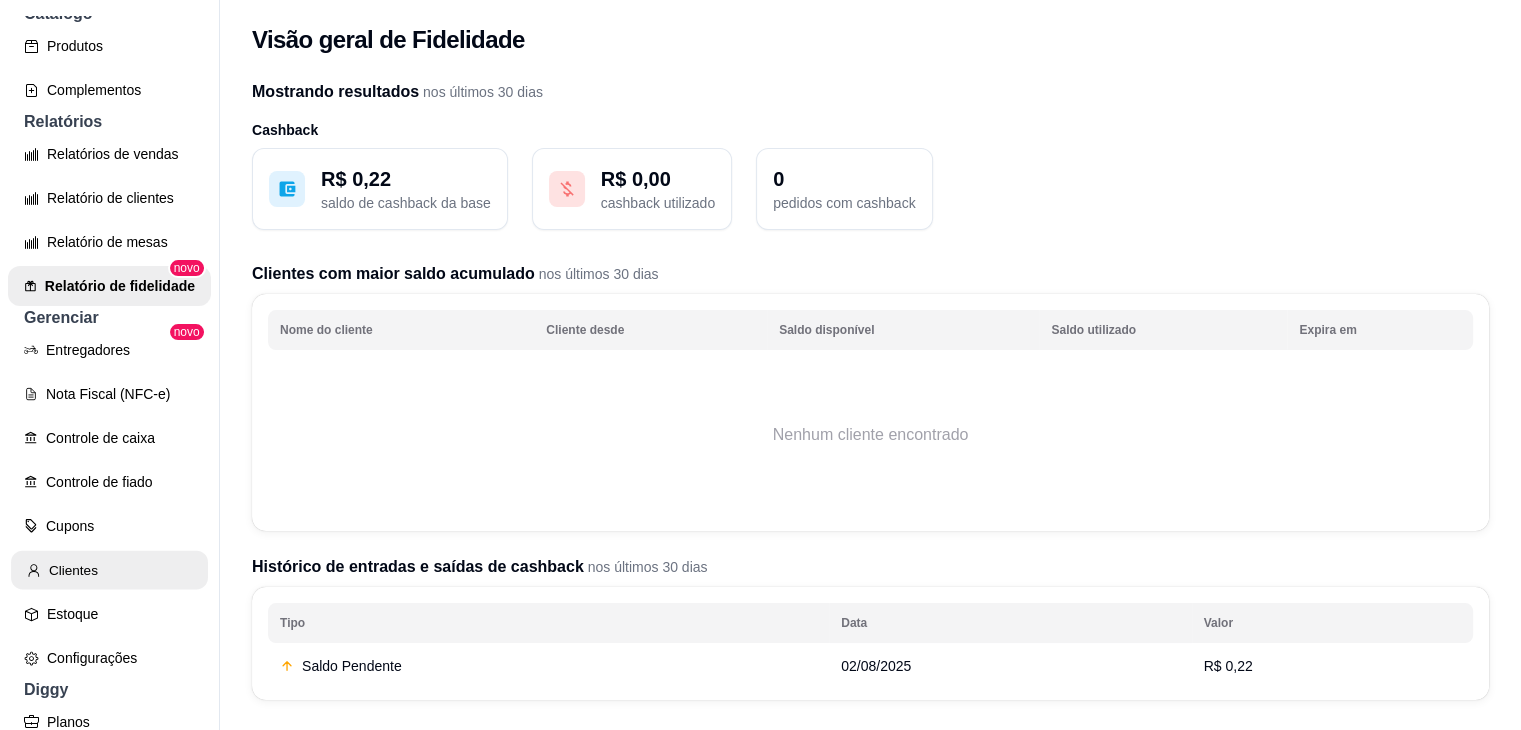 click on "Clientes" at bounding box center [109, 570] 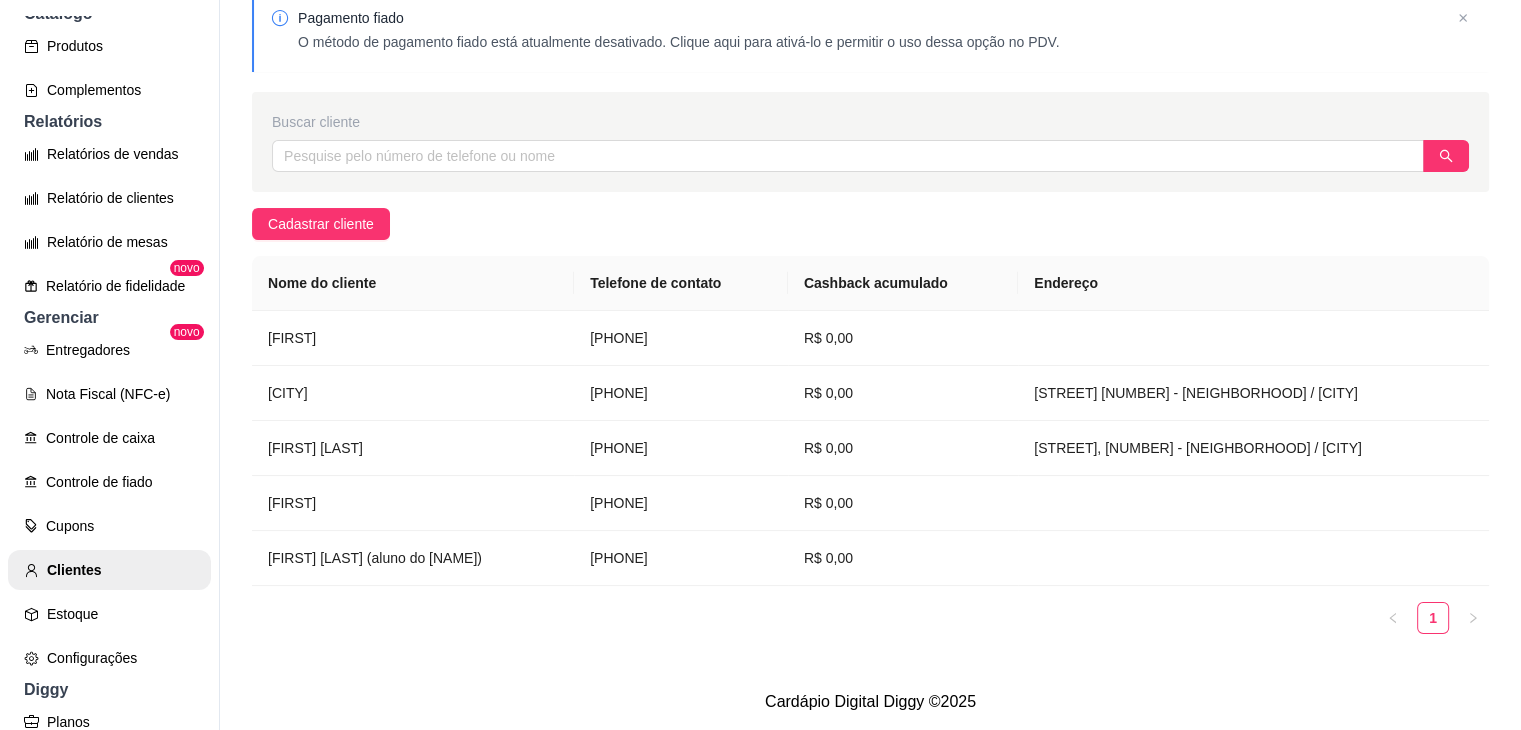 scroll, scrollTop: 0, scrollLeft: 0, axis: both 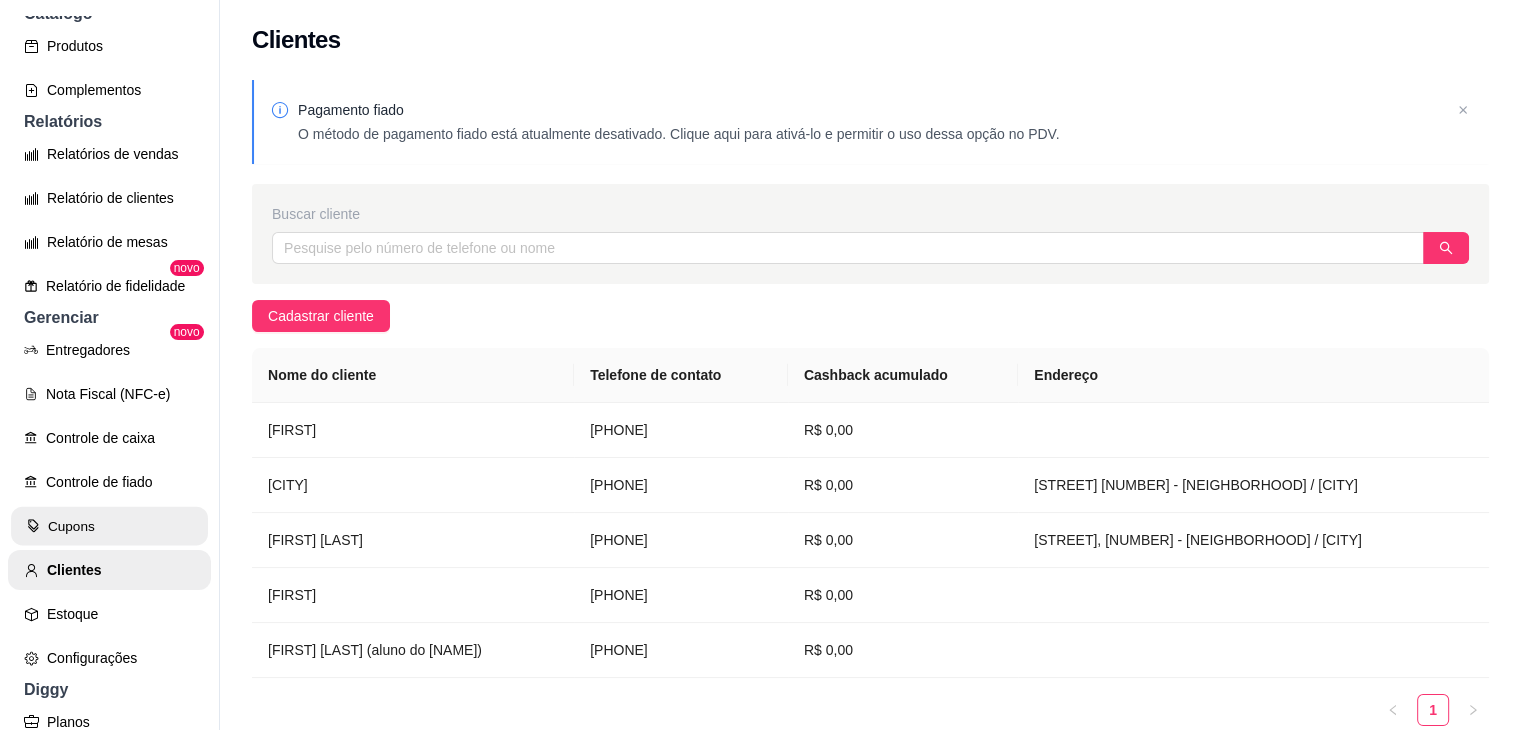 click on "Cupons" at bounding box center [109, 526] 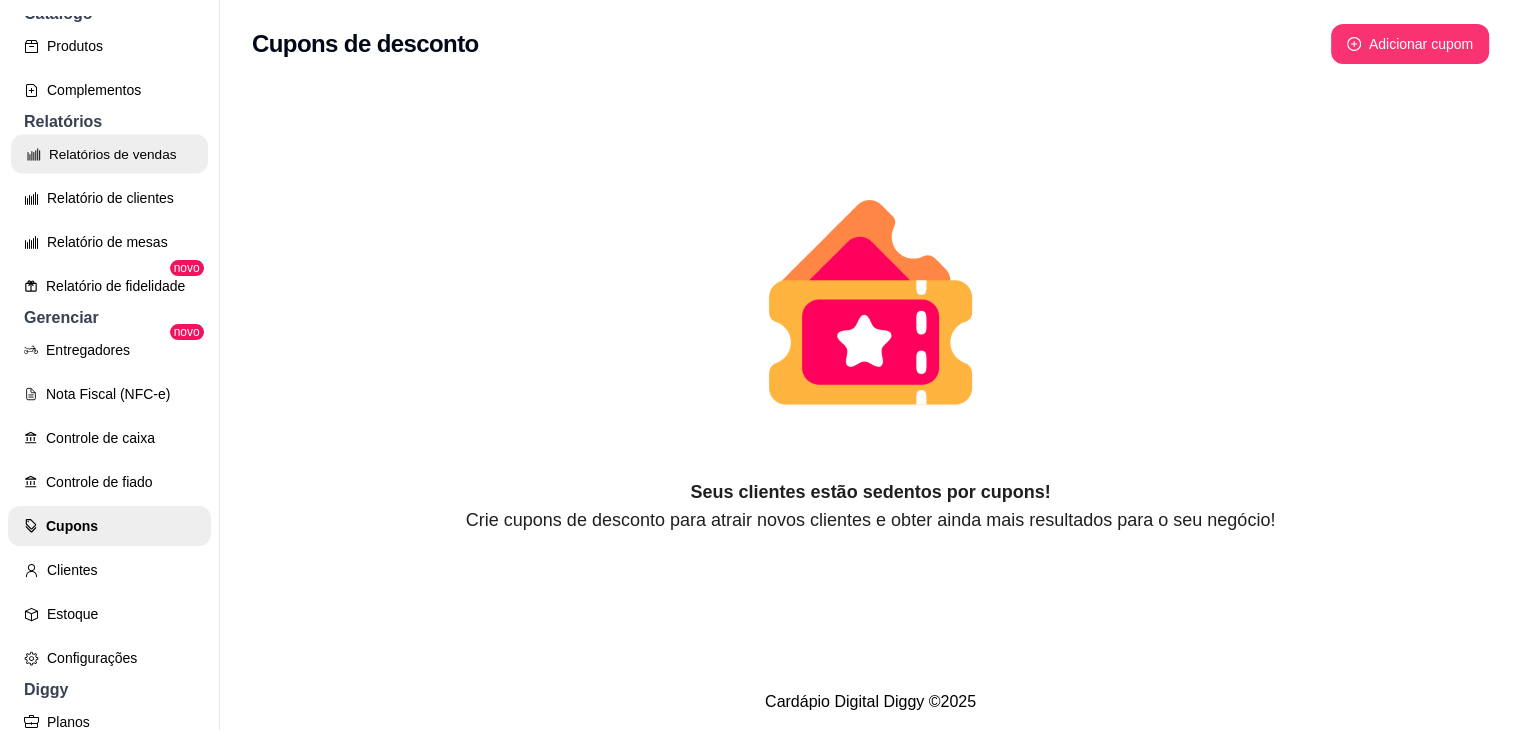 click on "Relatórios de vendas" at bounding box center (109, 154) 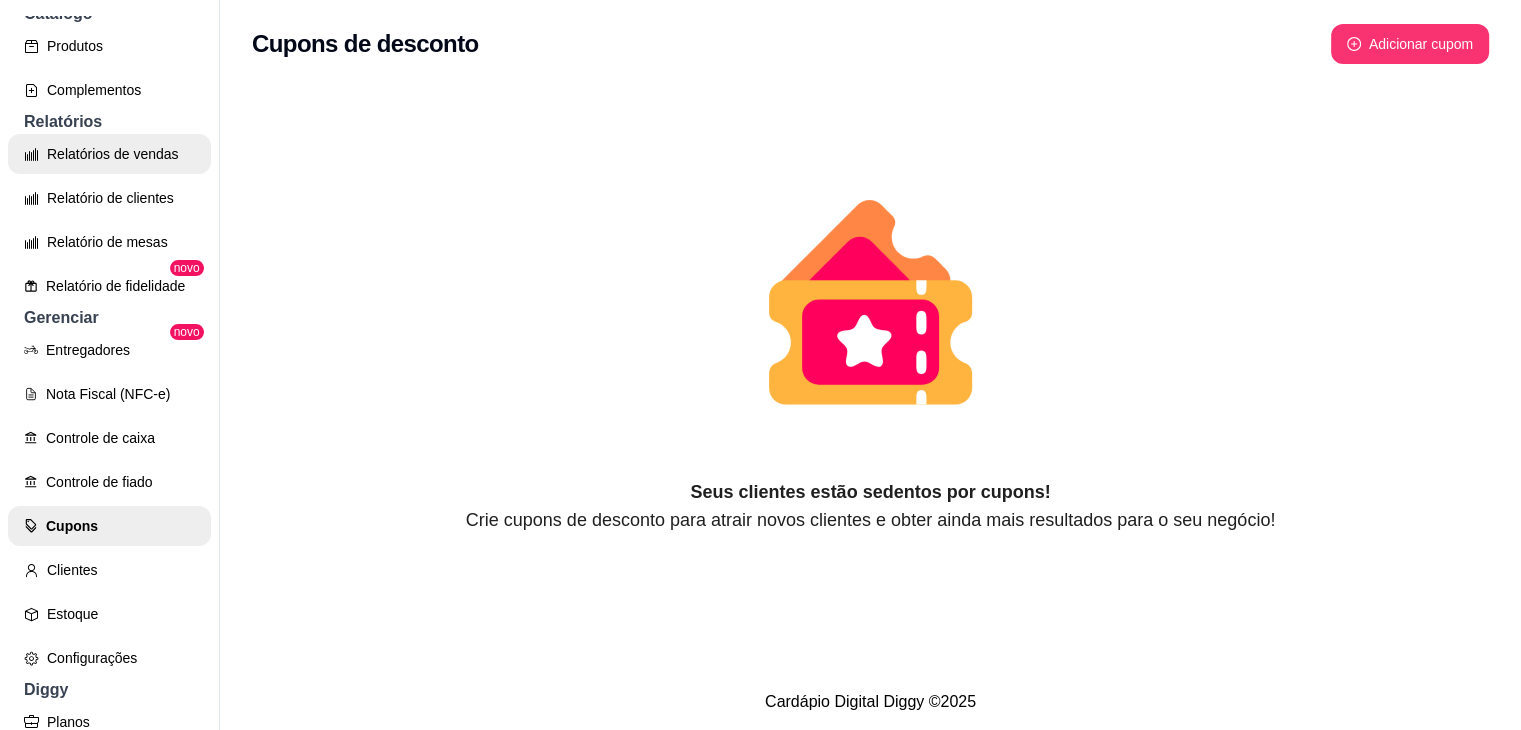 select on "ALL" 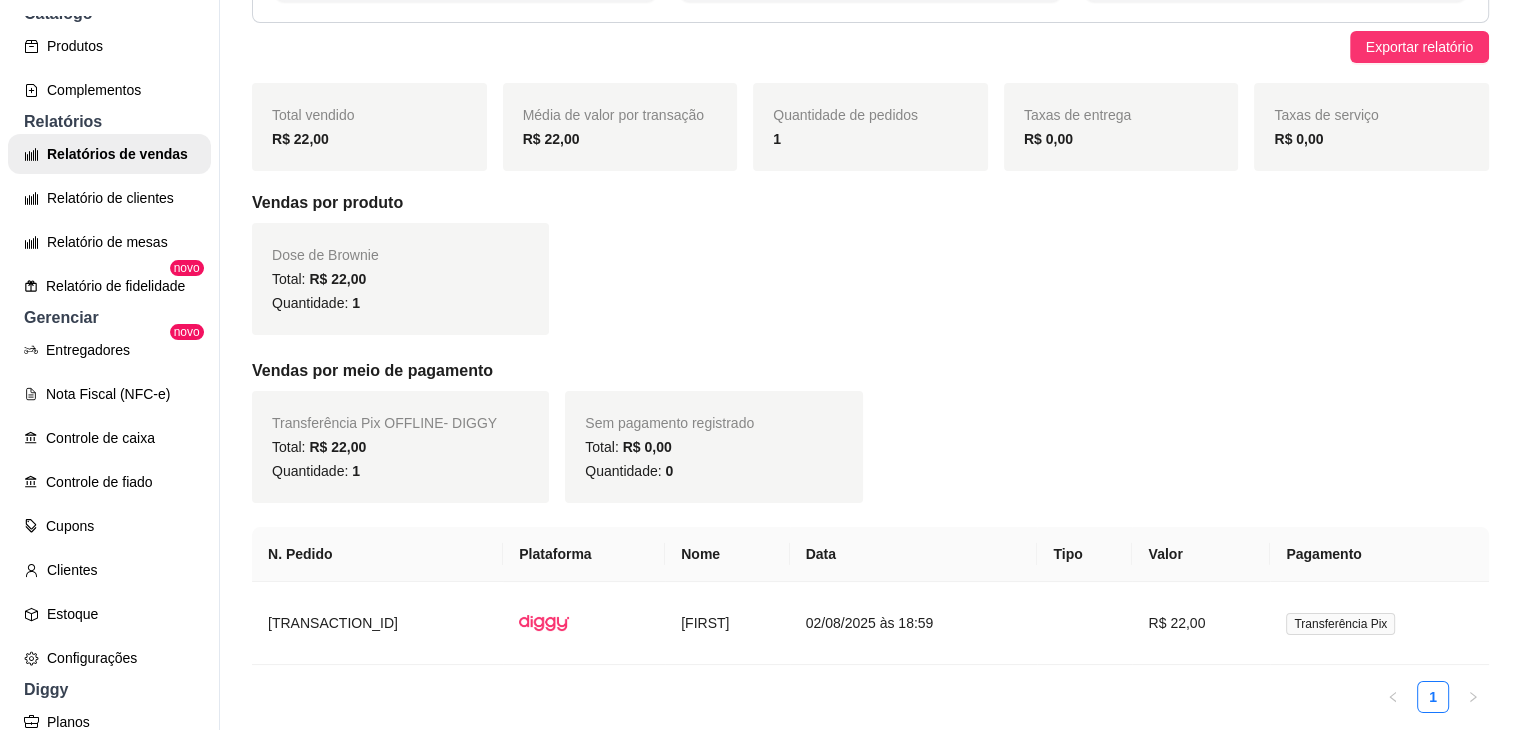 scroll, scrollTop: 45, scrollLeft: 0, axis: vertical 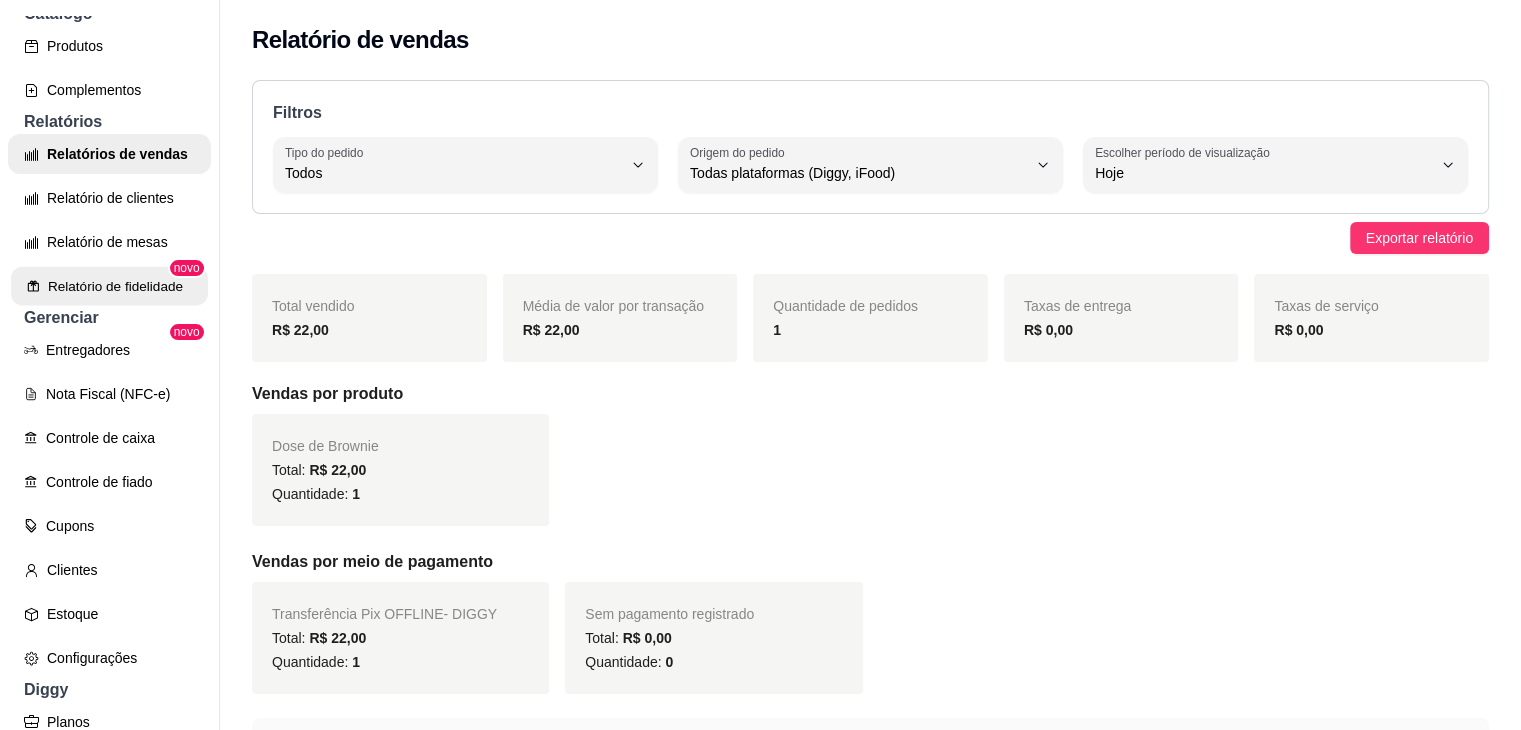 click on "Relatório de fidelidade" at bounding box center (109, 286) 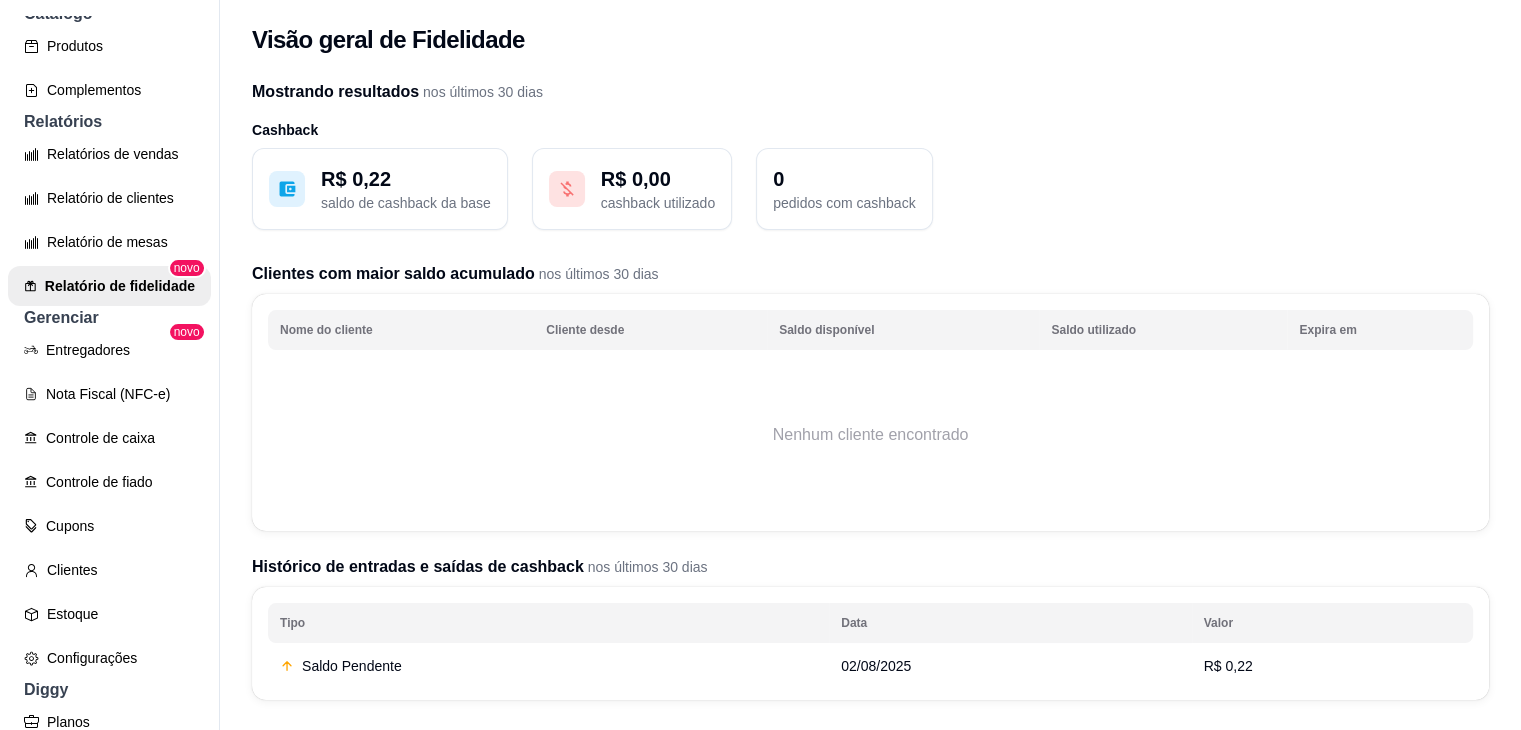 click on "saldo de cashback da base" at bounding box center (406, 203) 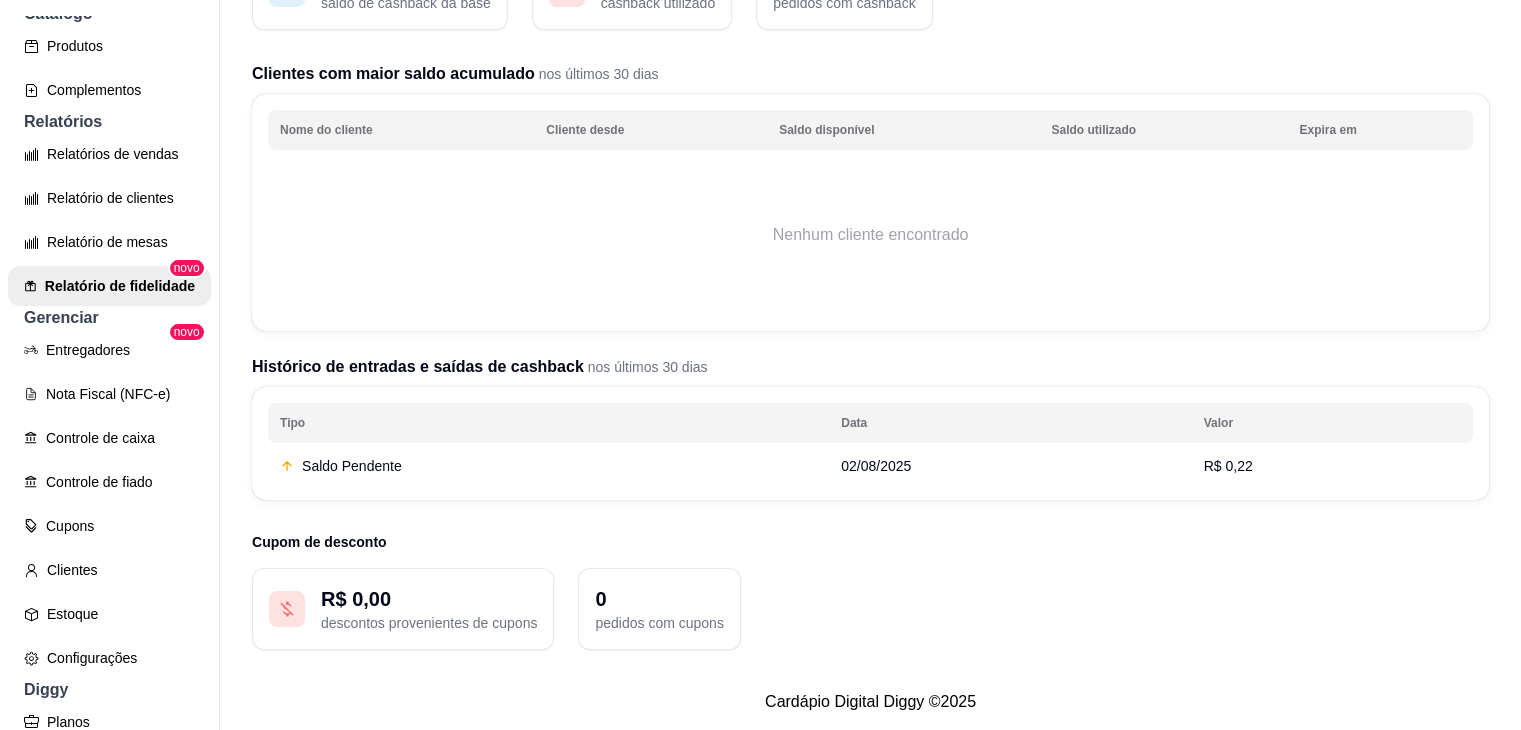 click on "[CURRENCY] [AMOUNT] descontos provenientes de cupons" at bounding box center (403, 609) 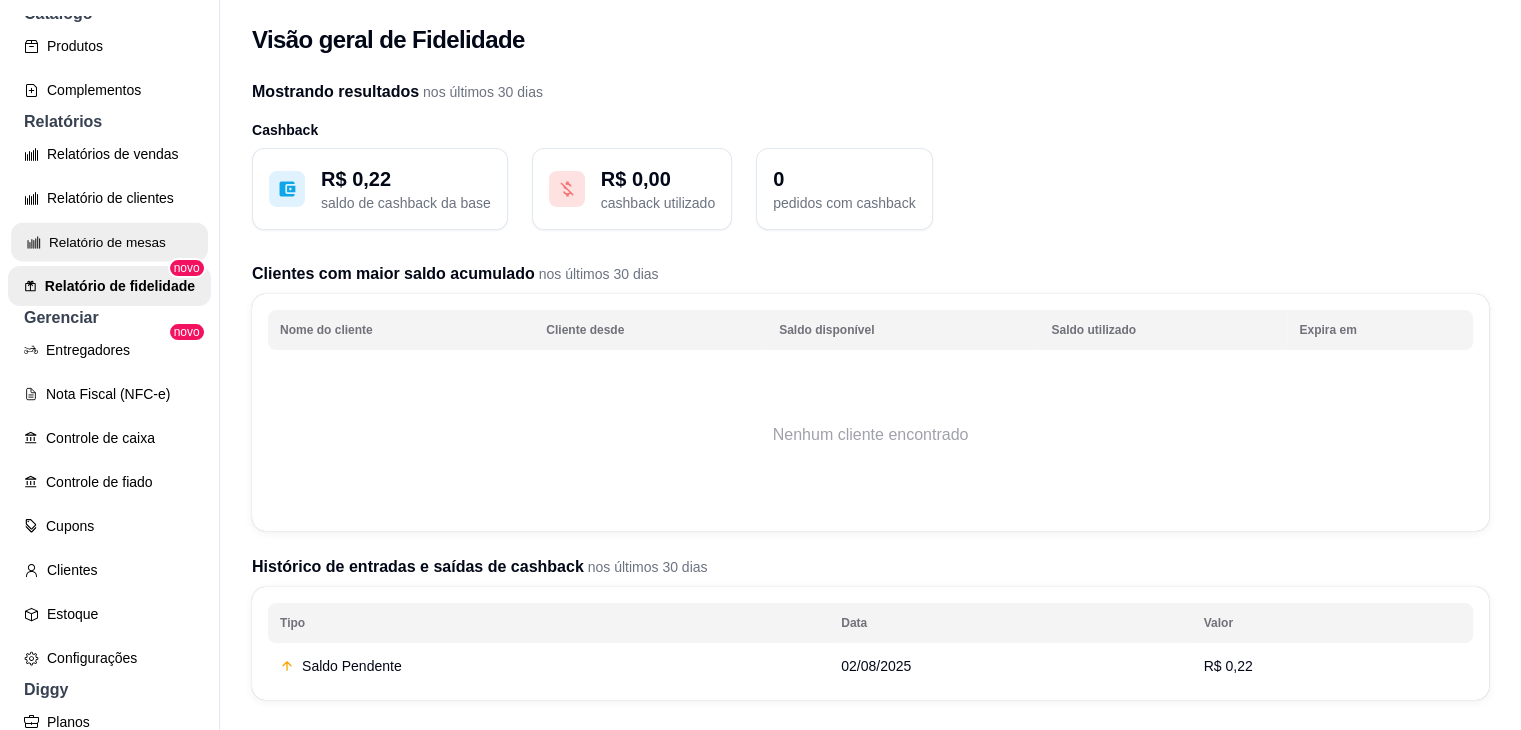 click on "Relatório de mesas" at bounding box center [109, 242] 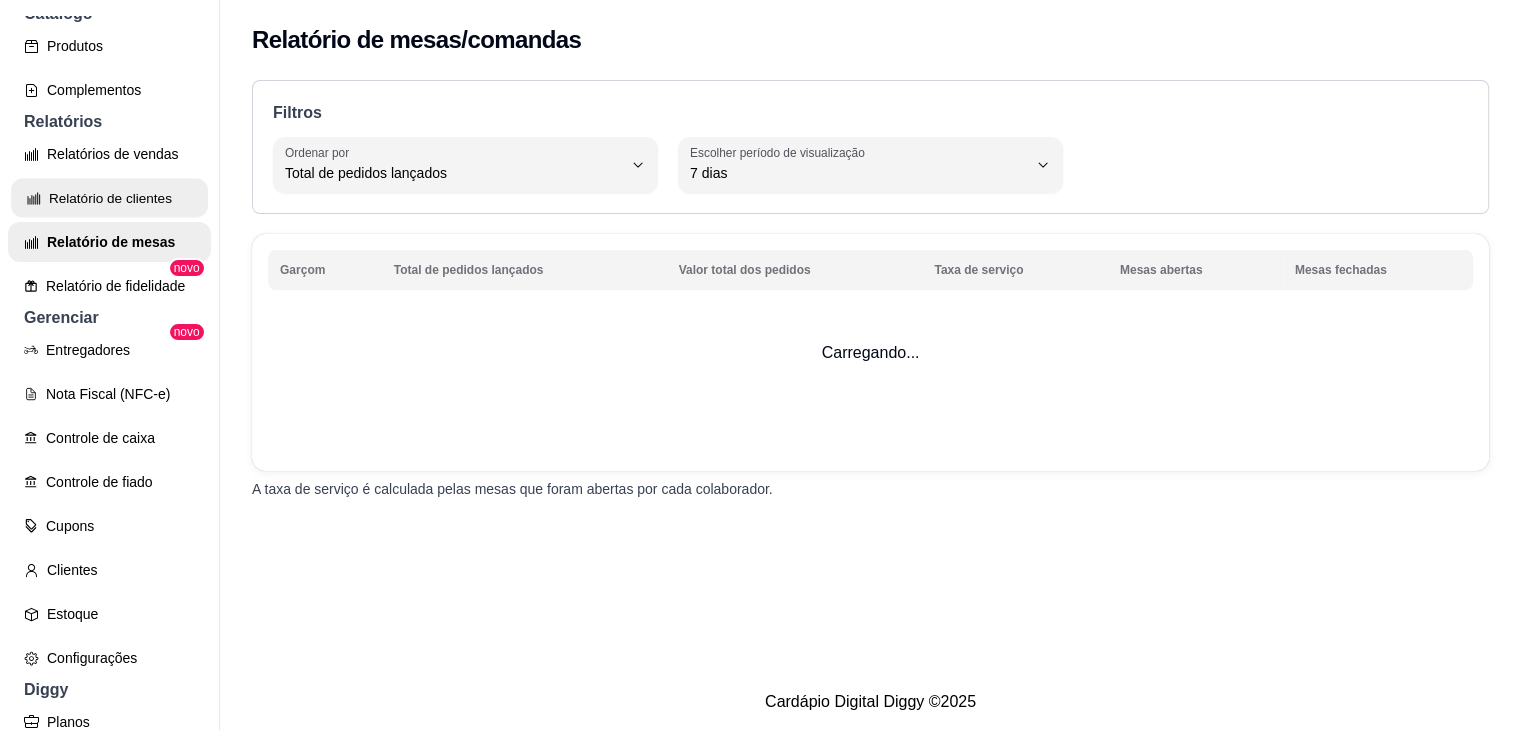 click on "Relatório de clientes" at bounding box center [109, 198] 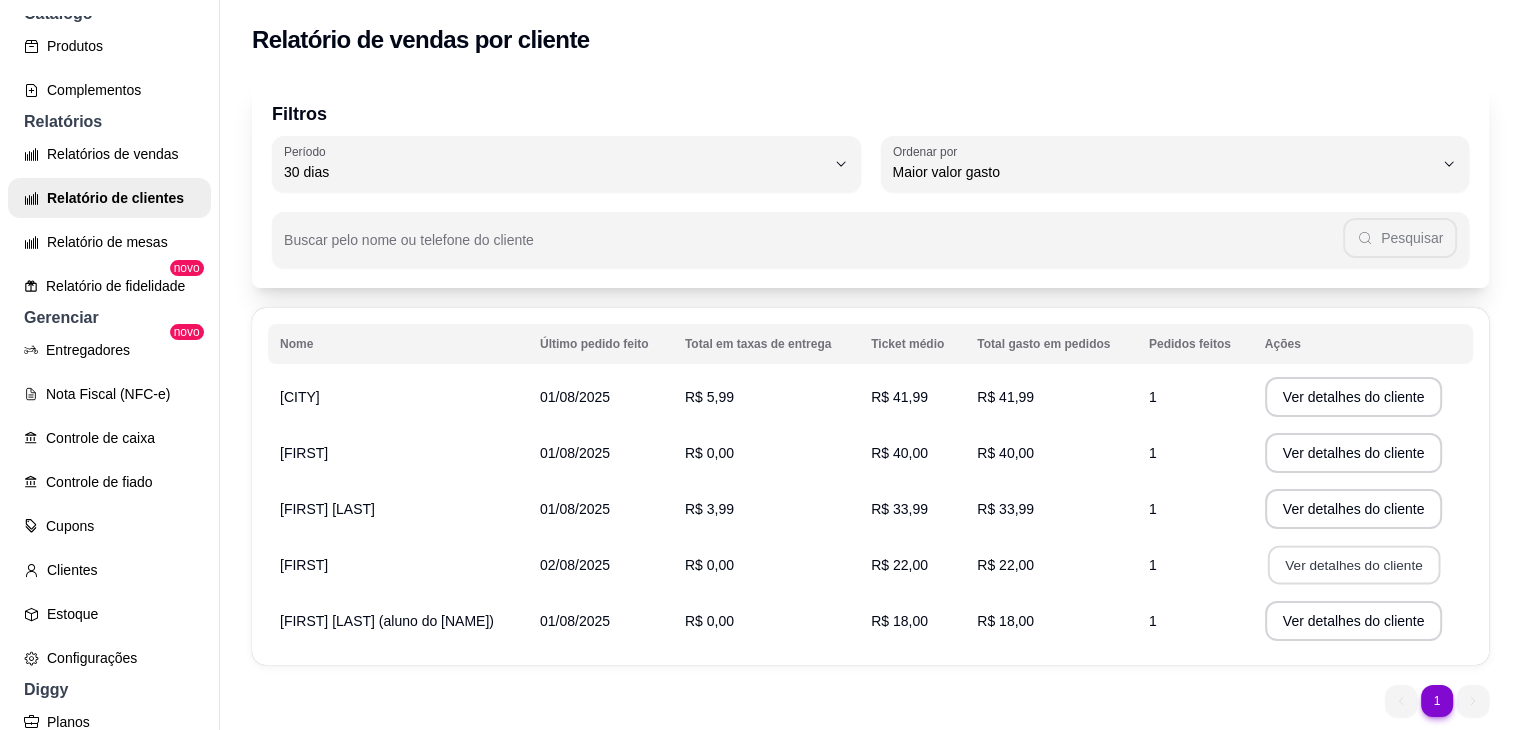 click on "Ver detalhes do cliente" at bounding box center (1353, 565) 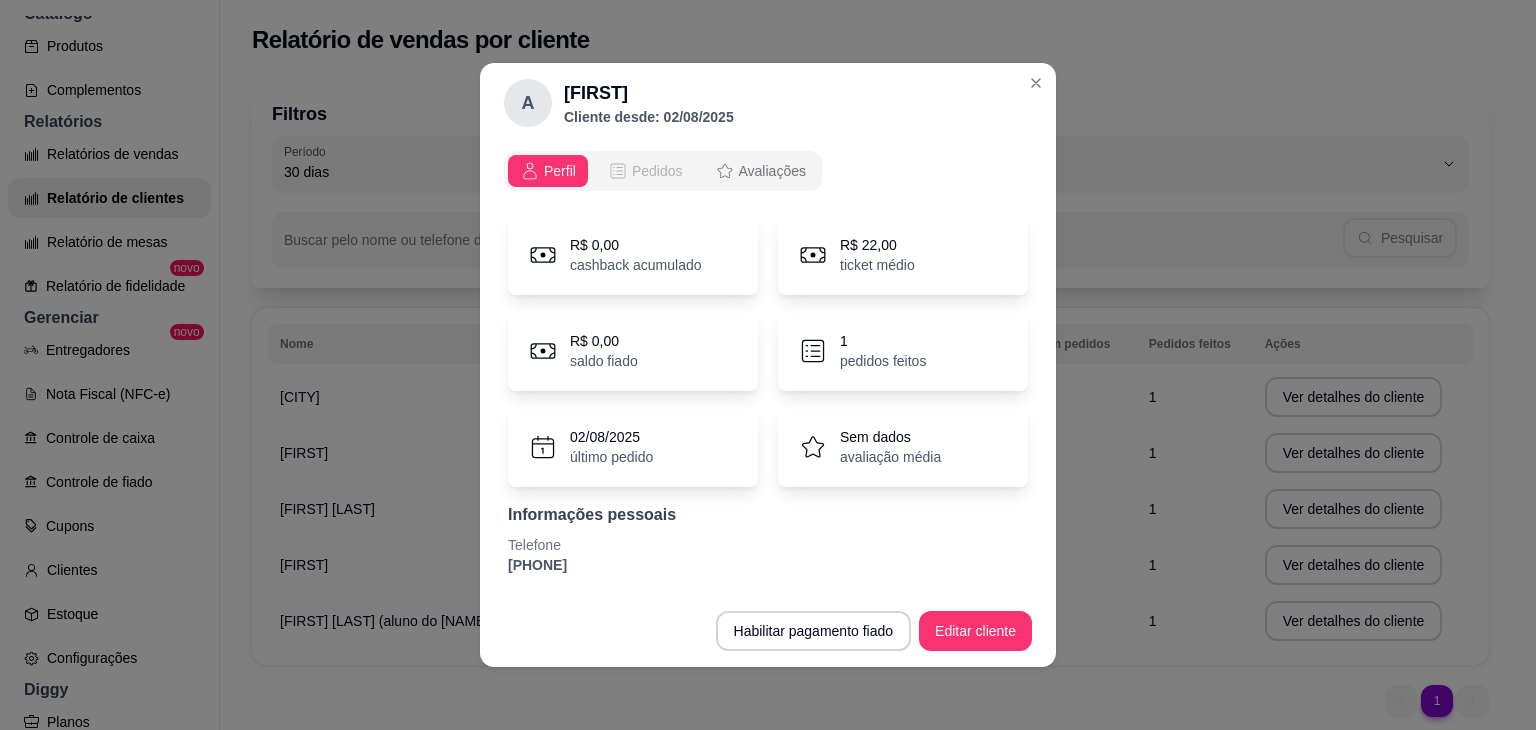 click on "Pedidos" at bounding box center [657, 171] 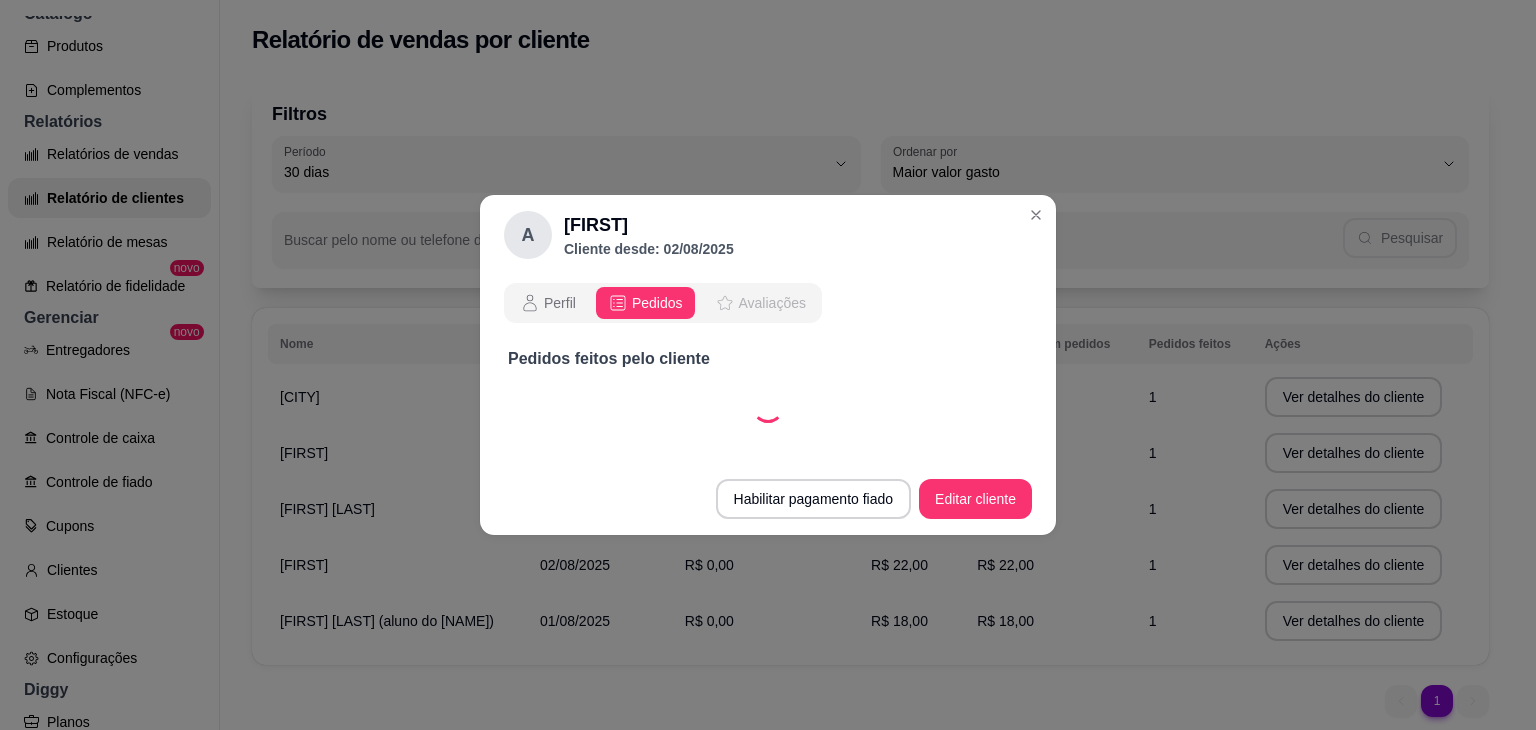 select on "30" 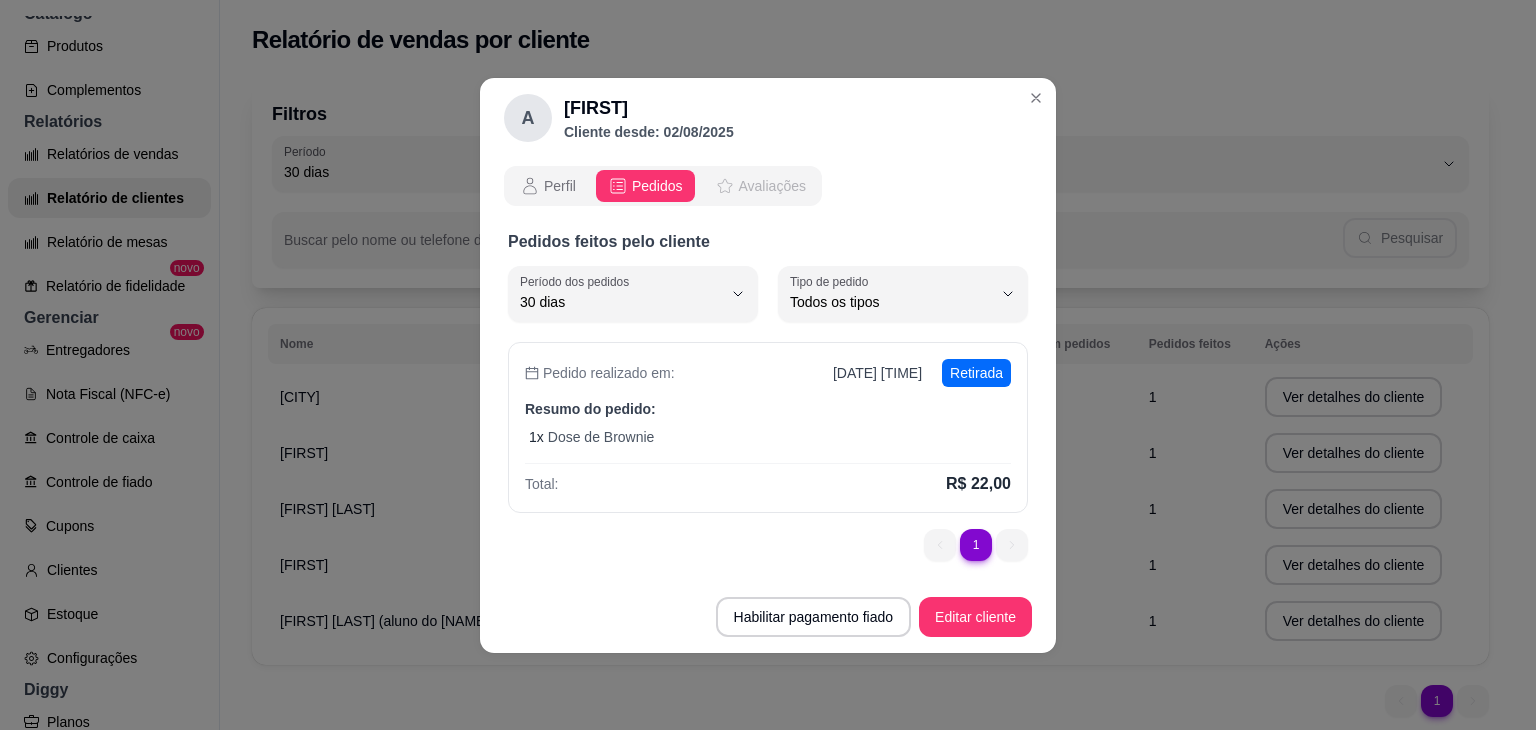 click on "Avaliações" at bounding box center [772, 186] 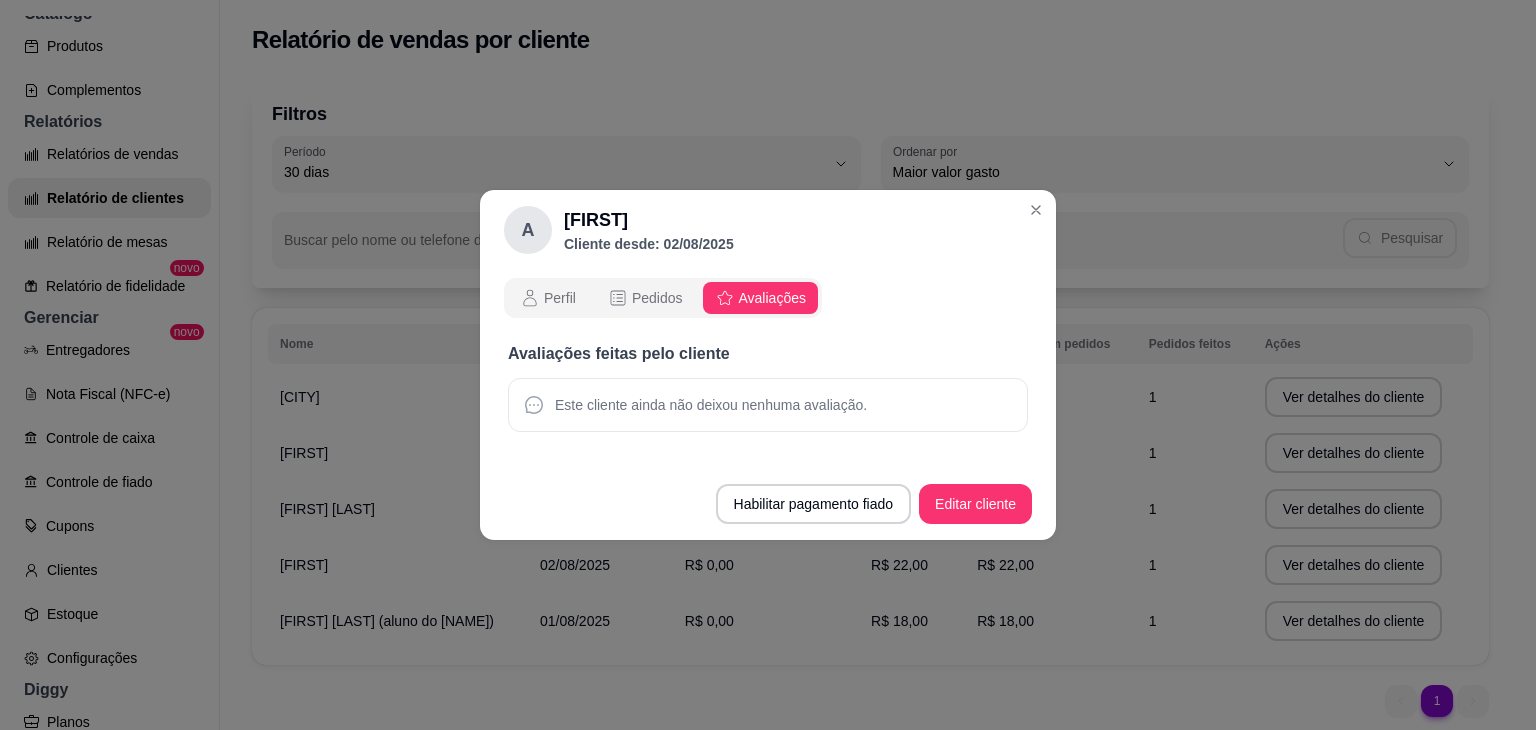 click on "Este cliente ainda não deixou nenhuma avaliação." at bounding box center [711, 405] 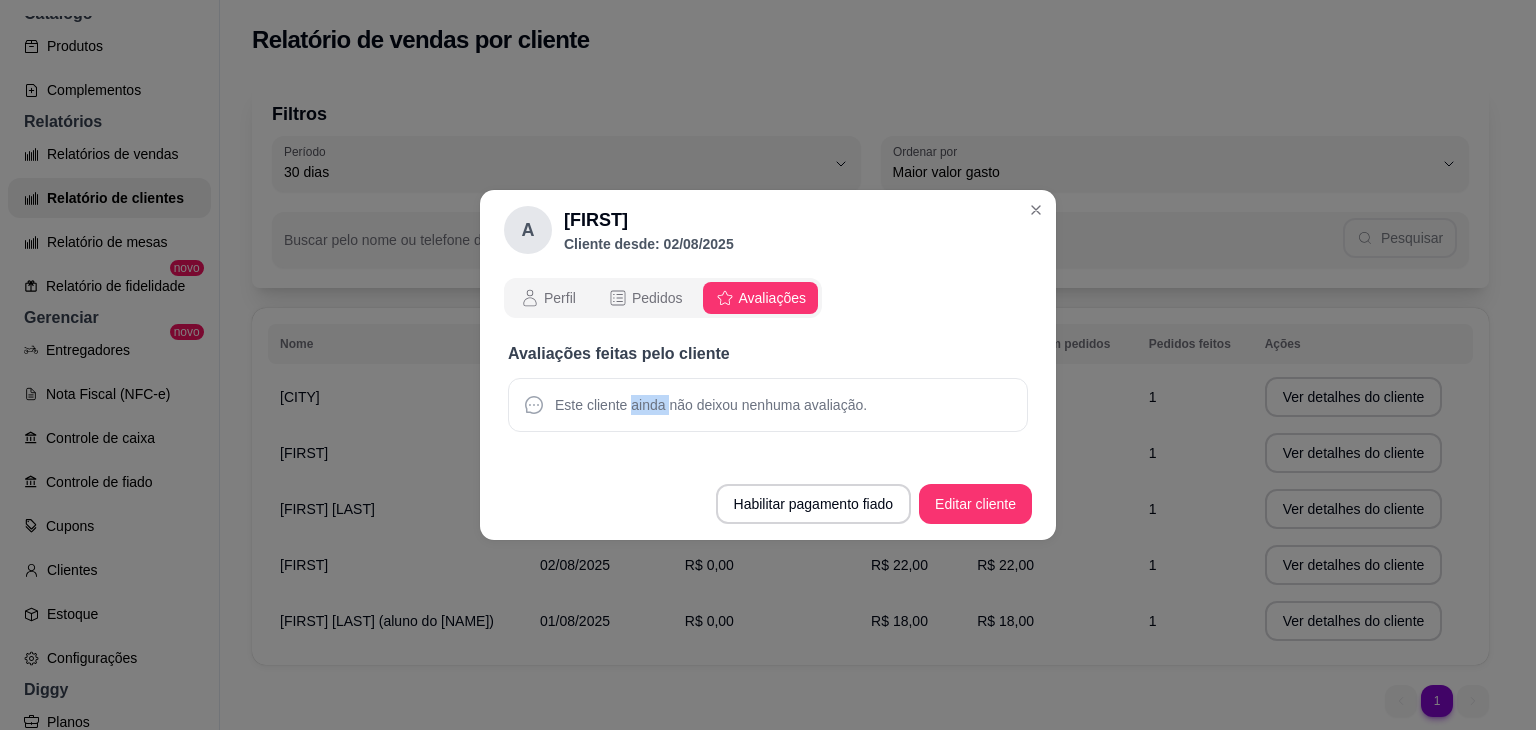 click on "Este cliente ainda não deixou nenhuma avaliação." at bounding box center (711, 405) 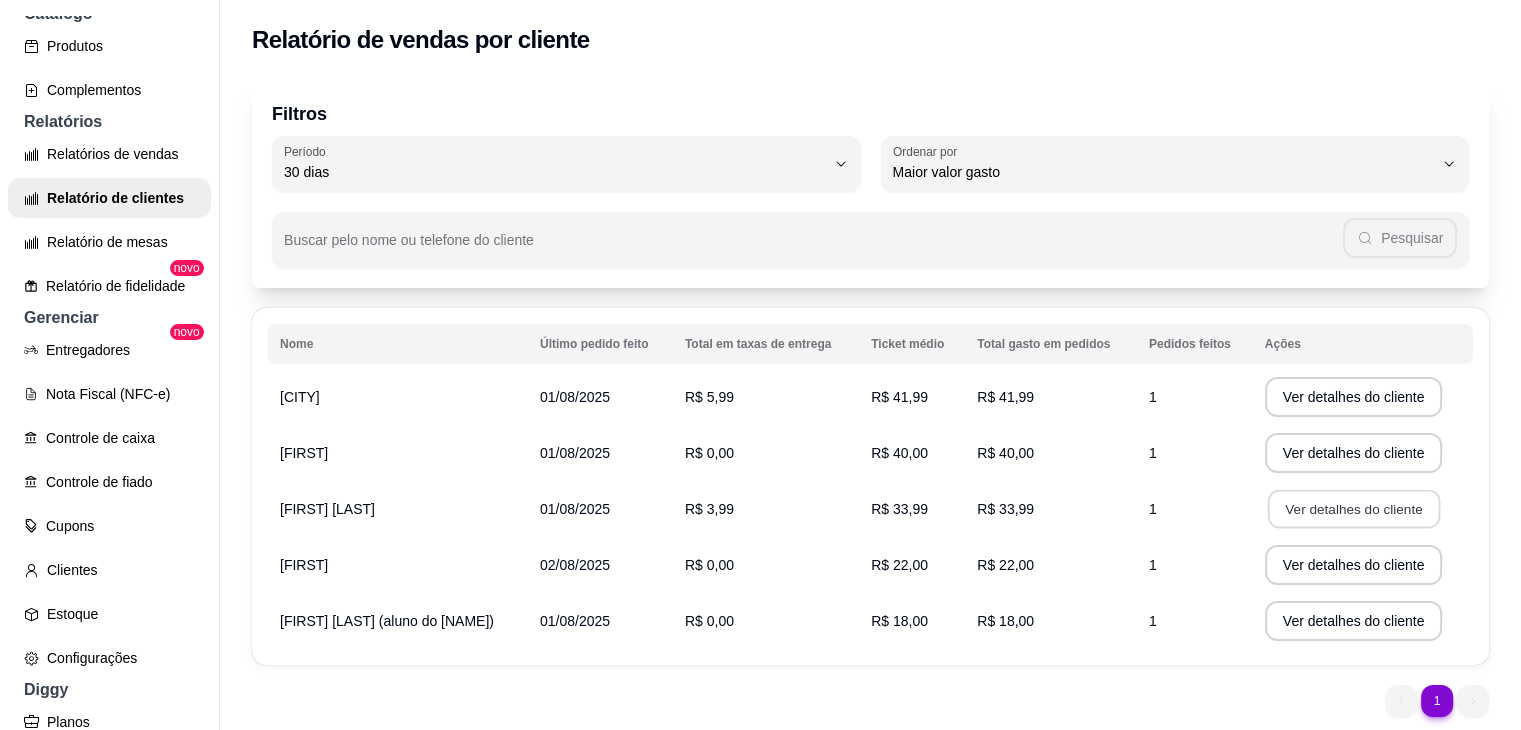 click on "Ver detalhes do cliente" at bounding box center [1353, 509] 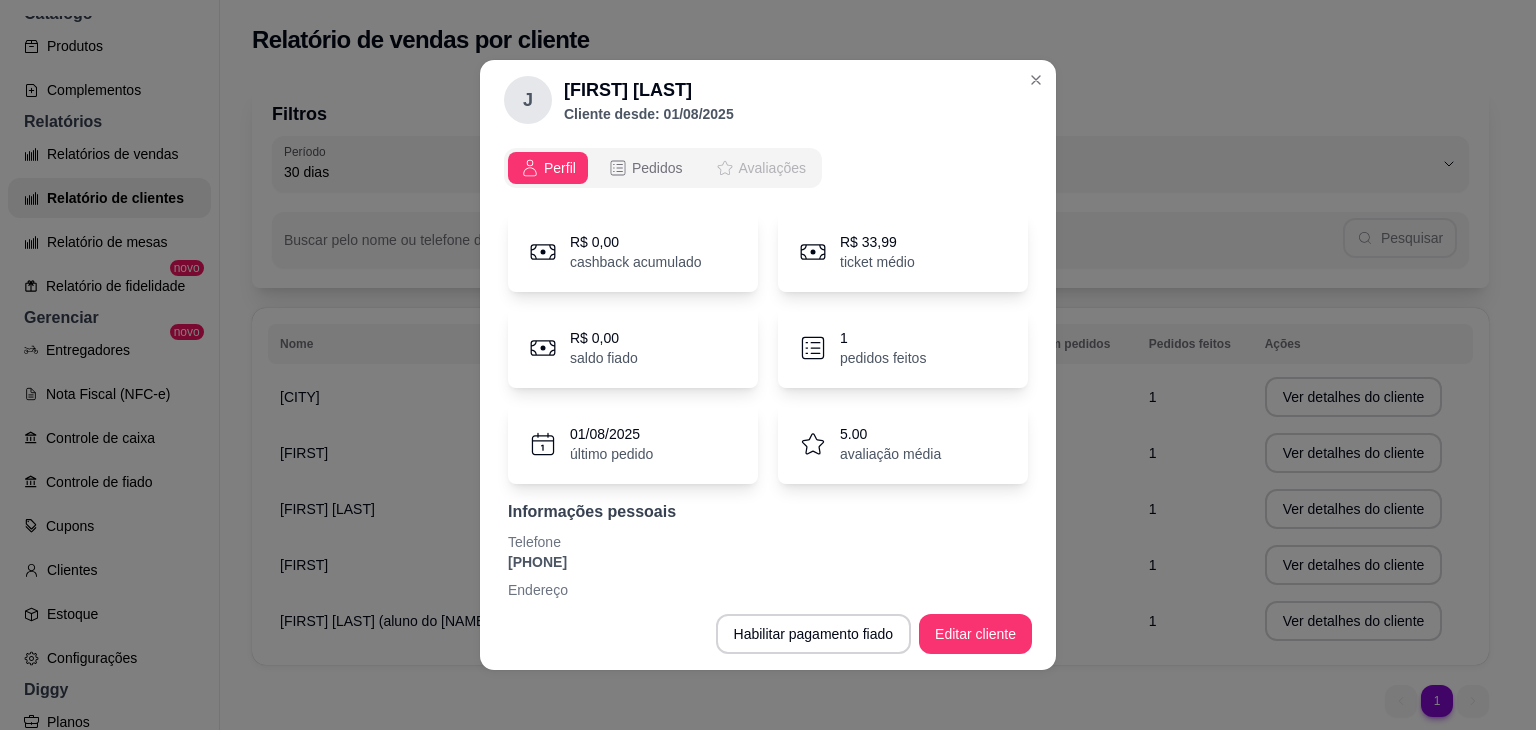 click on "Avaliações" at bounding box center [772, 168] 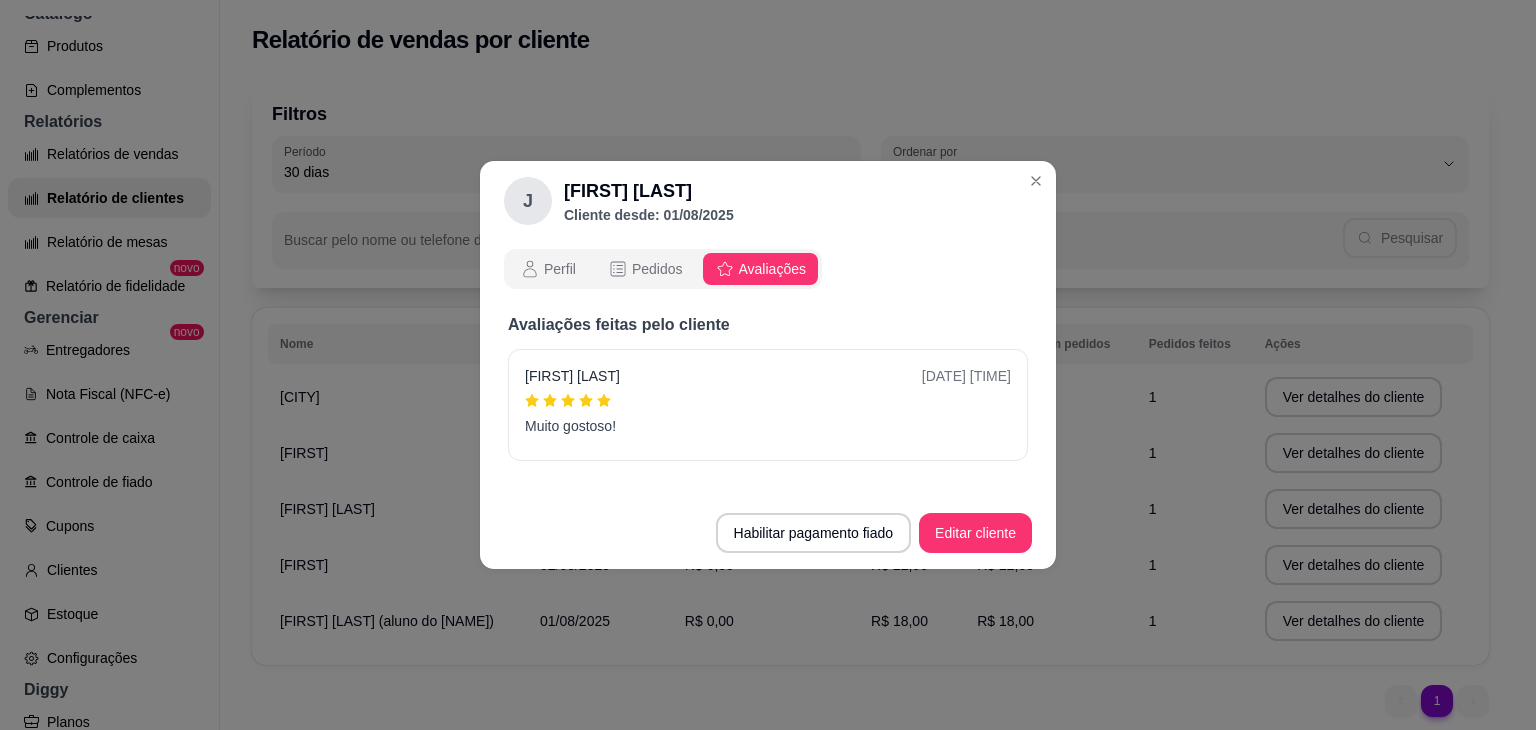 click on "[FIRST] [LAST]" at bounding box center (572, 376) 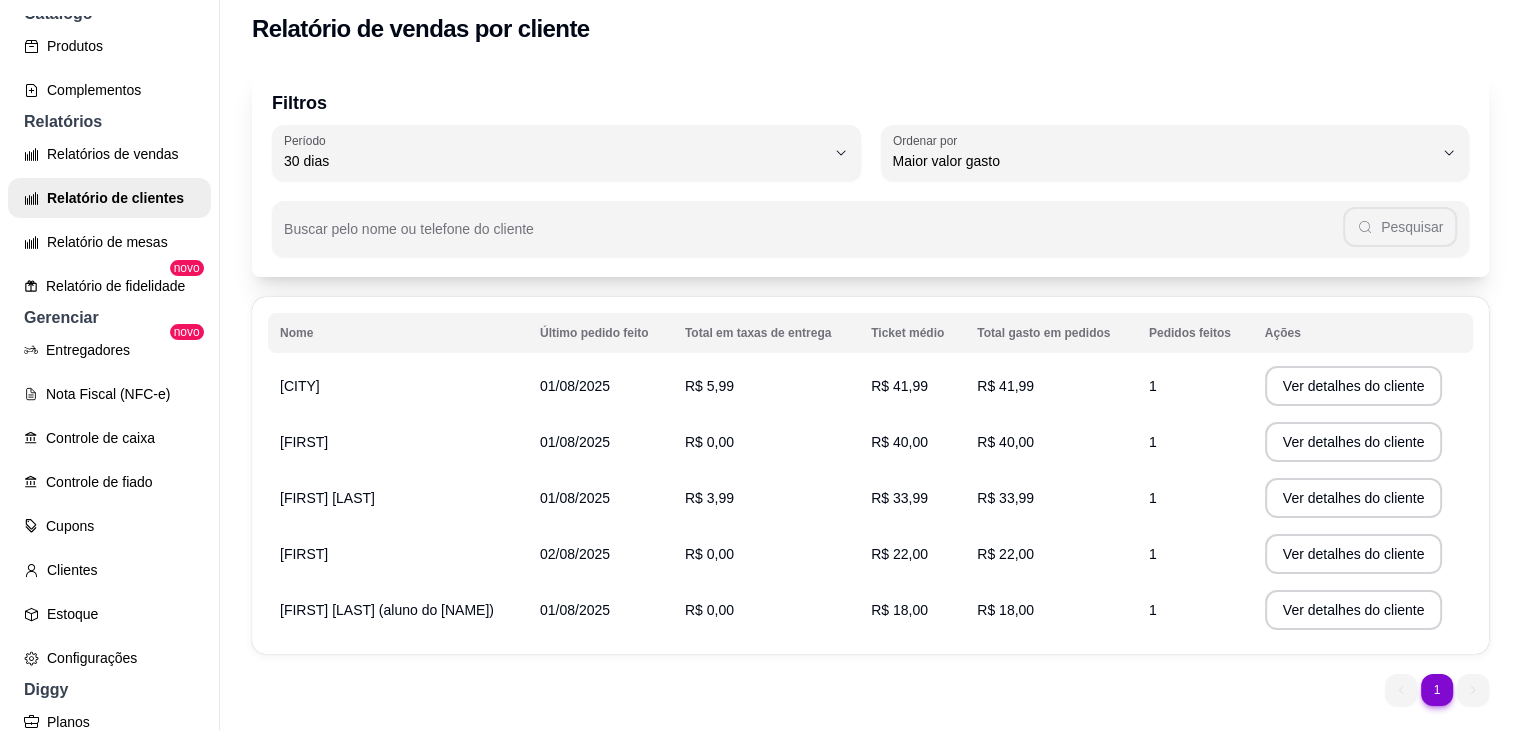 scroll, scrollTop: 0, scrollLeft: 0, axis: both 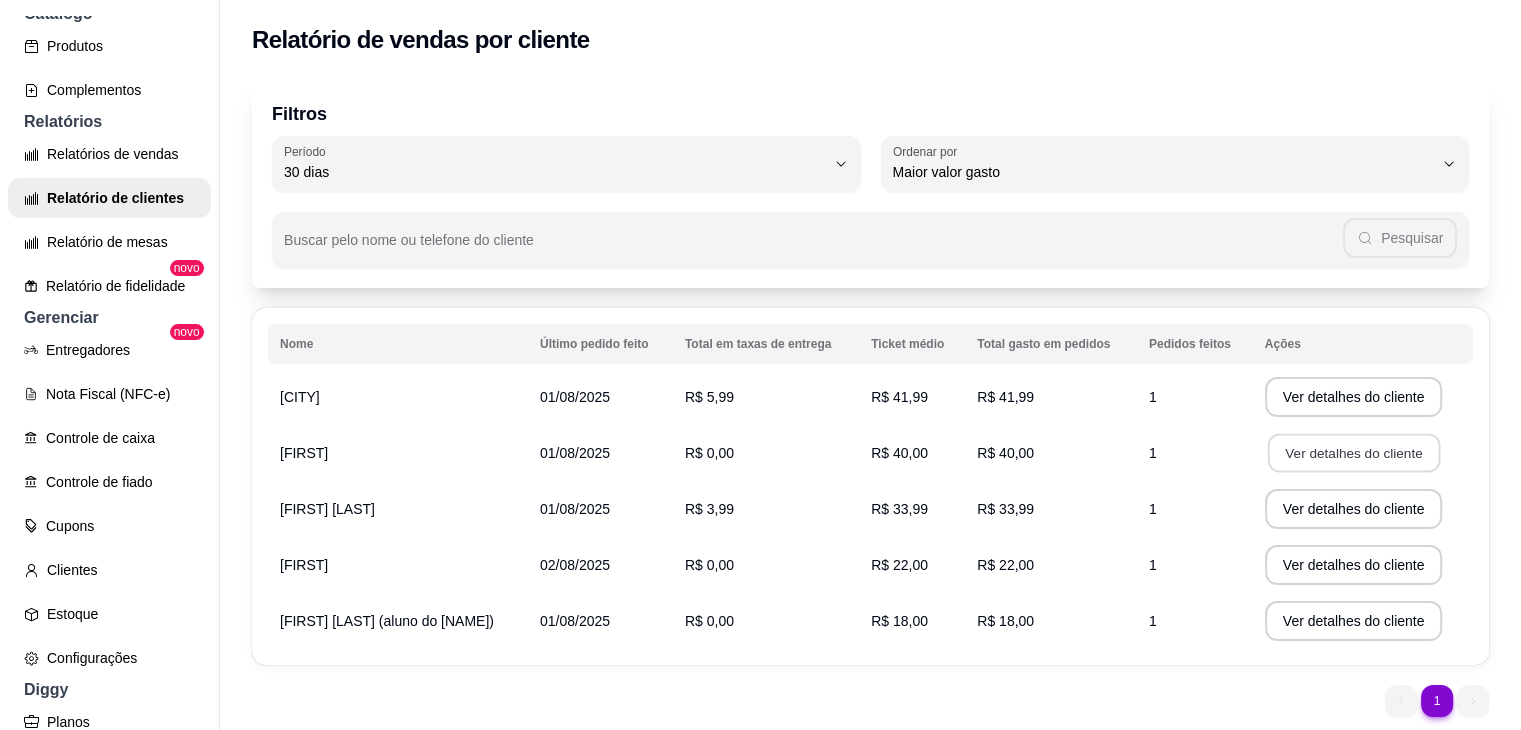 click on "Ver detalhes do cliente" at bounding box center (1353, 453) 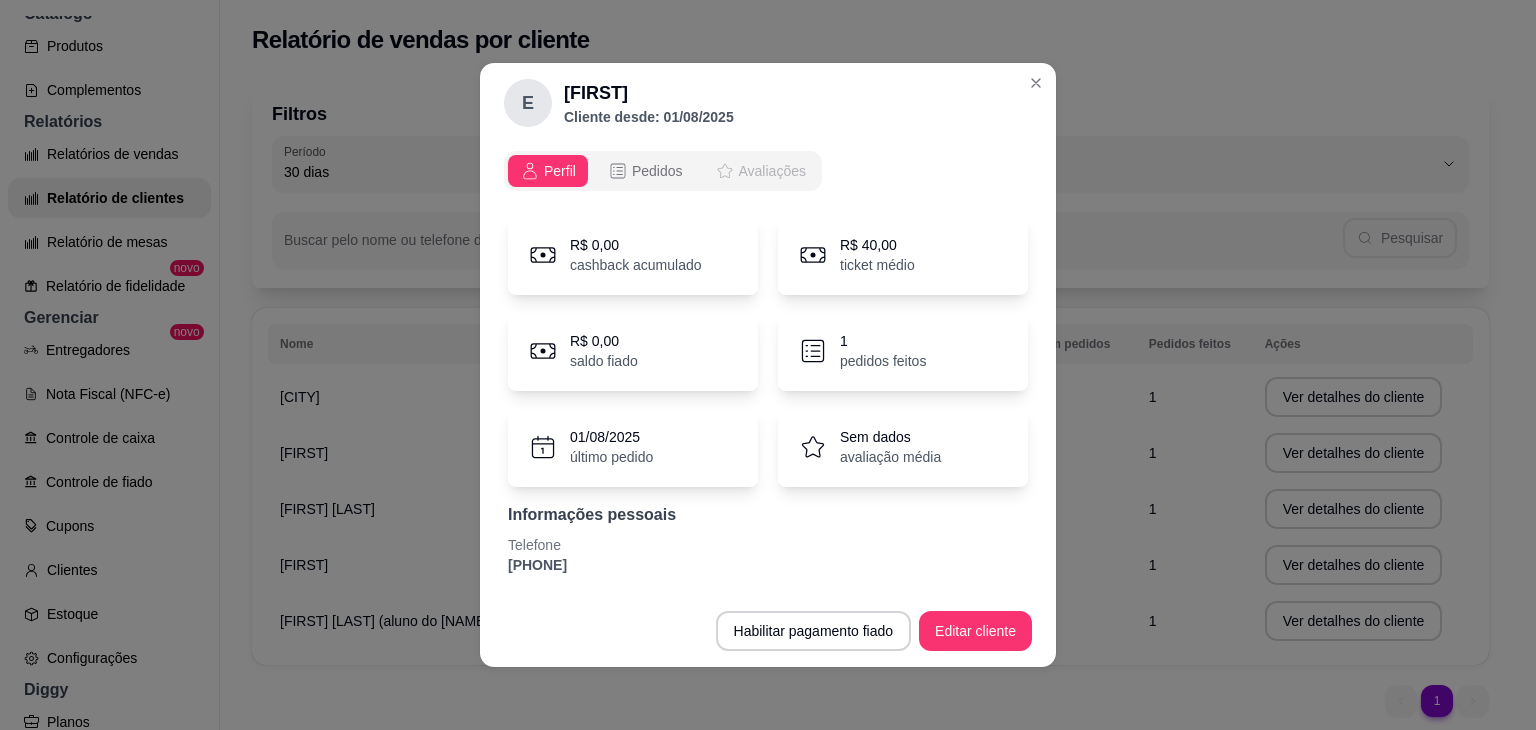 click on "Avaliações" at bounding box center (772, 171) 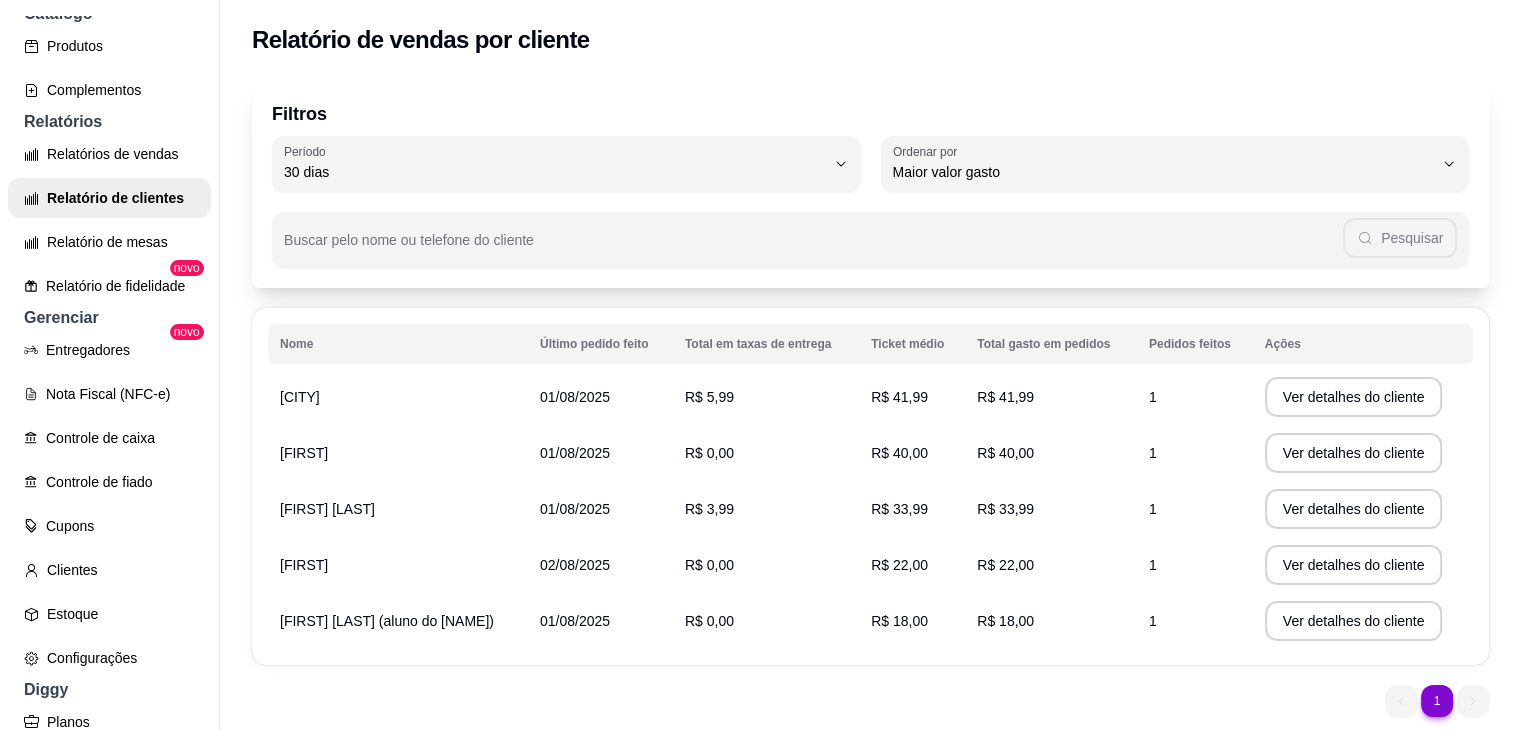 click on "Entregadores novo Nota Fiscal (NFC-e) Controle de caixa Controle de fiado Cupons Clientes Estoque Configurações" at bounding box center [109, 504] 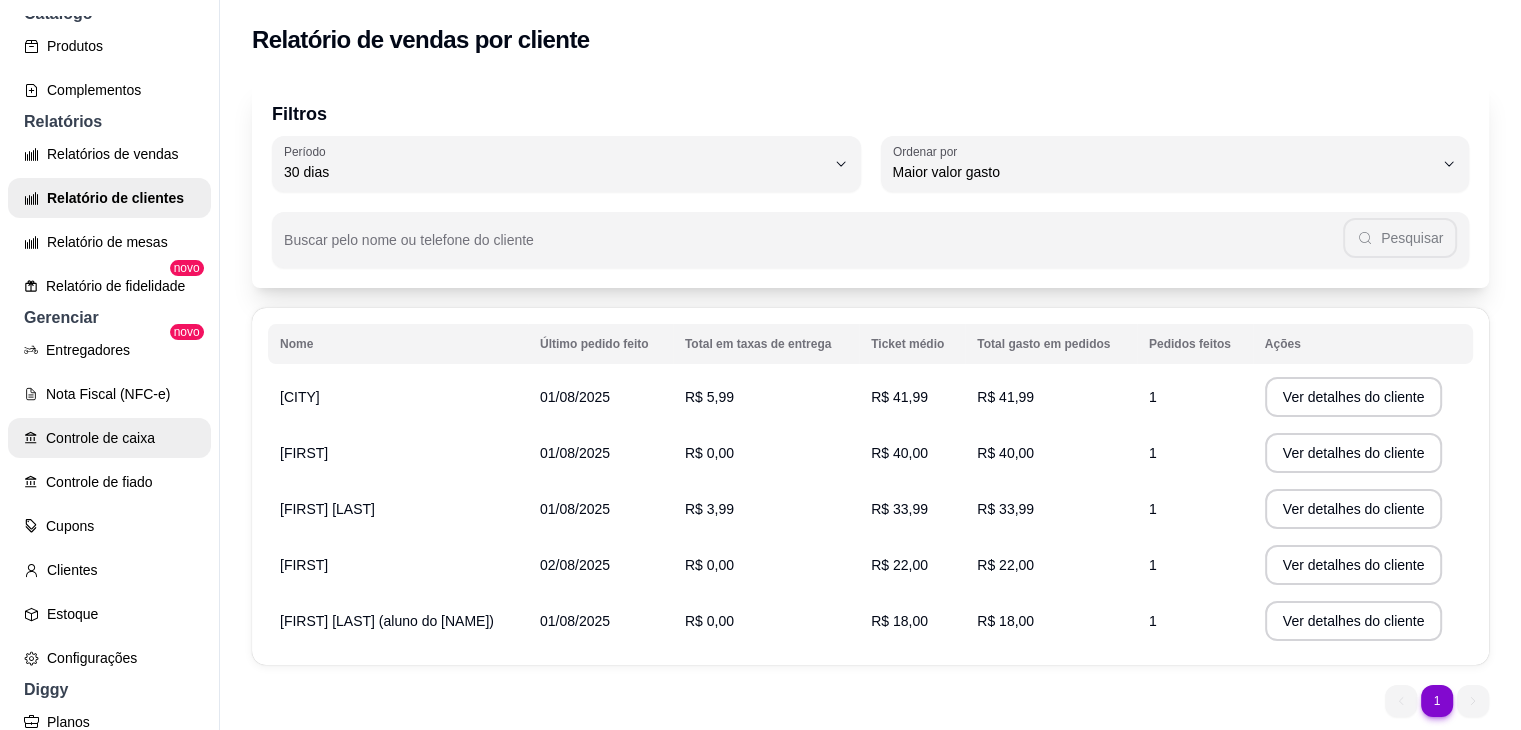 click on "Entregadores novo Nota Fiscal (NFC-e) Controle de caixa Controle de fiado Cupons Clientes Estoque Configurações" at bounding box center [109, 504] 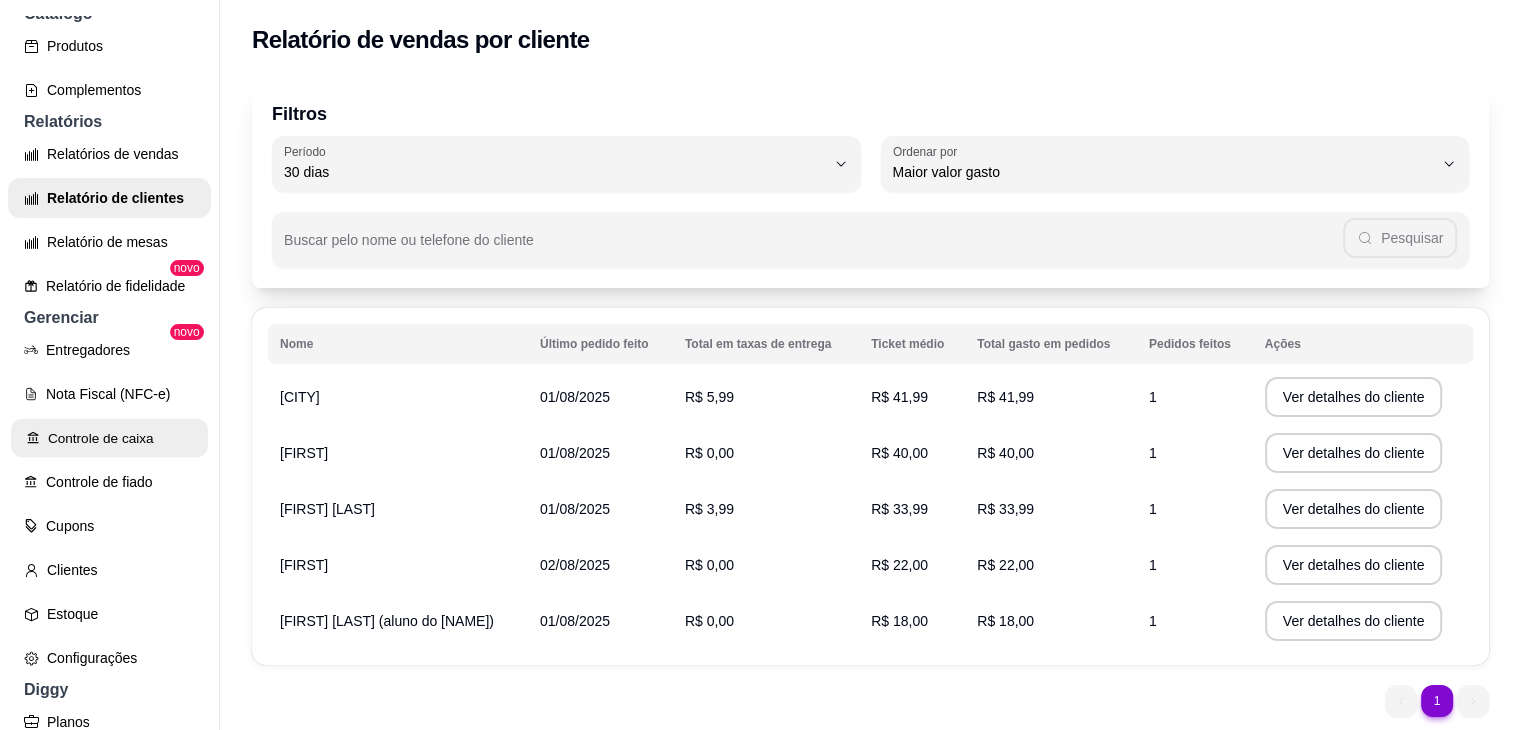 click on "Controle de caixa" at bounding box center (109, 438) 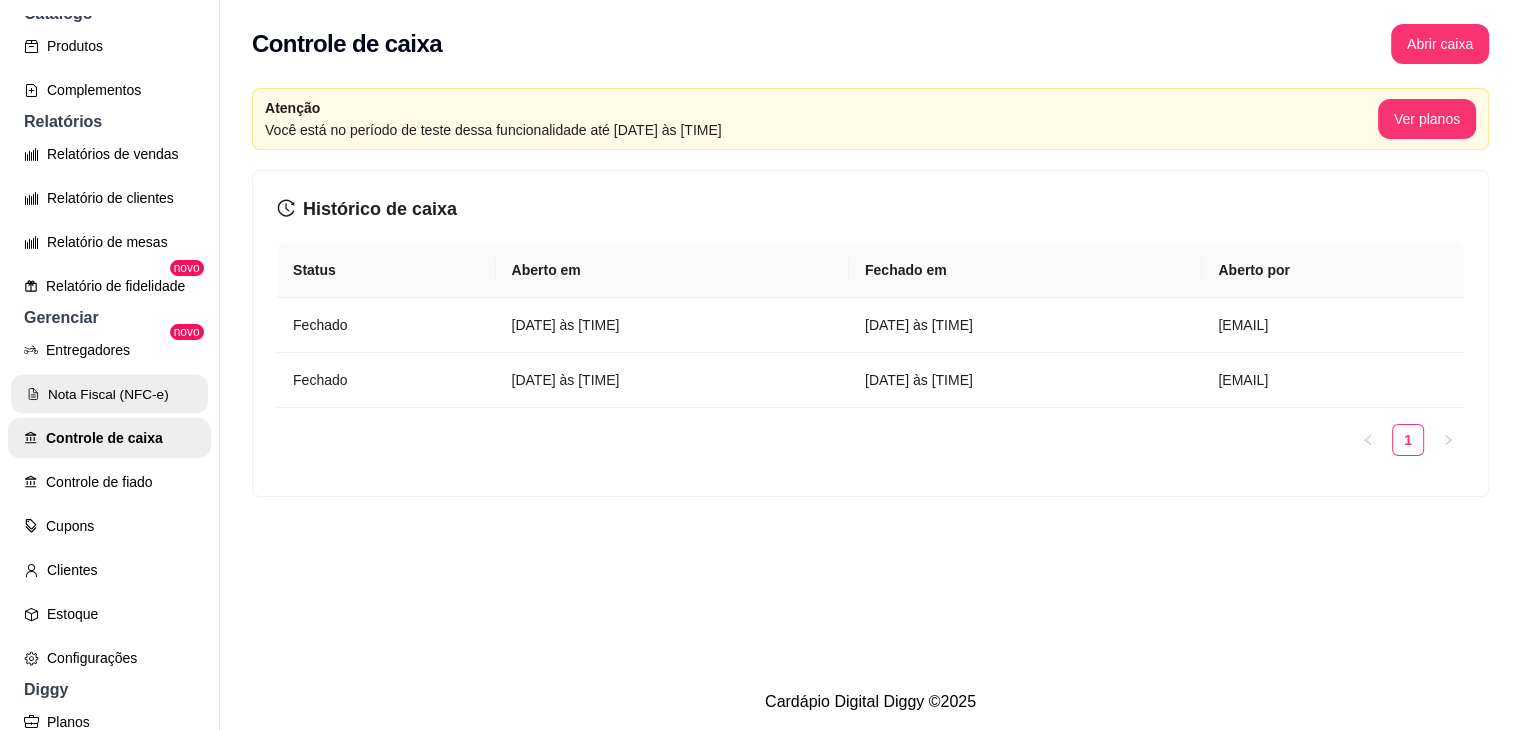 click on "Nota Fiscal (NFC-e)" at bounding box center [109, 394] 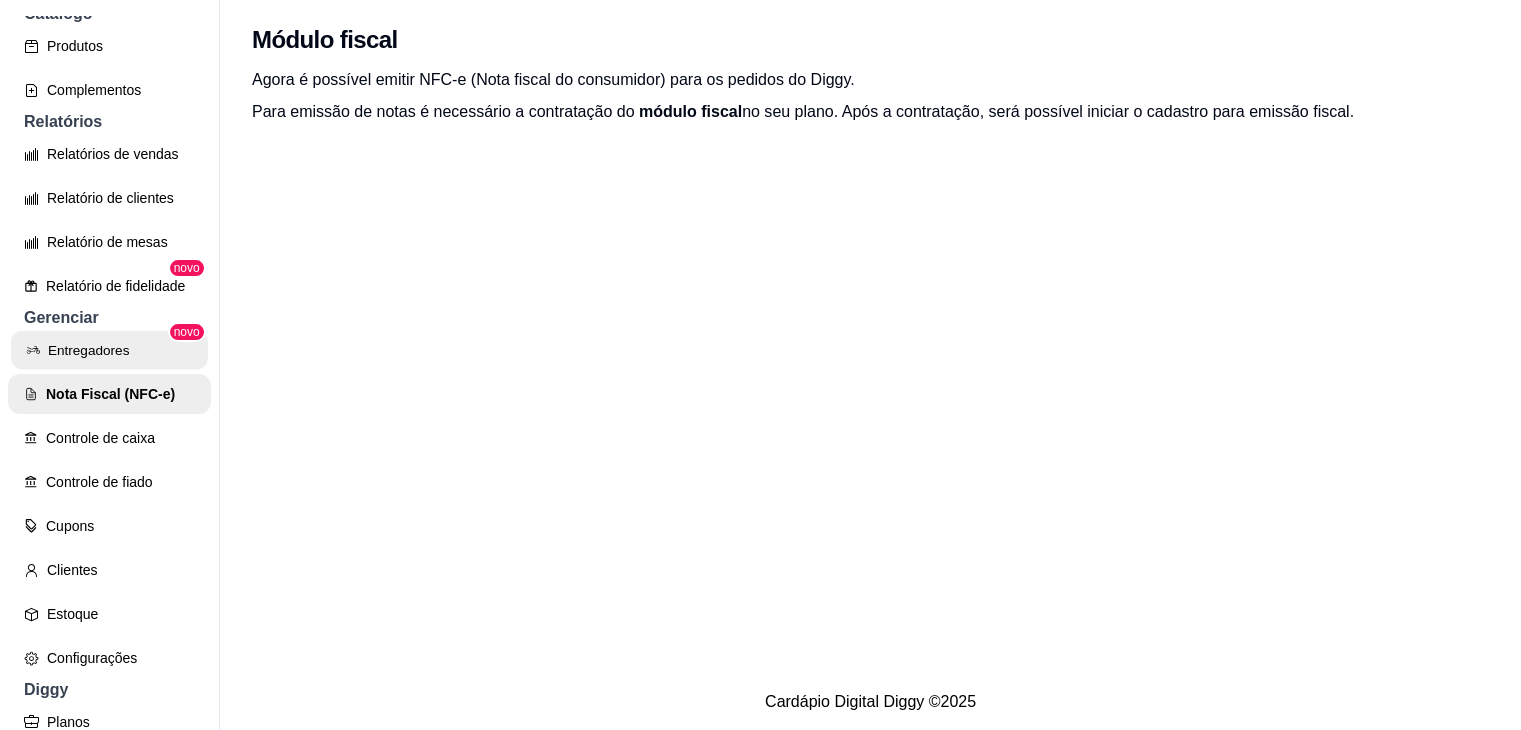 click on "Entregadores" at bounding box center [109, 350] 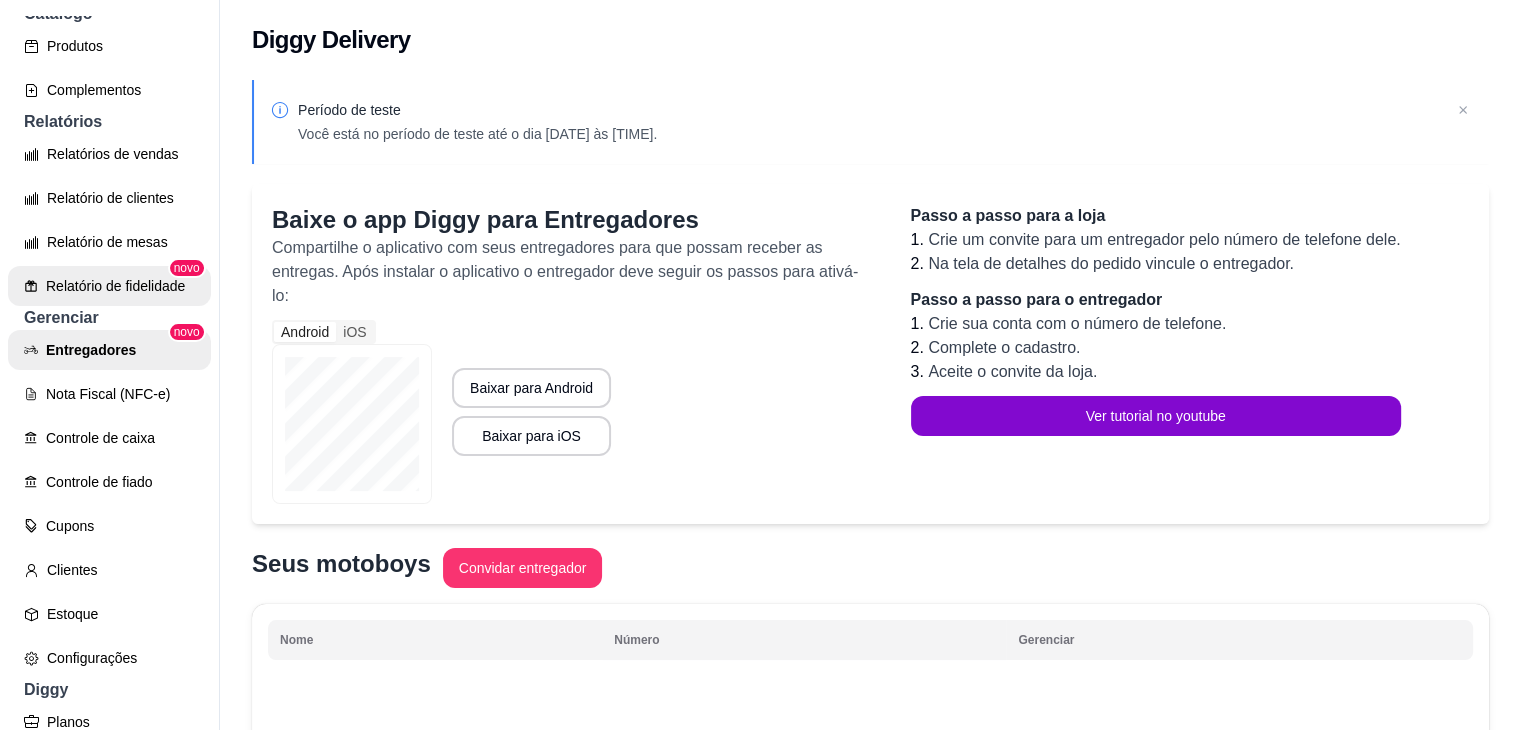 click on "Relatório de fidelidade" at bounding box center [109, 286] 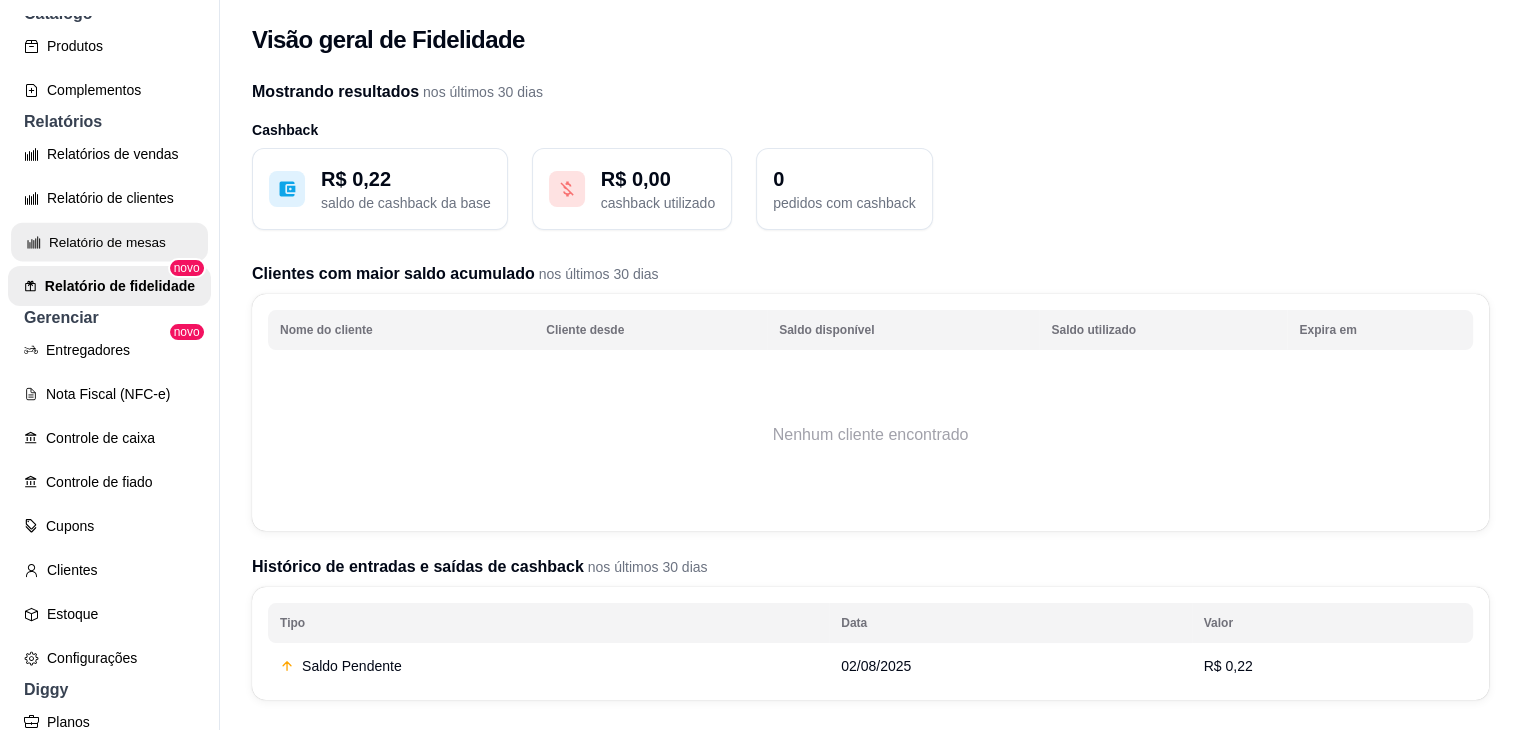 click on "Relatório de mesas" at bounding box center (109, 242) 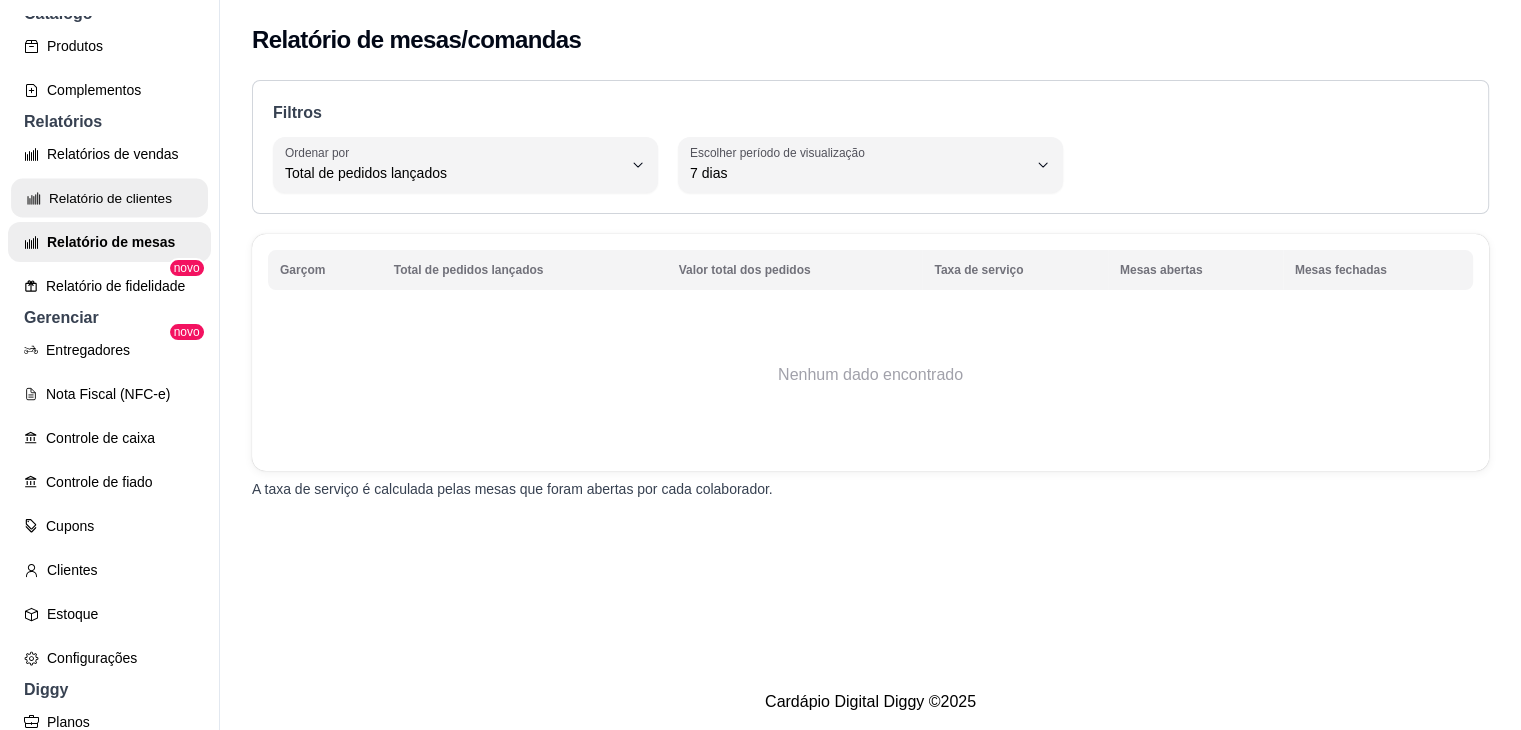 click on "Relatório de clientes" at bounding box center (109, 198) 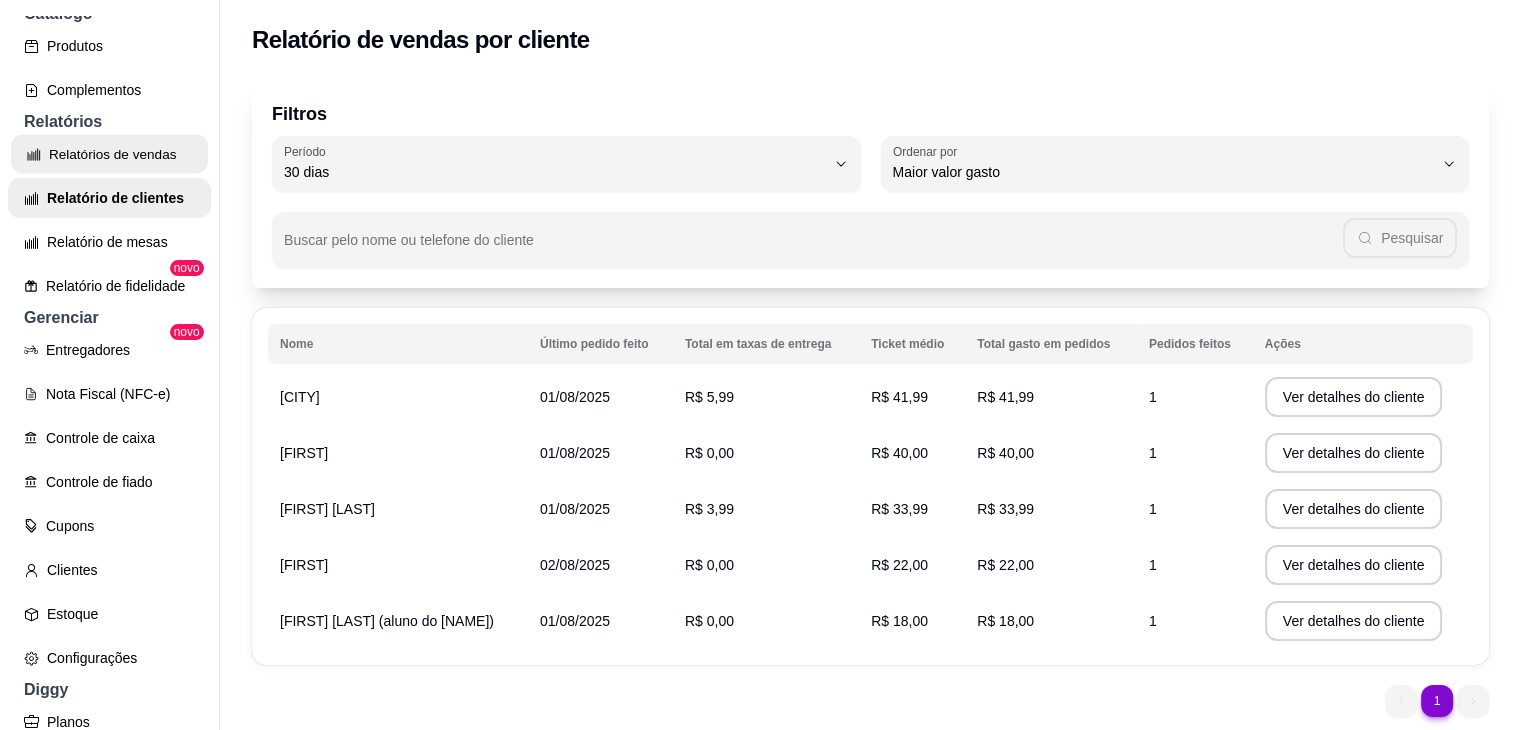 click on "Relatórios de vendas" at bounding box center [109, 154] 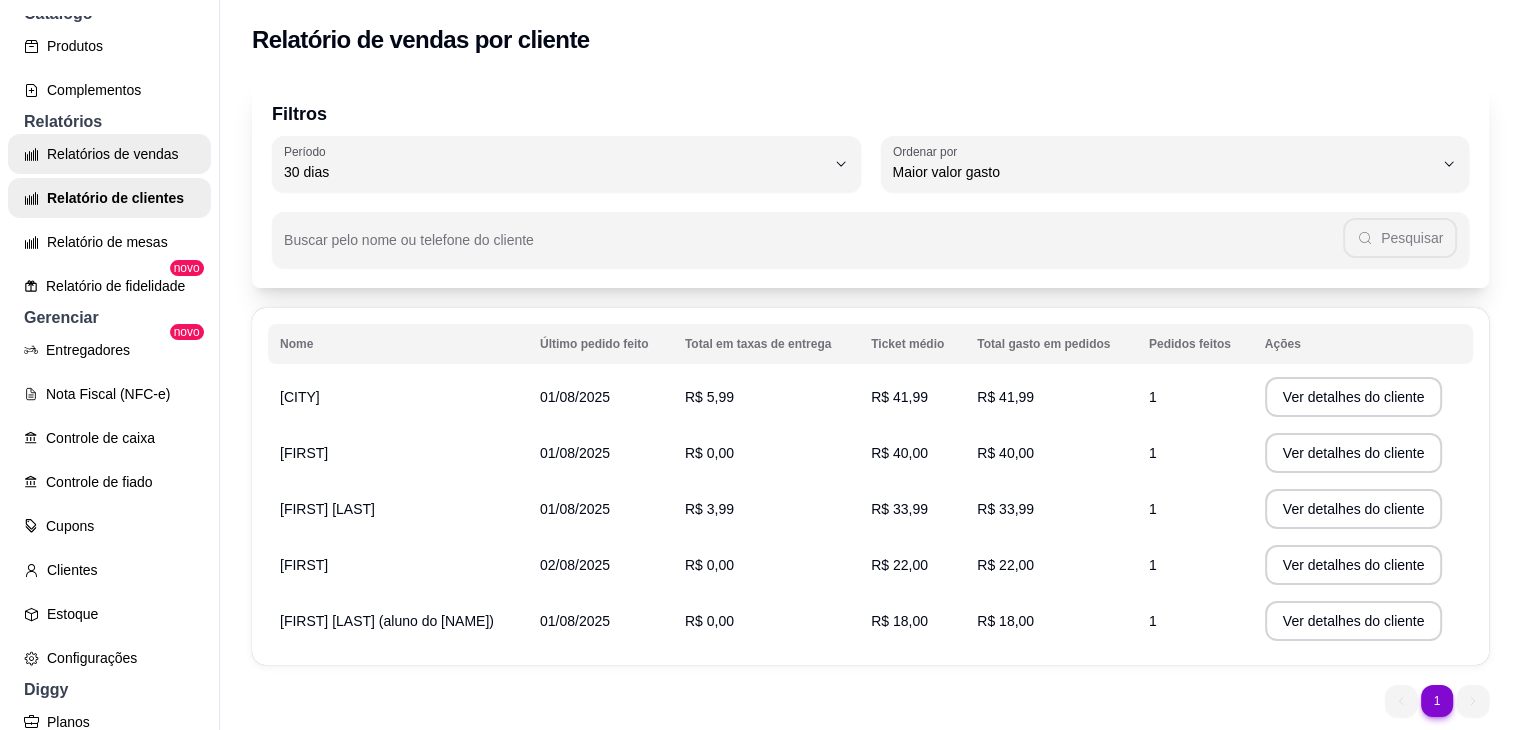 select on "ALL" 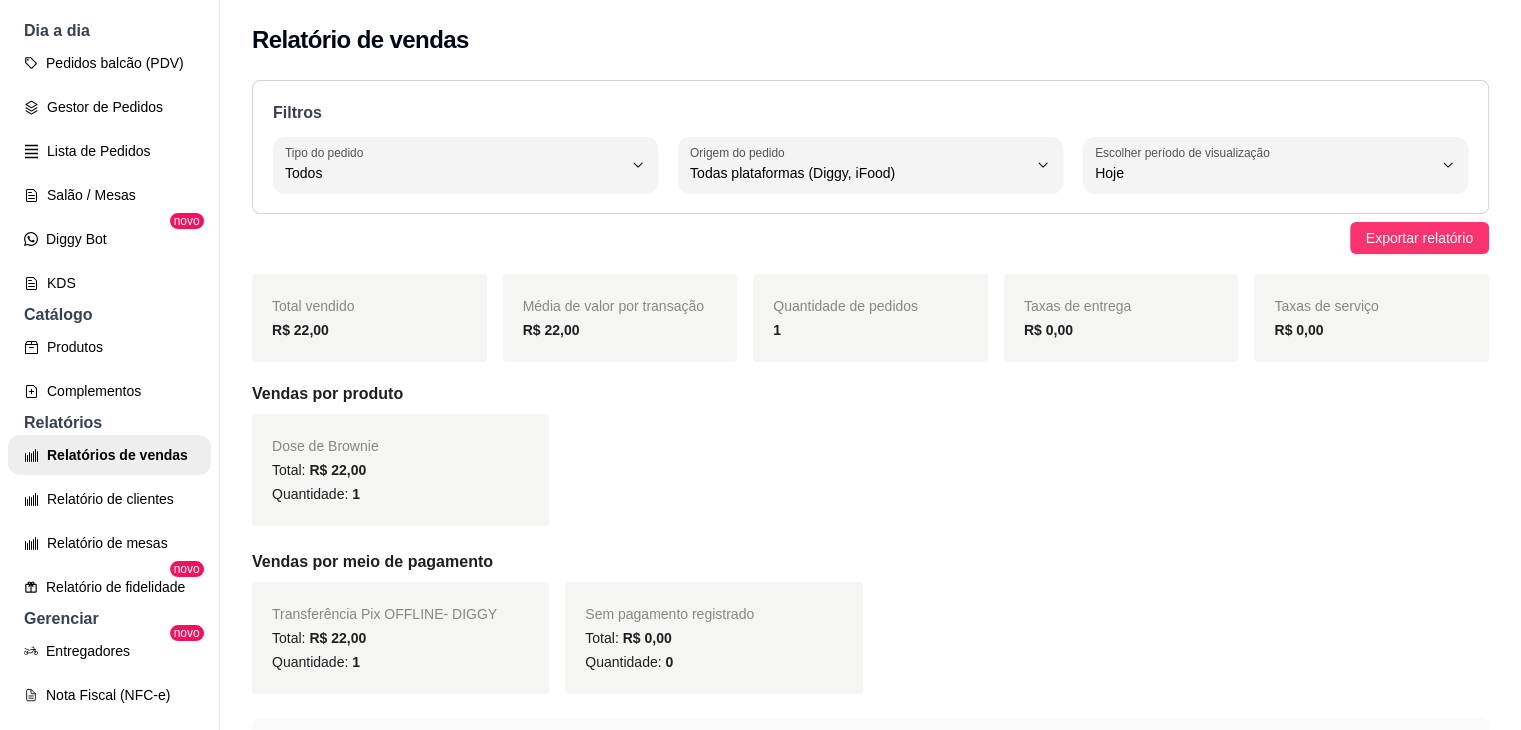 scroll, scrollTop: 219, scrollLeft: 0, axis: vertical 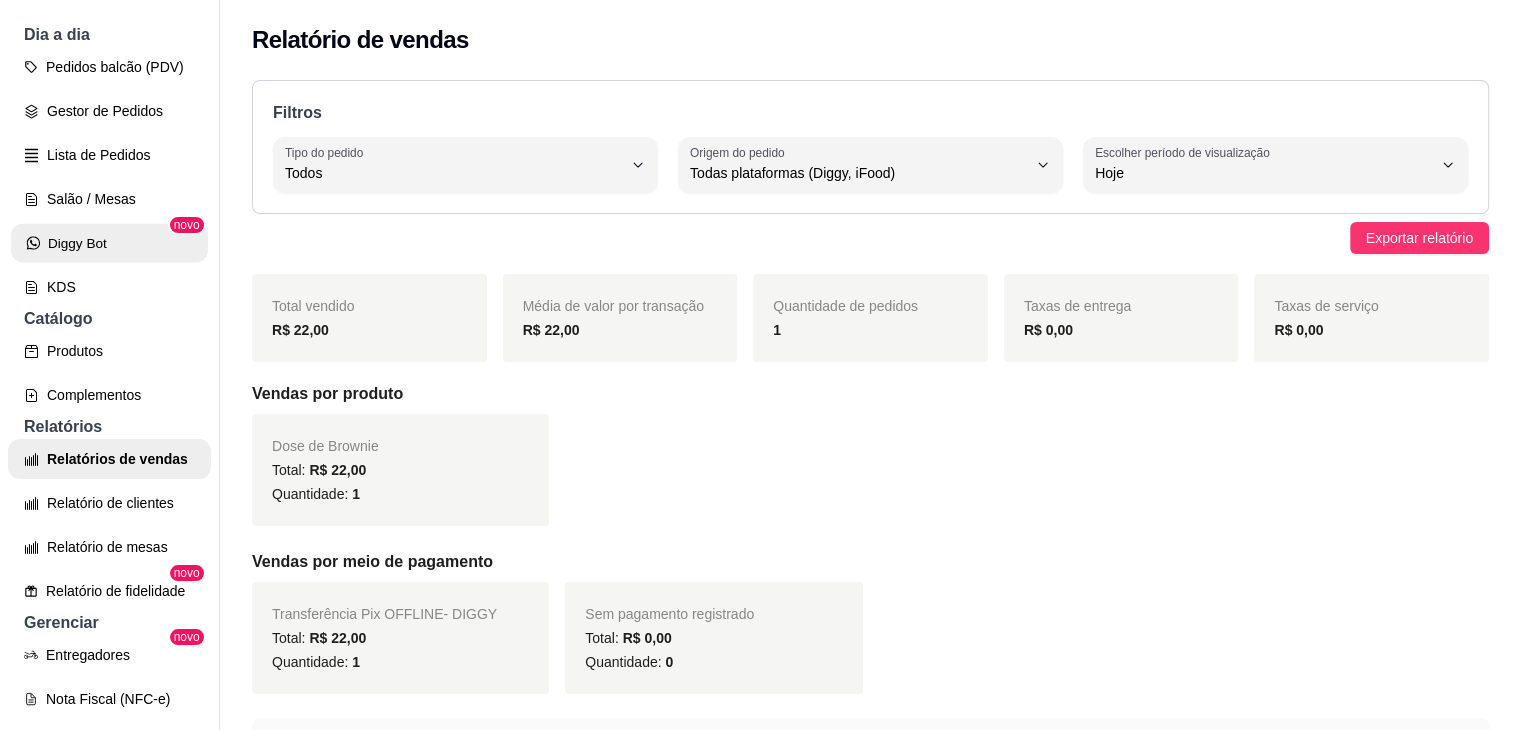 click on "Diggy Bot" at bounding box center (109, 243) 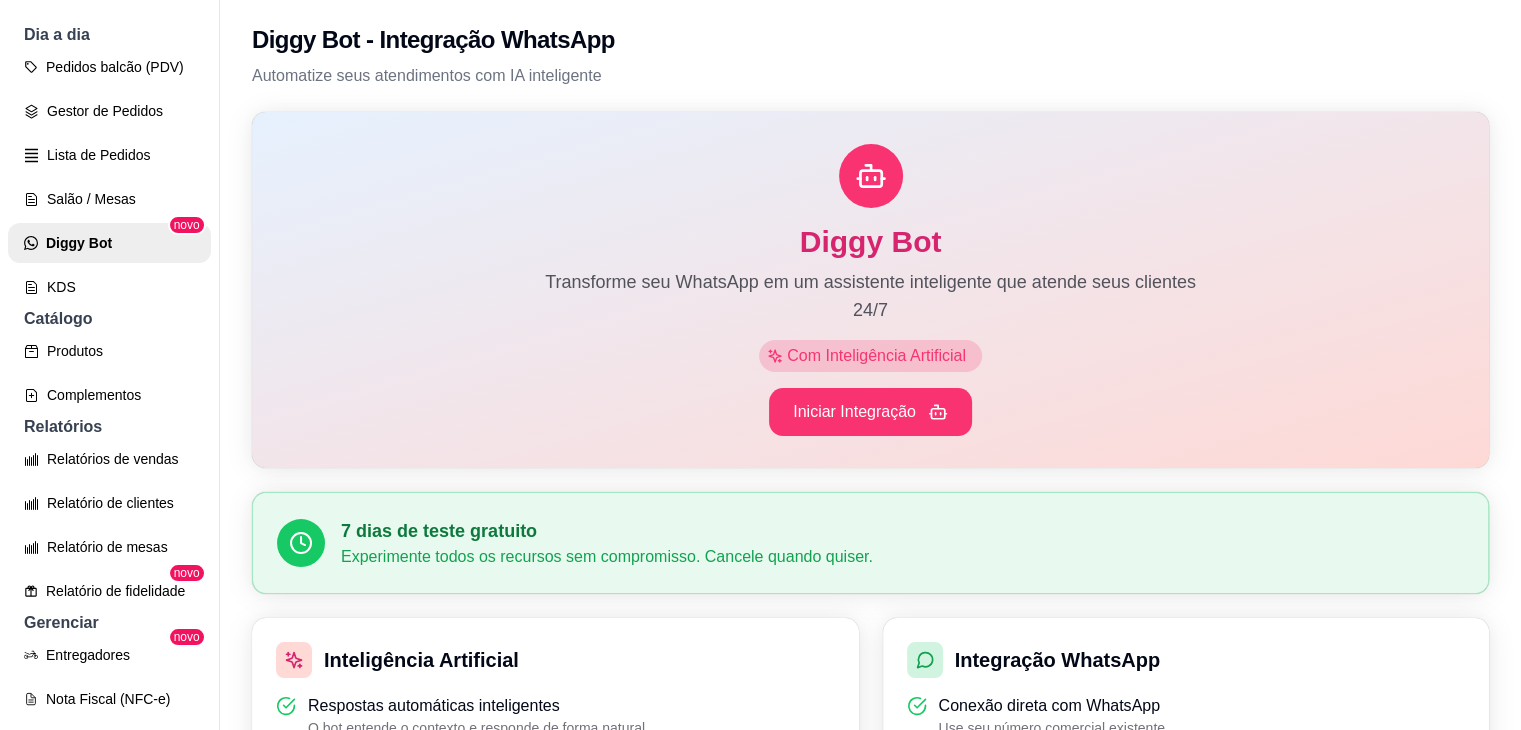 click on "Catálogo" at bounding box center (109, 319) 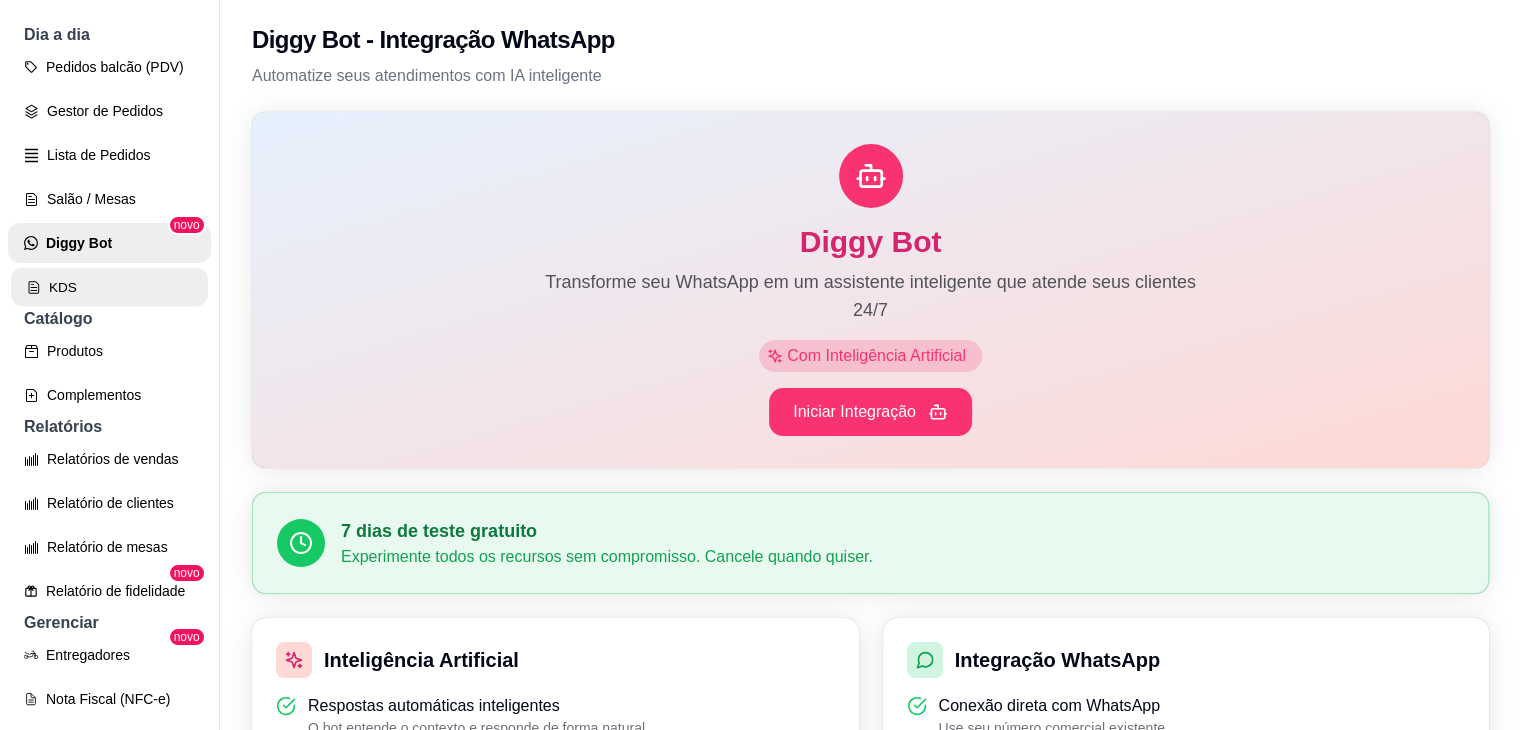 click on "KDS" at bounding box center (109, 287) 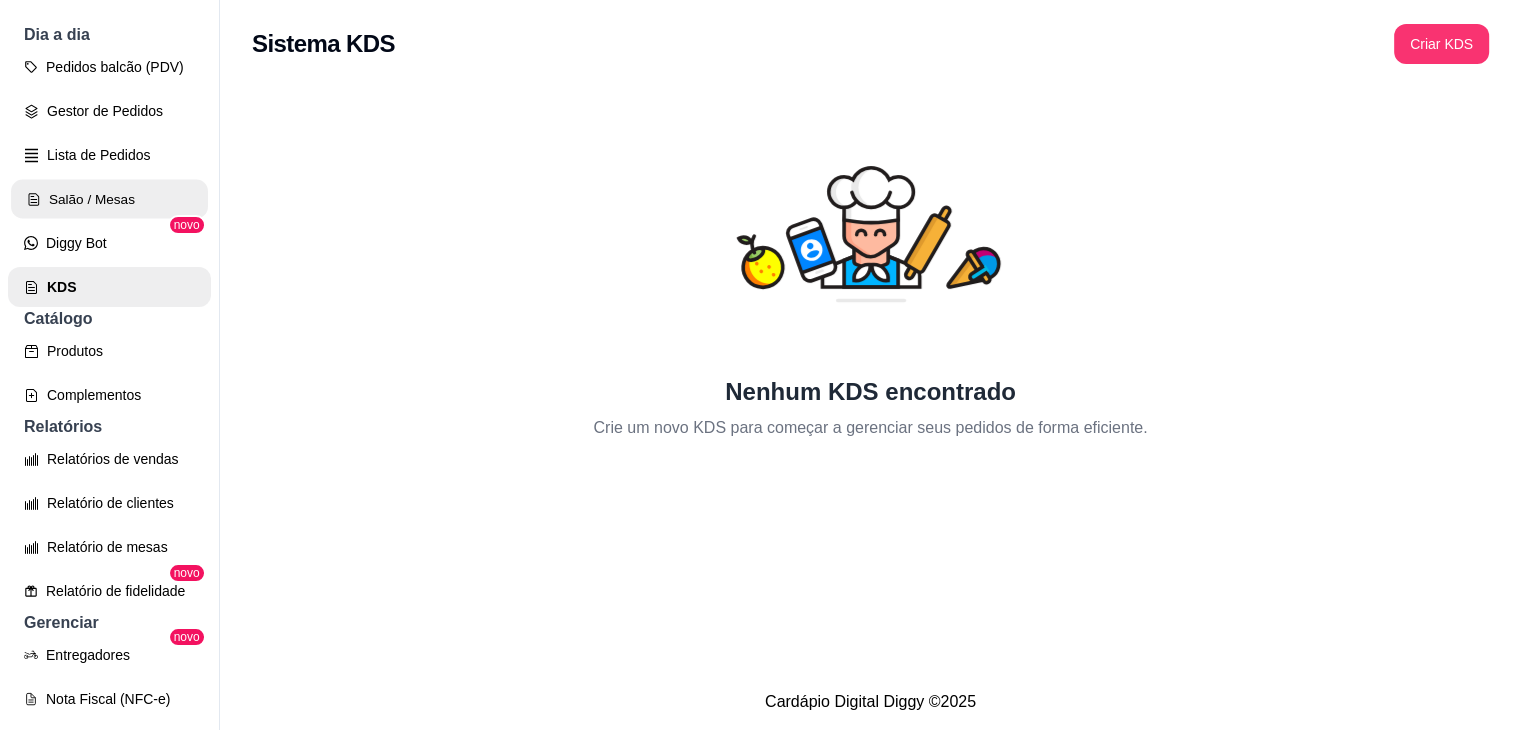click on "Salão / Mesas" at bounding box center [109, 199] 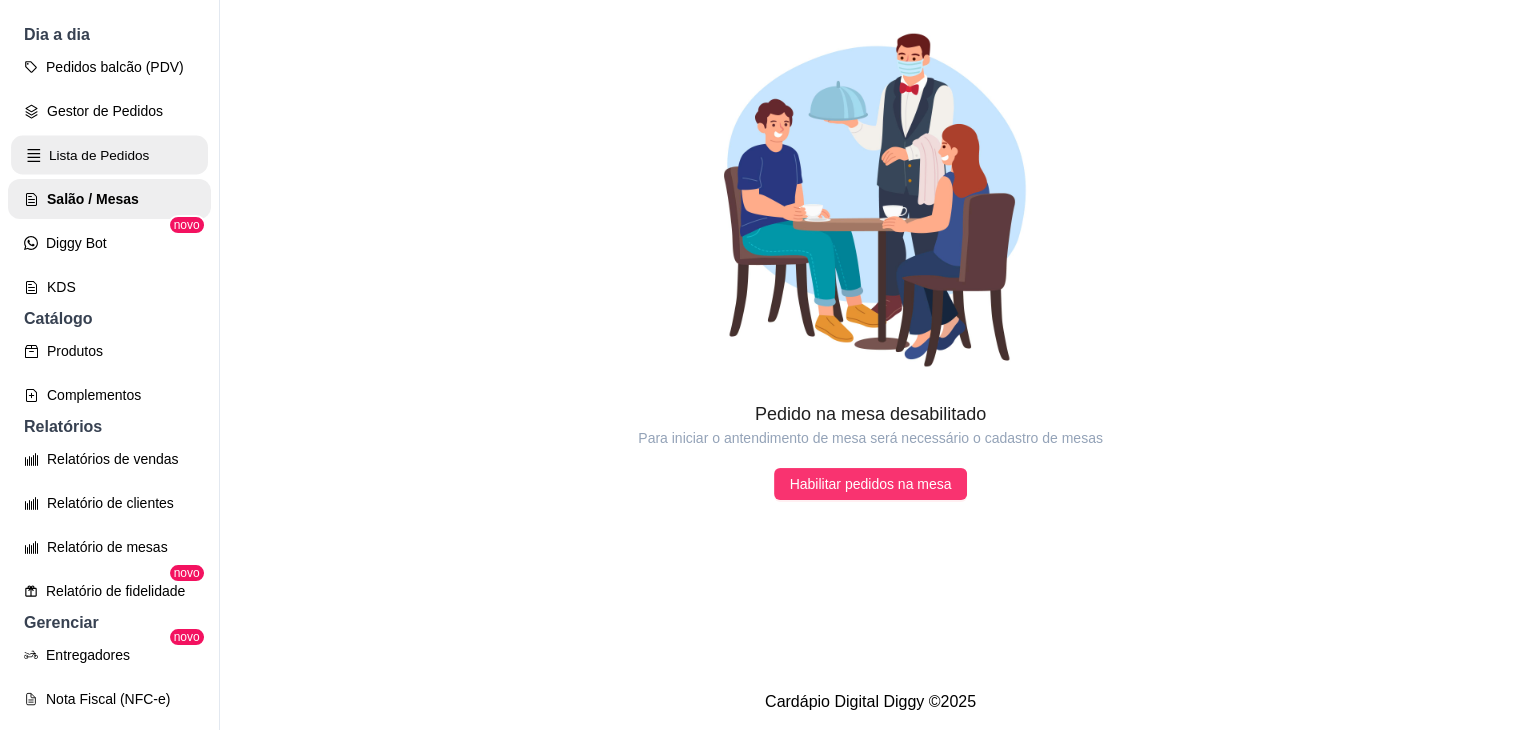 click on "Lista de Pedidos" at bounding box center (109, 155) 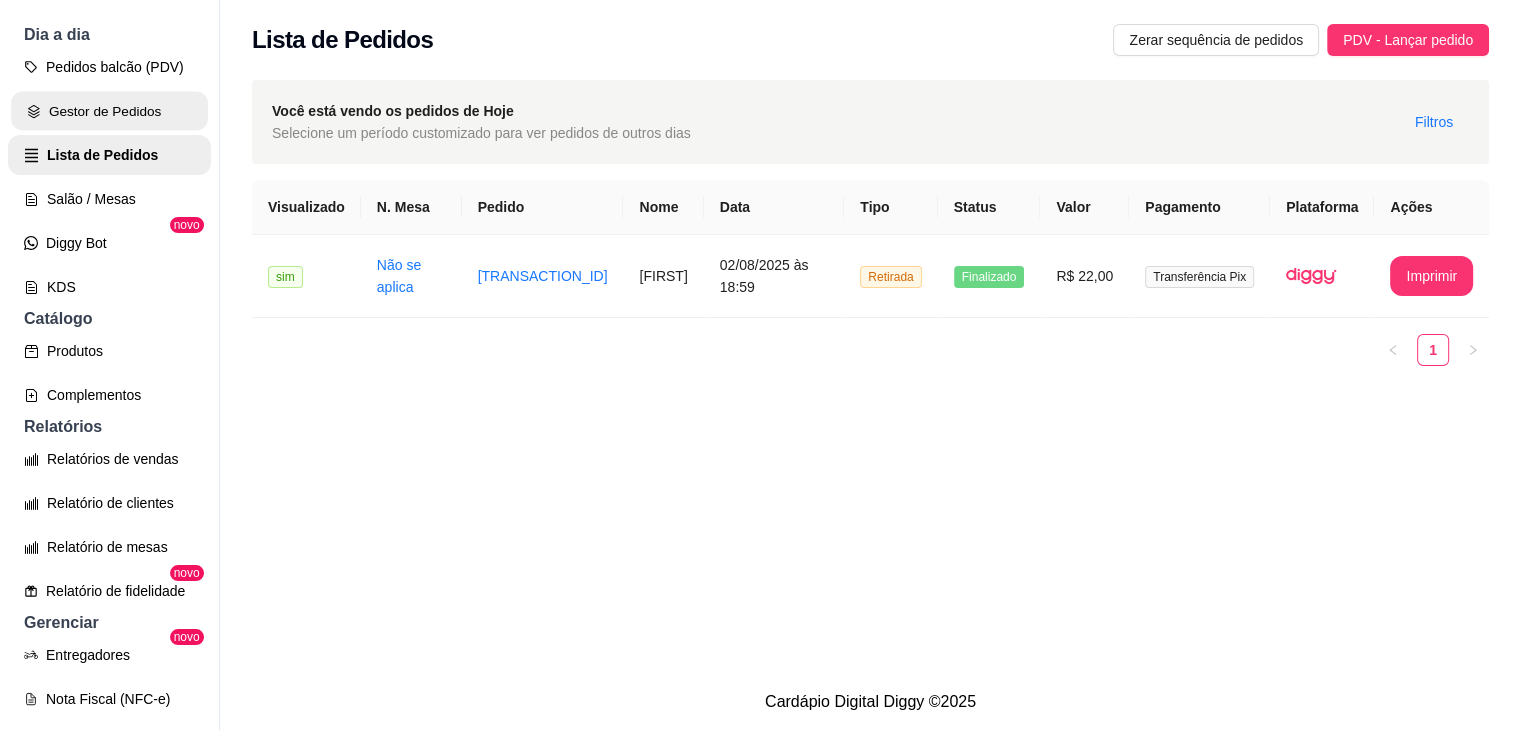 click on "Gestor de Pedidos" at bounding box center [109, 111] 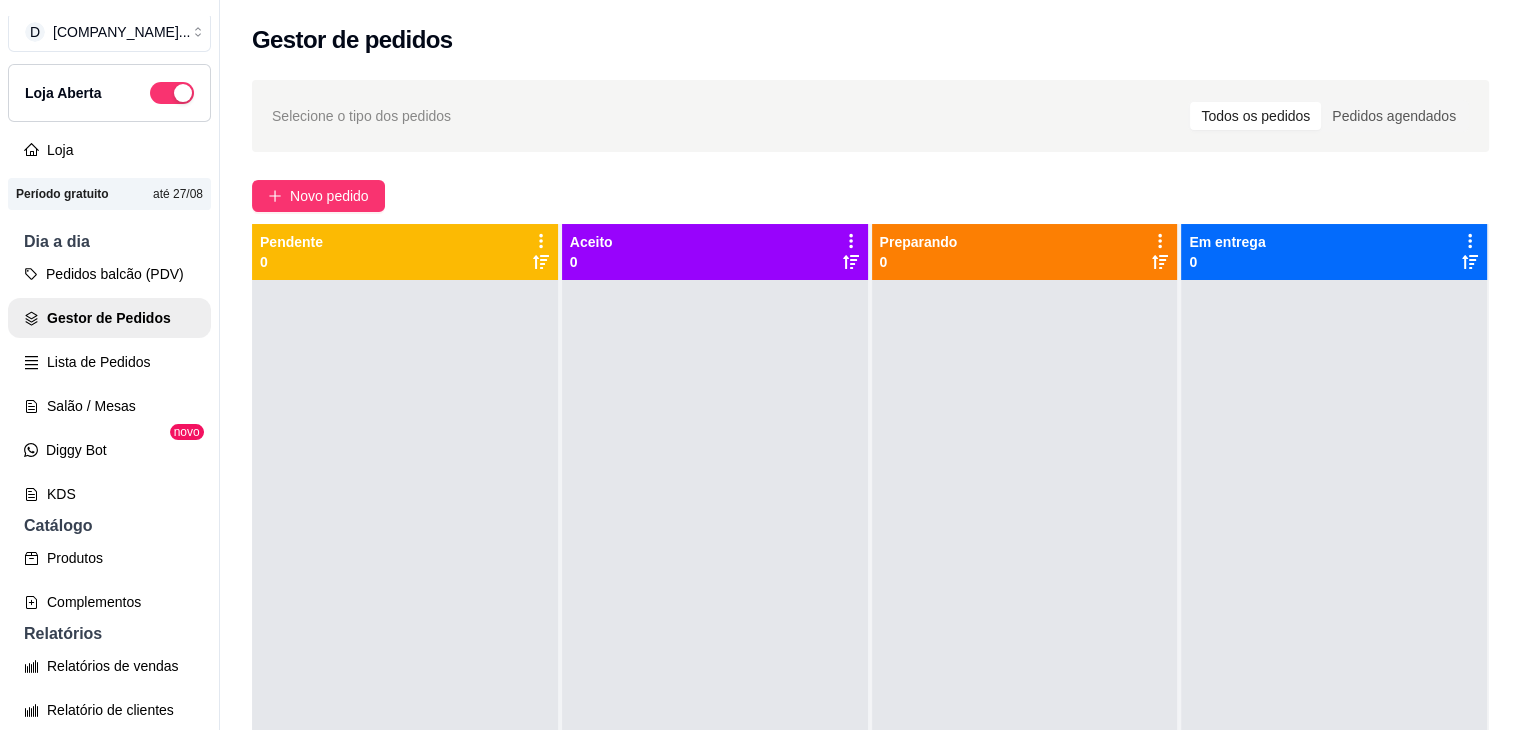 scroll, scrollTop: 0, scrollLeft: 0, axis: both 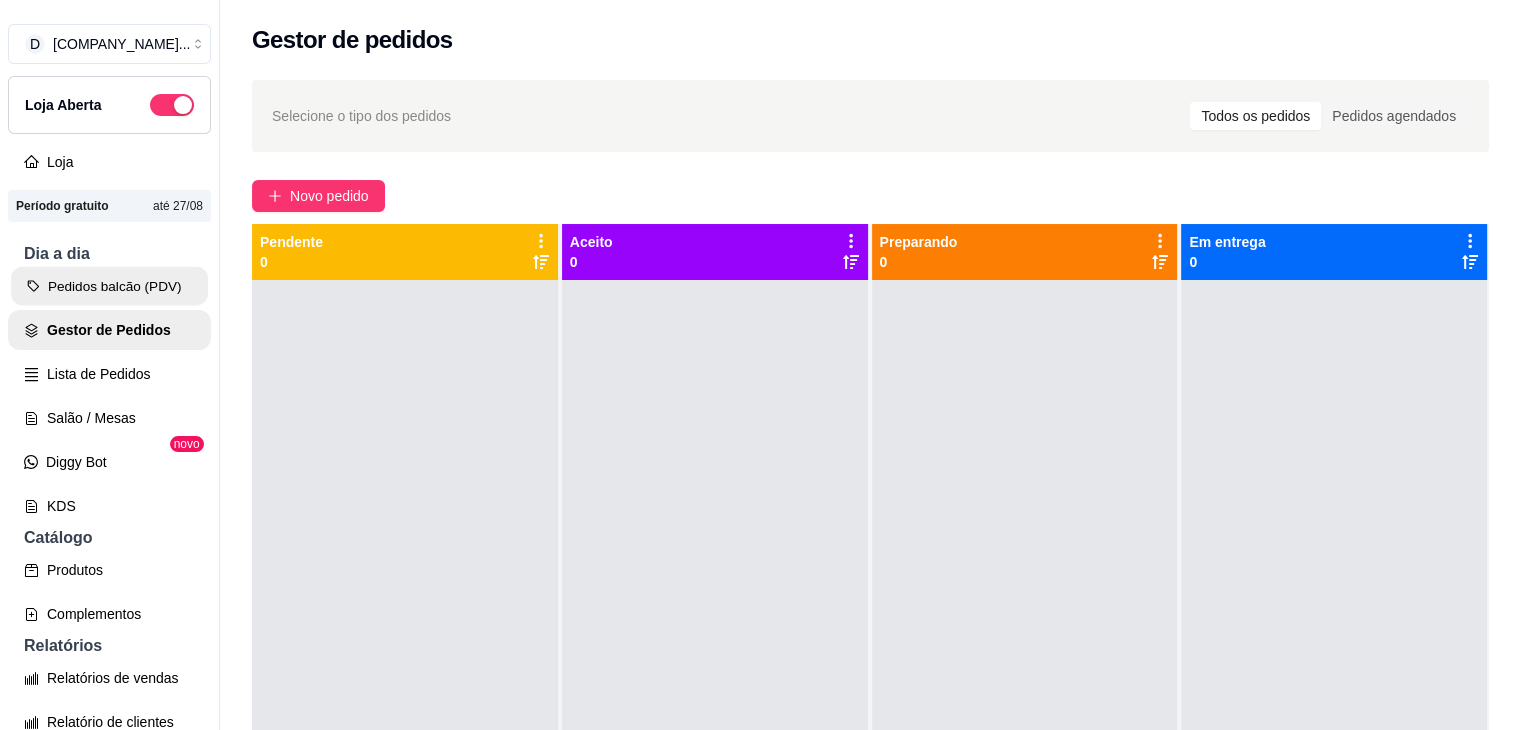 click on "Pedidos balcão (PDV)" at bounding box center (109, 286) 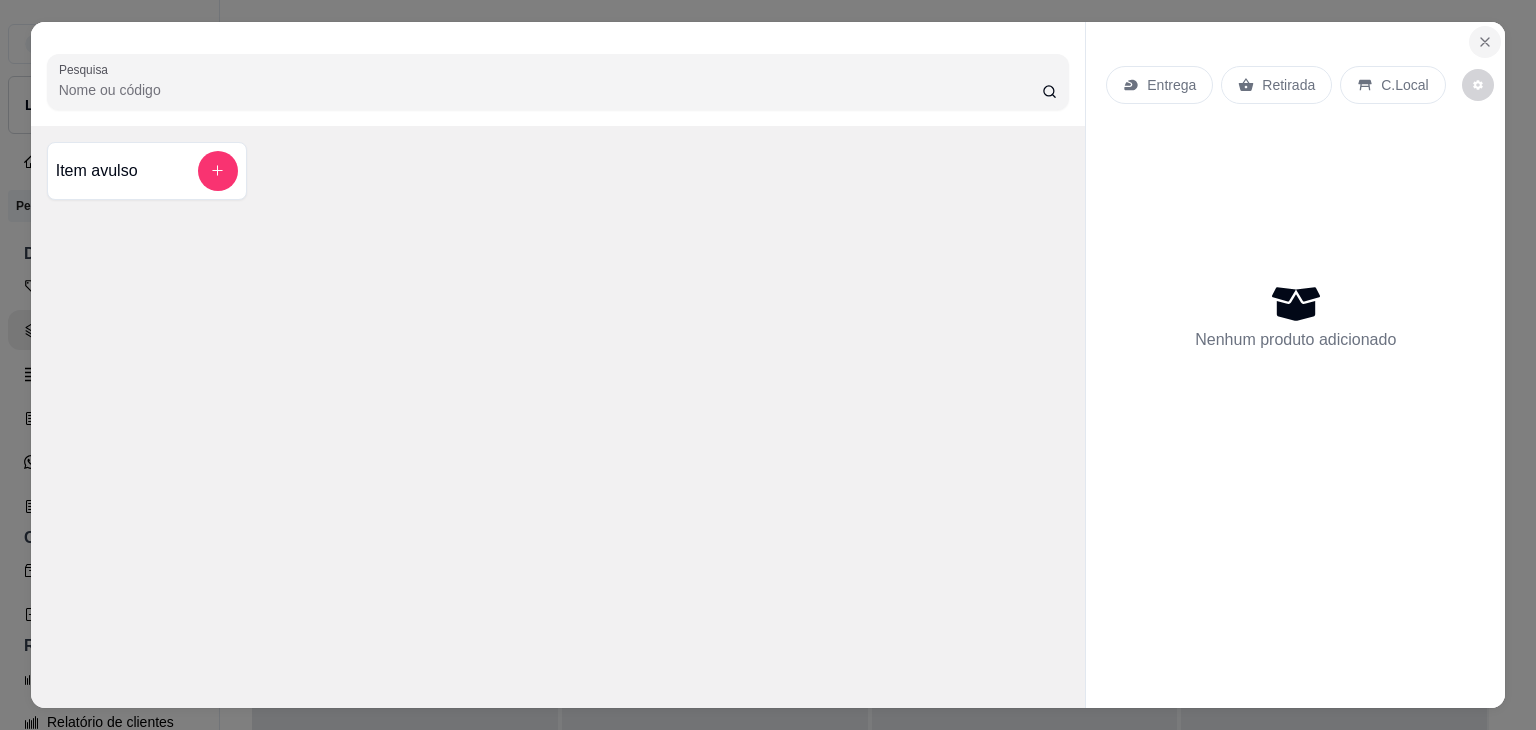 click 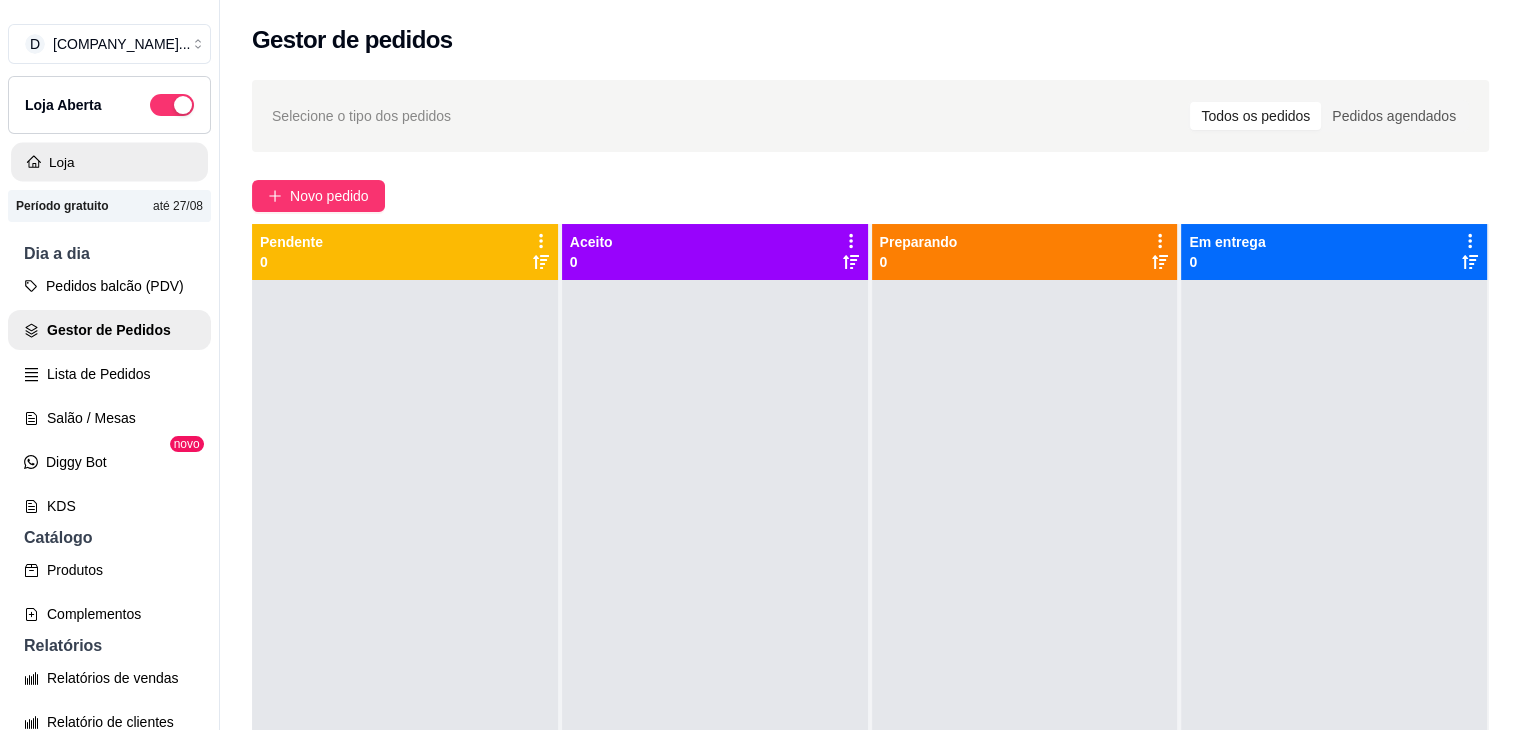 click on "Loja" at bounding box center (109, 162) 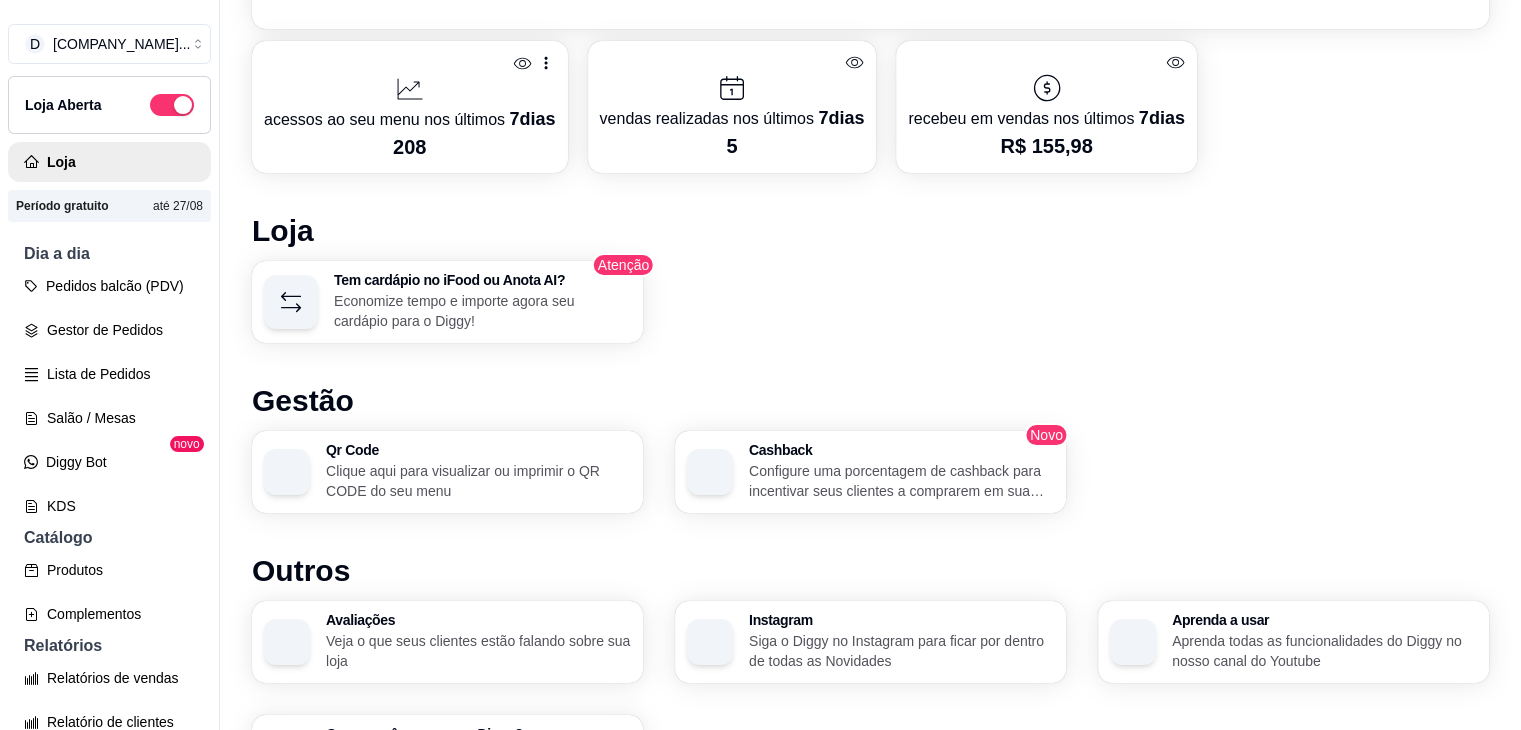 scroll, scrollTop: 1188, scrollLeft: 0, axis: vertical 